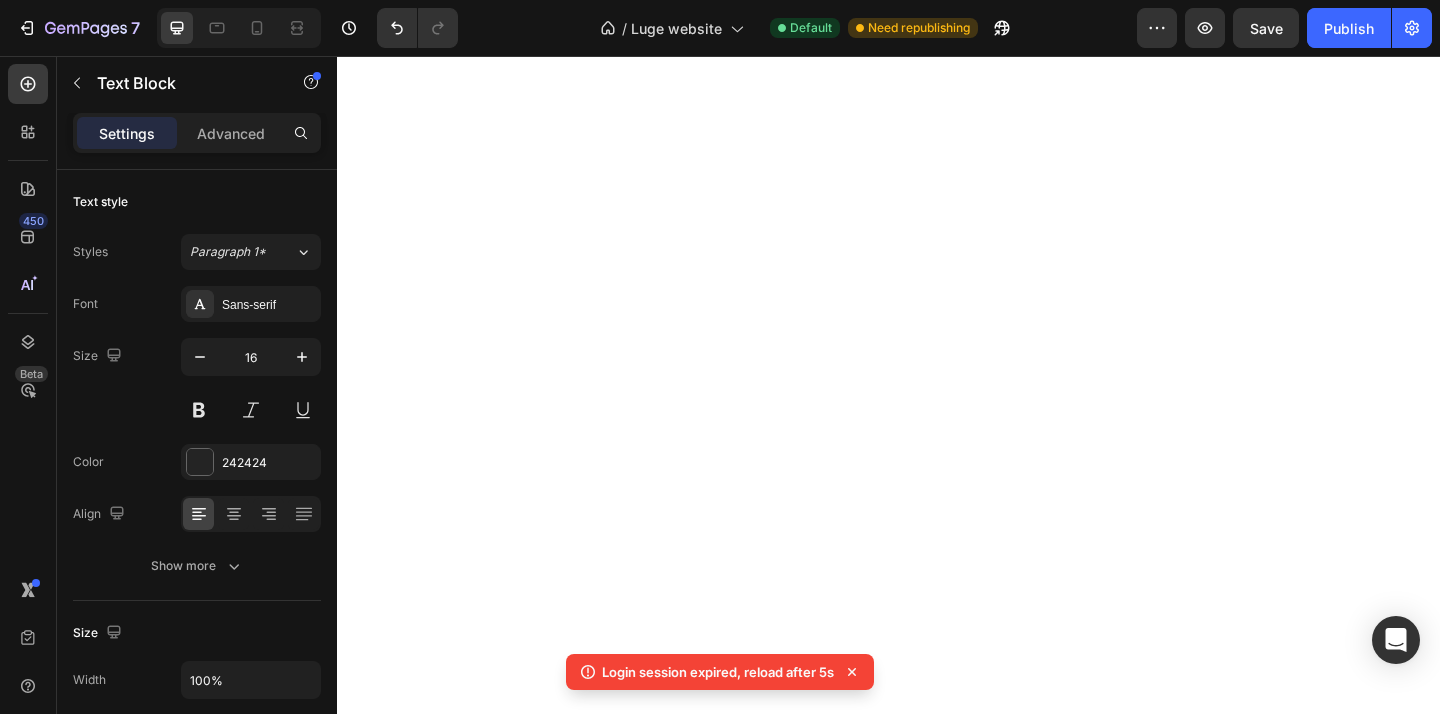 scroll, scrollTop: 0, scrollLeft: 0, axis: both 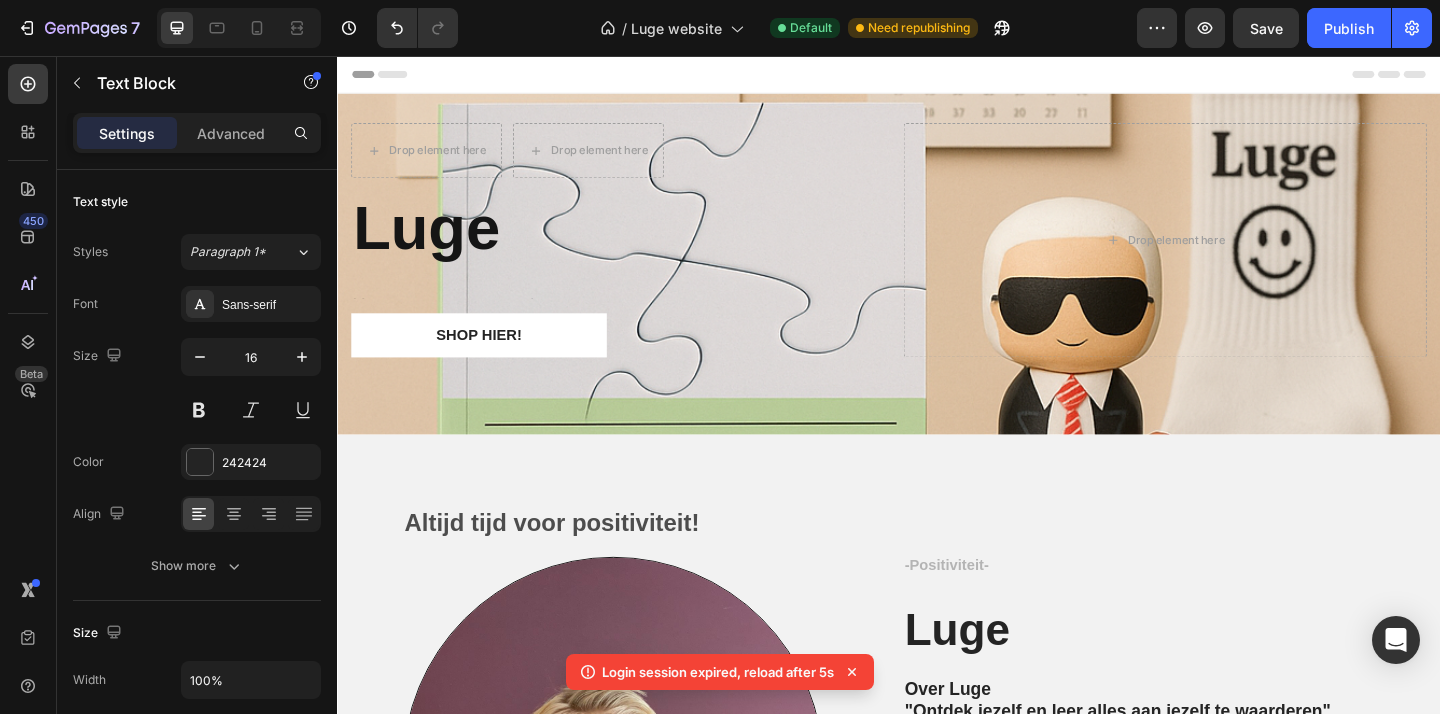 click 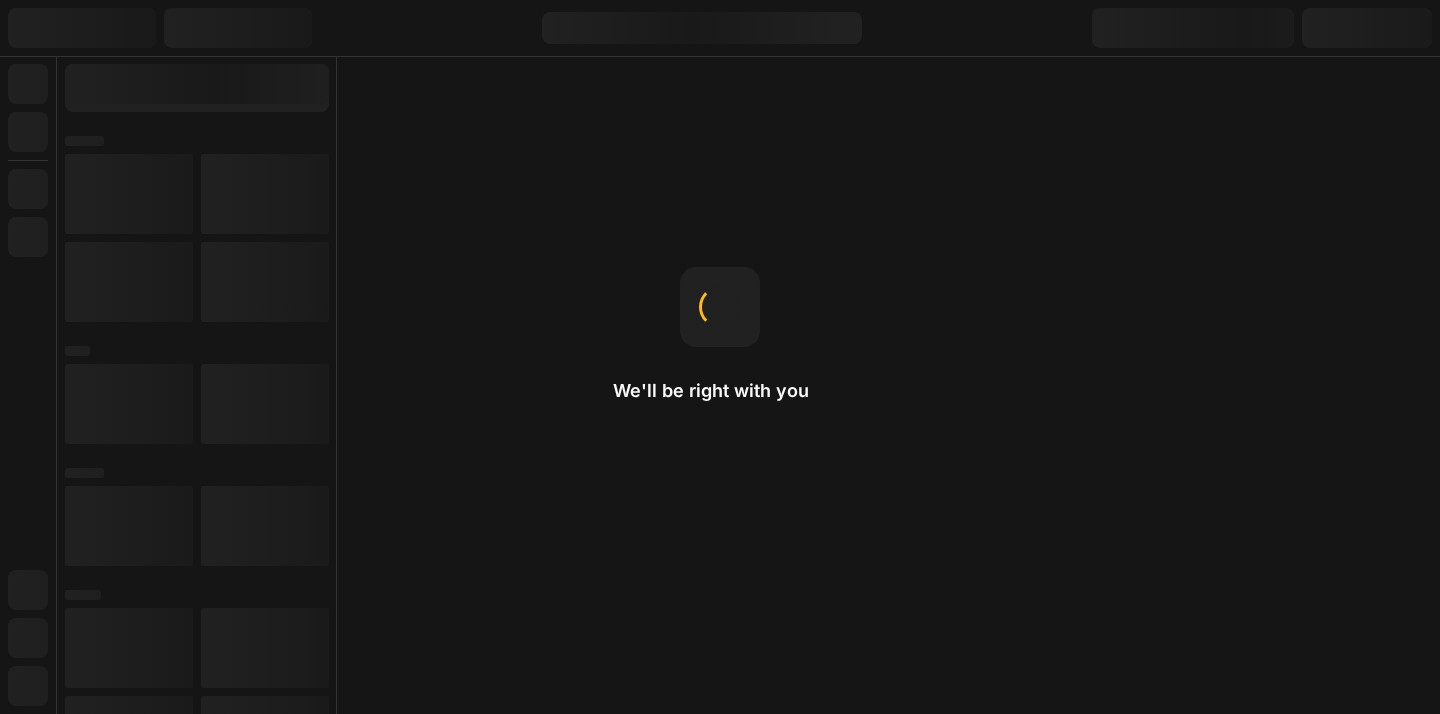 scroll, scrollTop: 0, scrollLeft: 0, axis: both 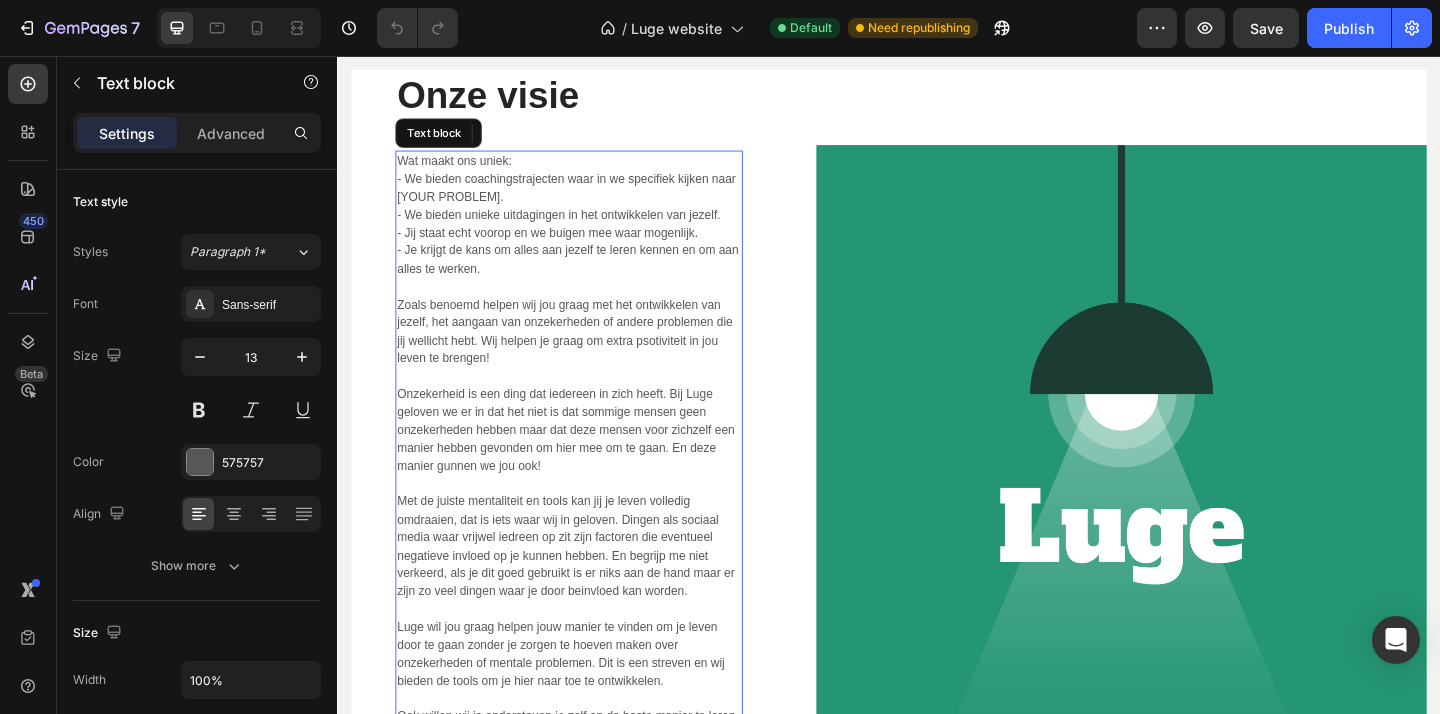 click on "- We bieden coachingstrajecten waar in we specifiek kijken naar [YOUR PROBLEM]." at bounding box center [589, 199] 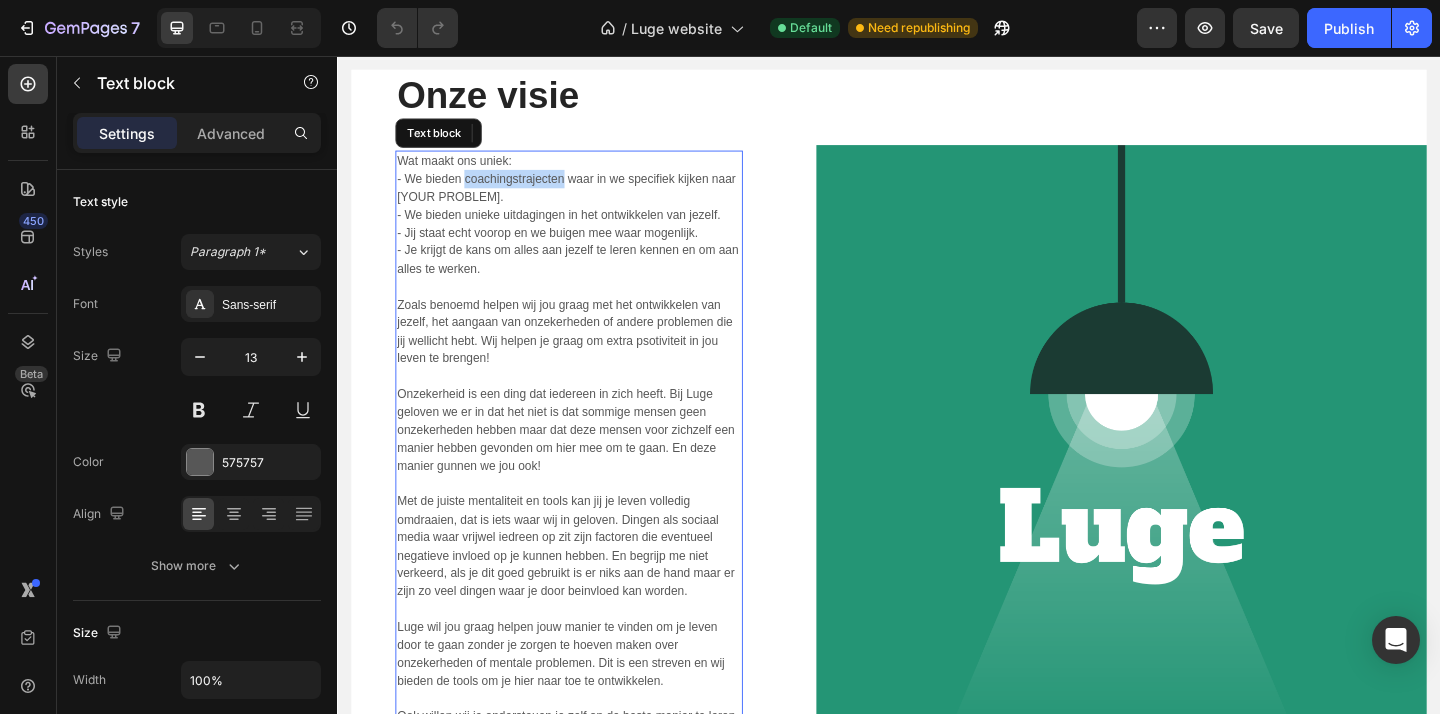 click on "- We bieden coachingstrajecten waar in we specifiek kijken naar [YOUR PROBLEM]." at bounding box center (589, 199) 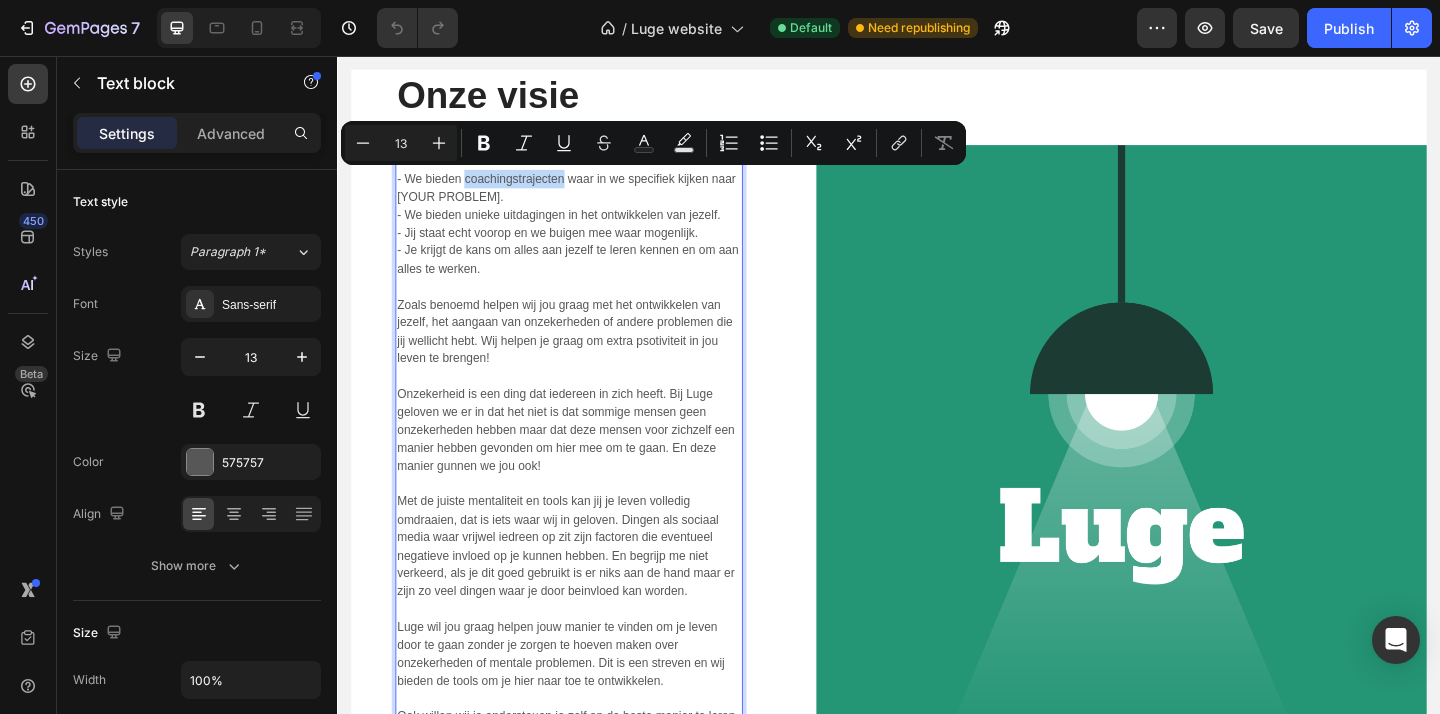 drag, startPoint x: 583, startPoint y: 187, endPoint x: 474, endPoint y: 181, distance: 109.165016 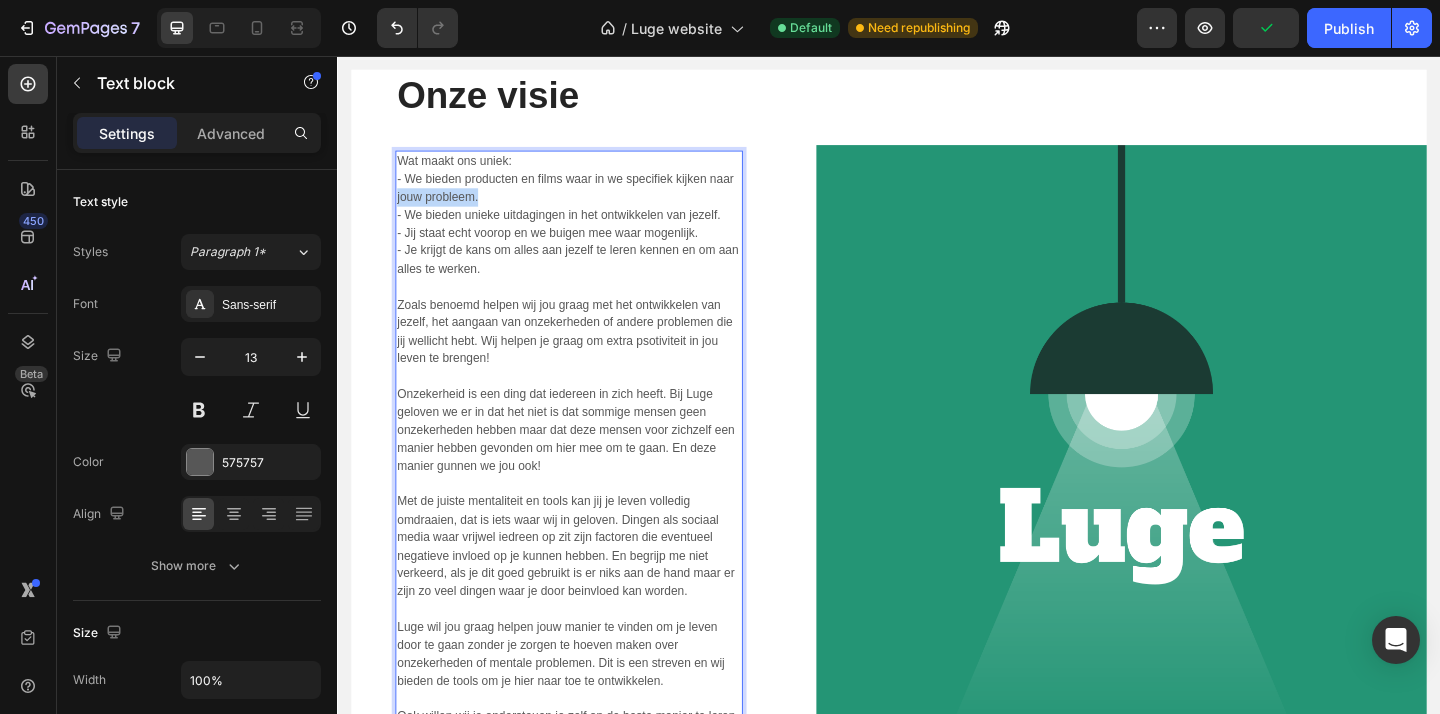 drag, startPoint x: 493, startPoint y: 201, endPoint x: 402, endPoint y: 204, distance: 91.04944 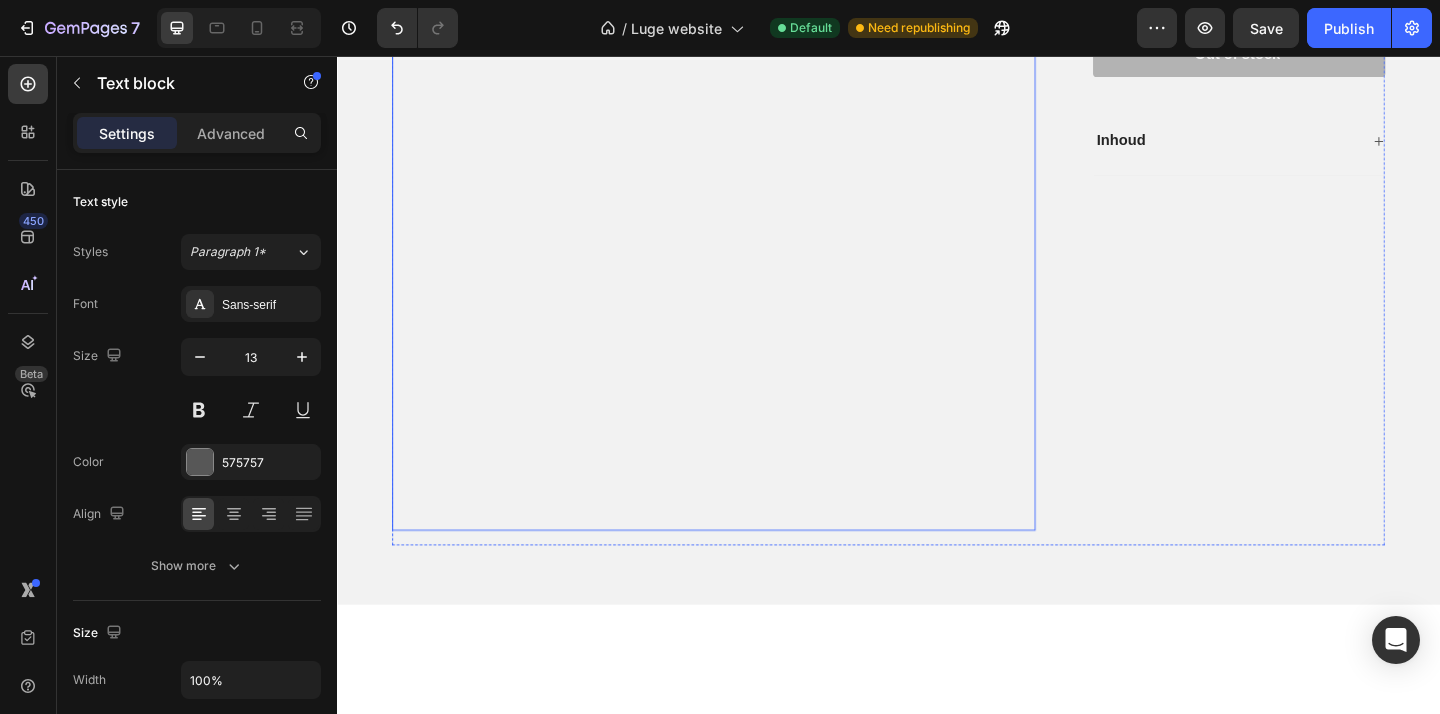 scroll, scrollTop: 5453, scrollLeft: 0, axis: vertical 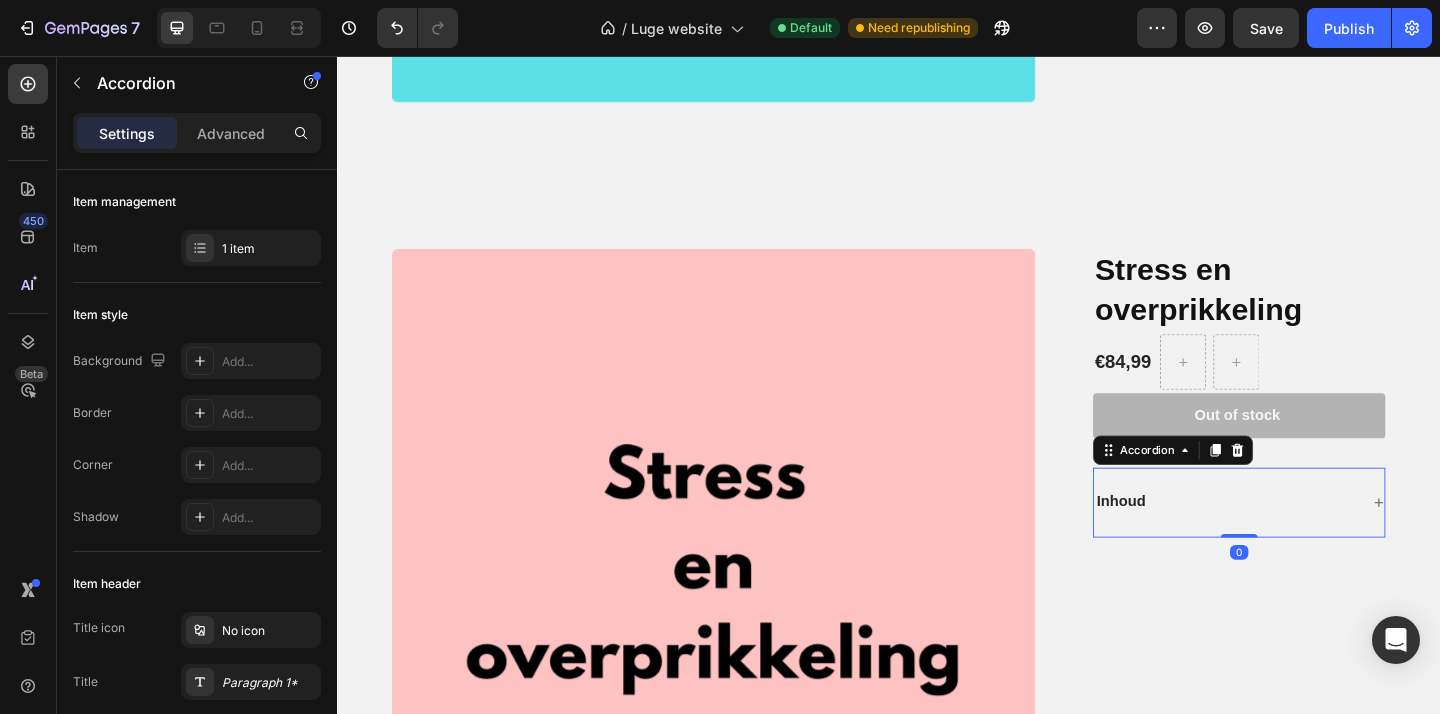 click on "Inhoud" at bounding box center [1318, 542] 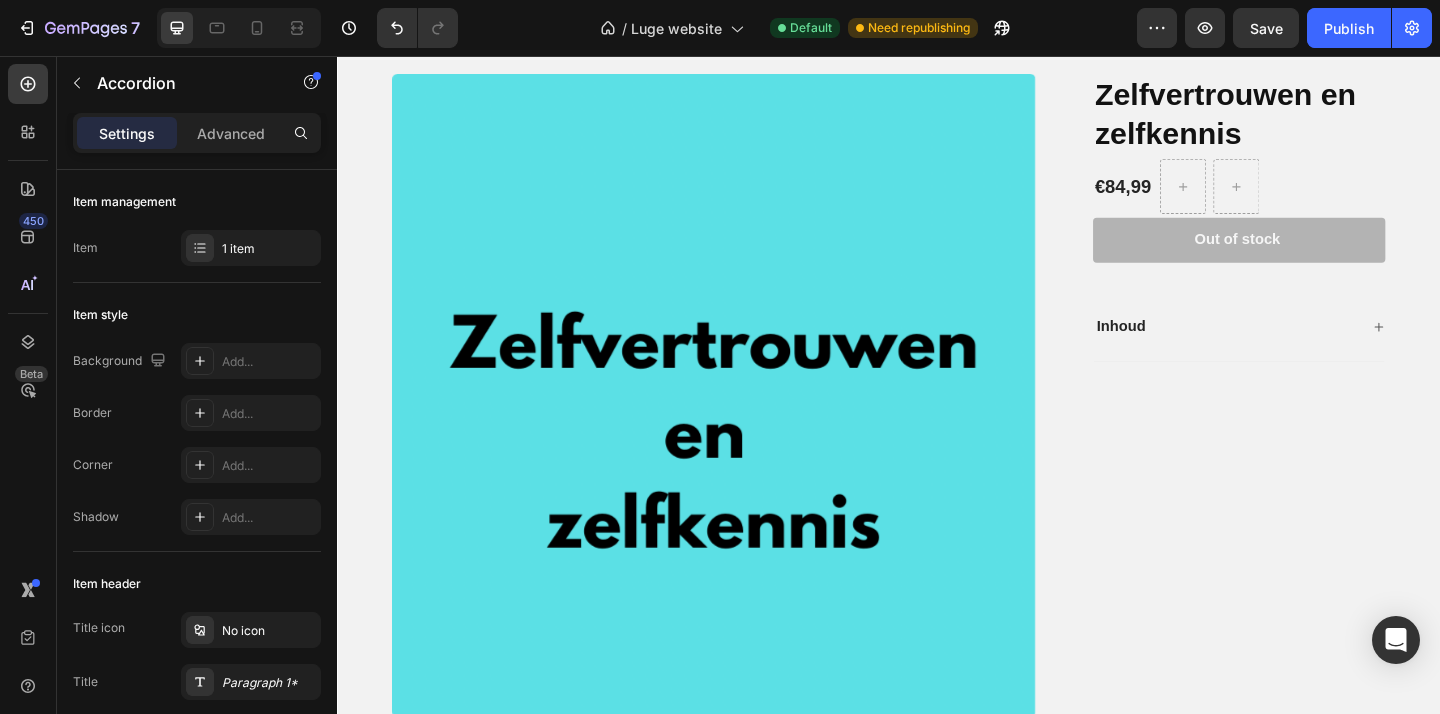 scroll, scrollTop: 4734, scrollLeft: 0, axis: vertical 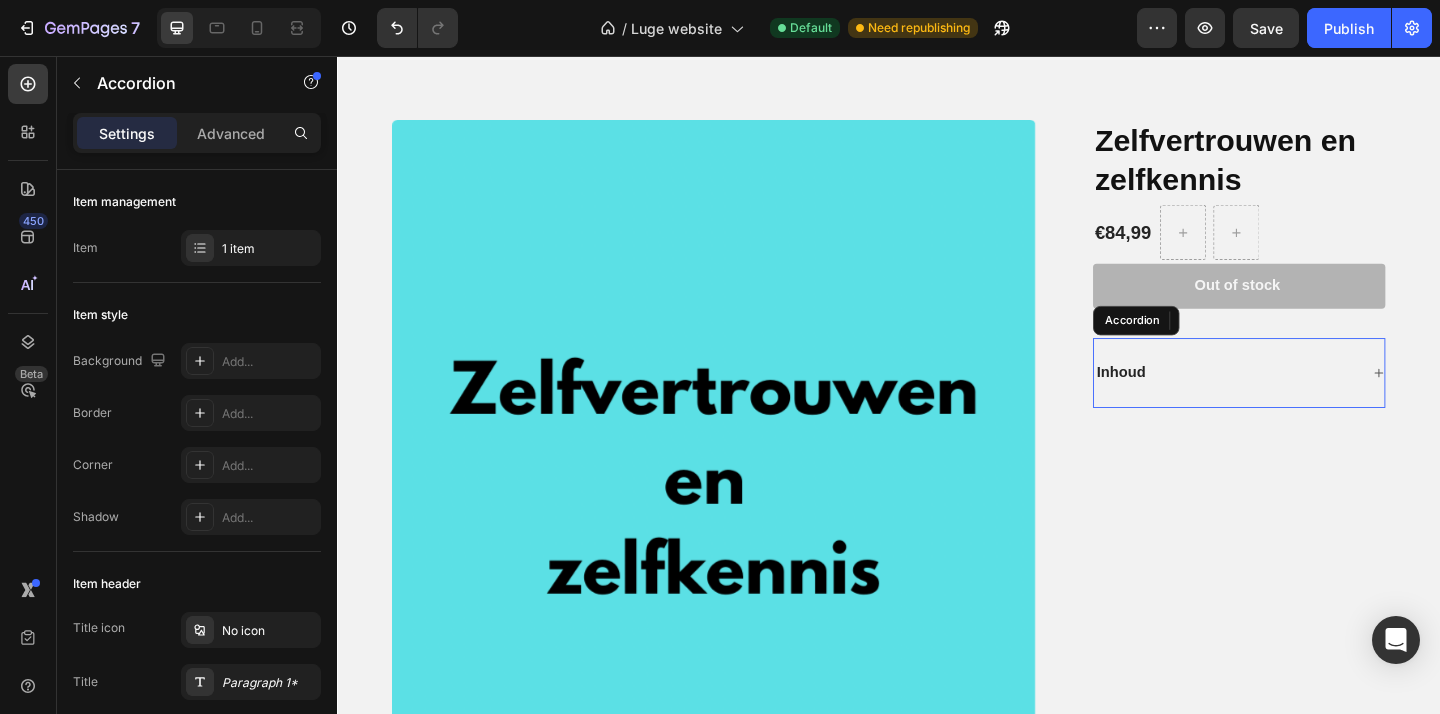 click on "Inhoud" at bounding box center [1304, 400] 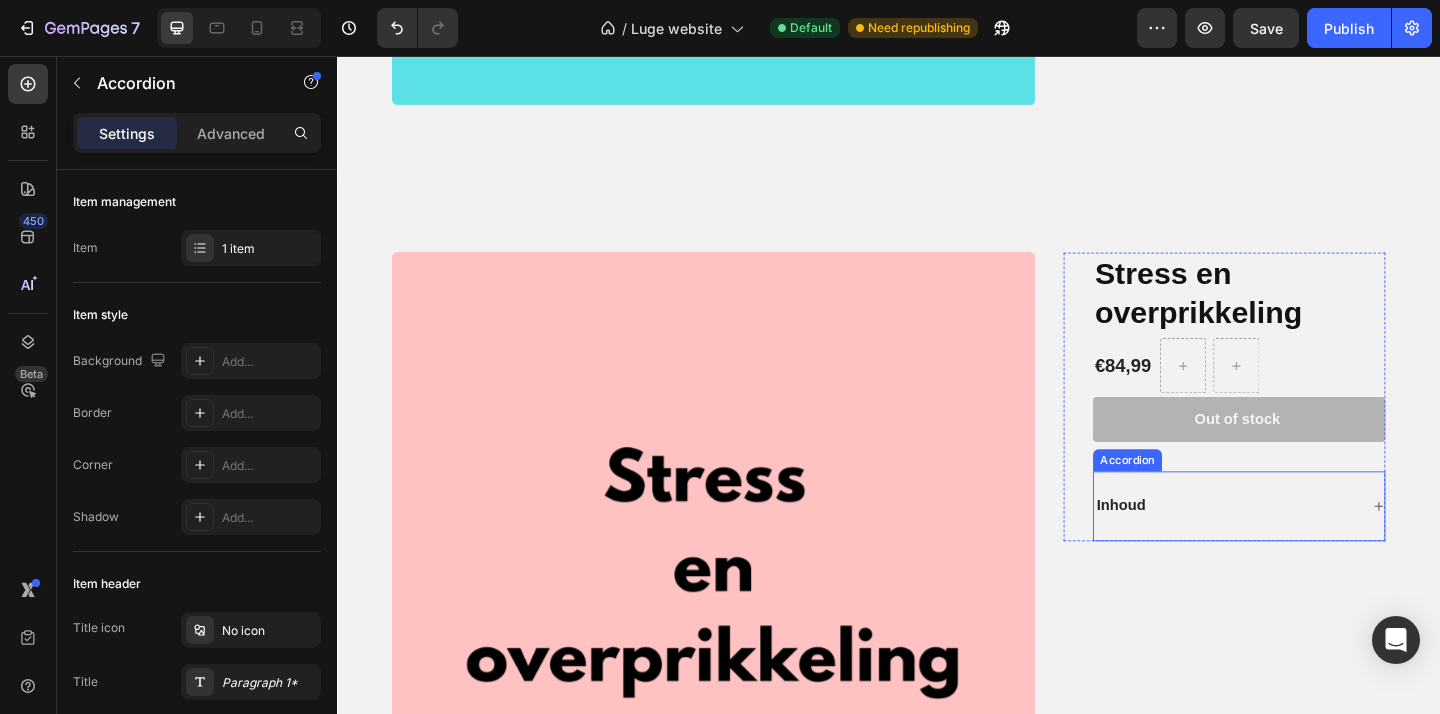 scroll, scrollTop: 5485, scrollLeft: 0, axis: vertical 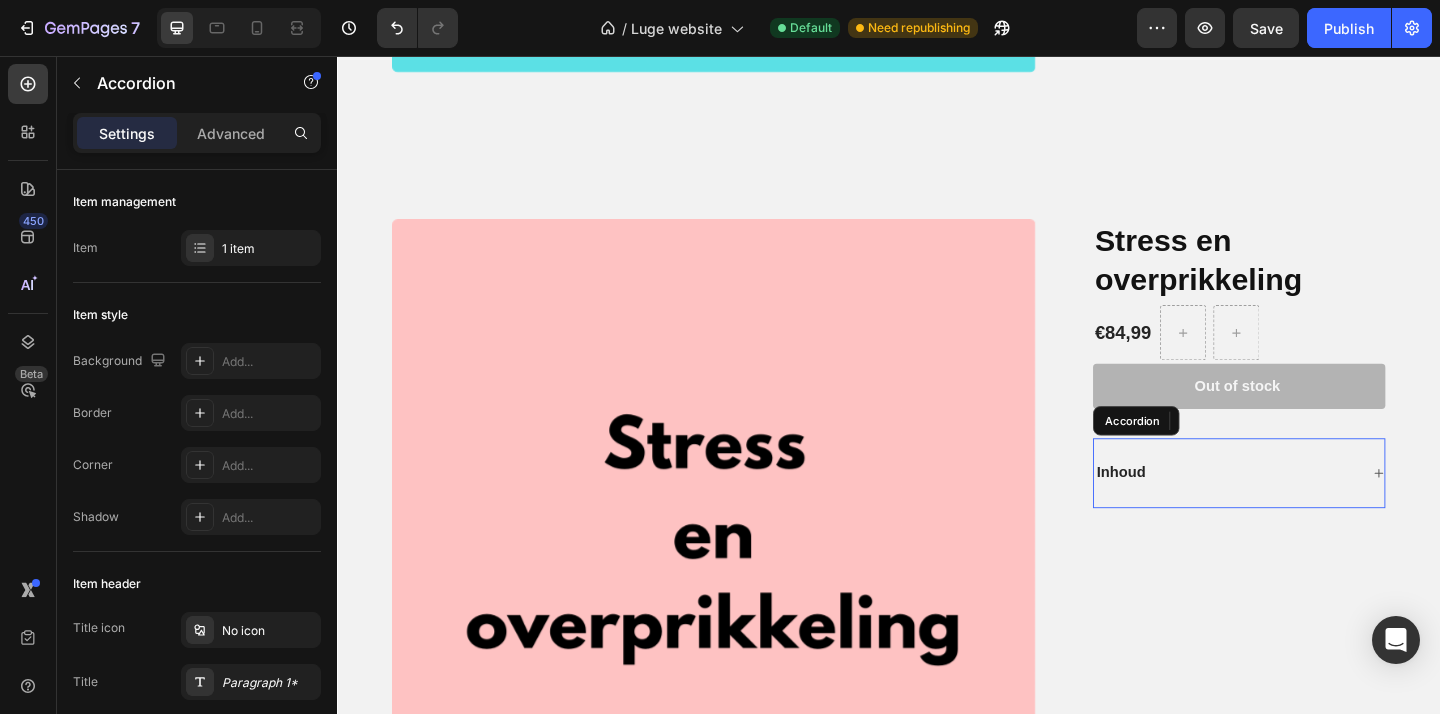click on "Inhoud" at bounding box center [1304, 509] 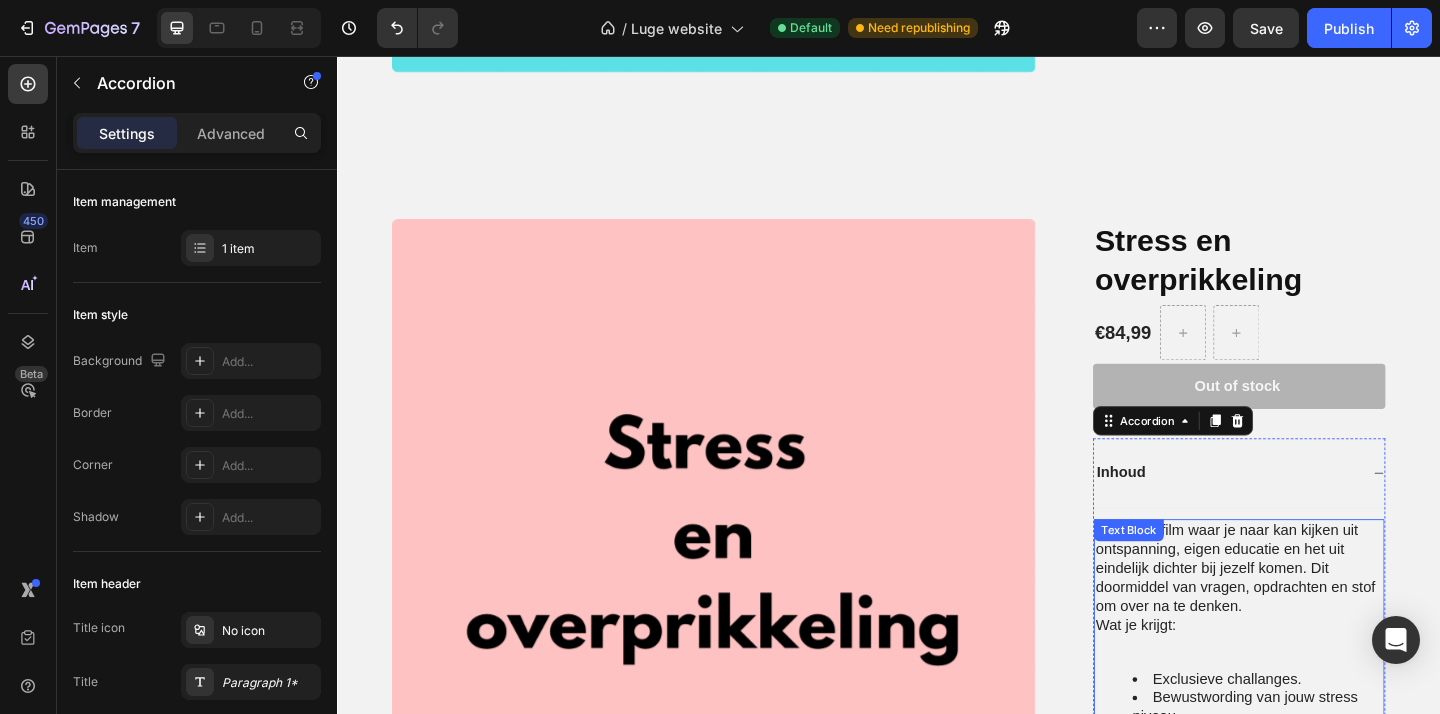 scroll, scrollTop: 5627, scrollLeft: 0, axis: vertical 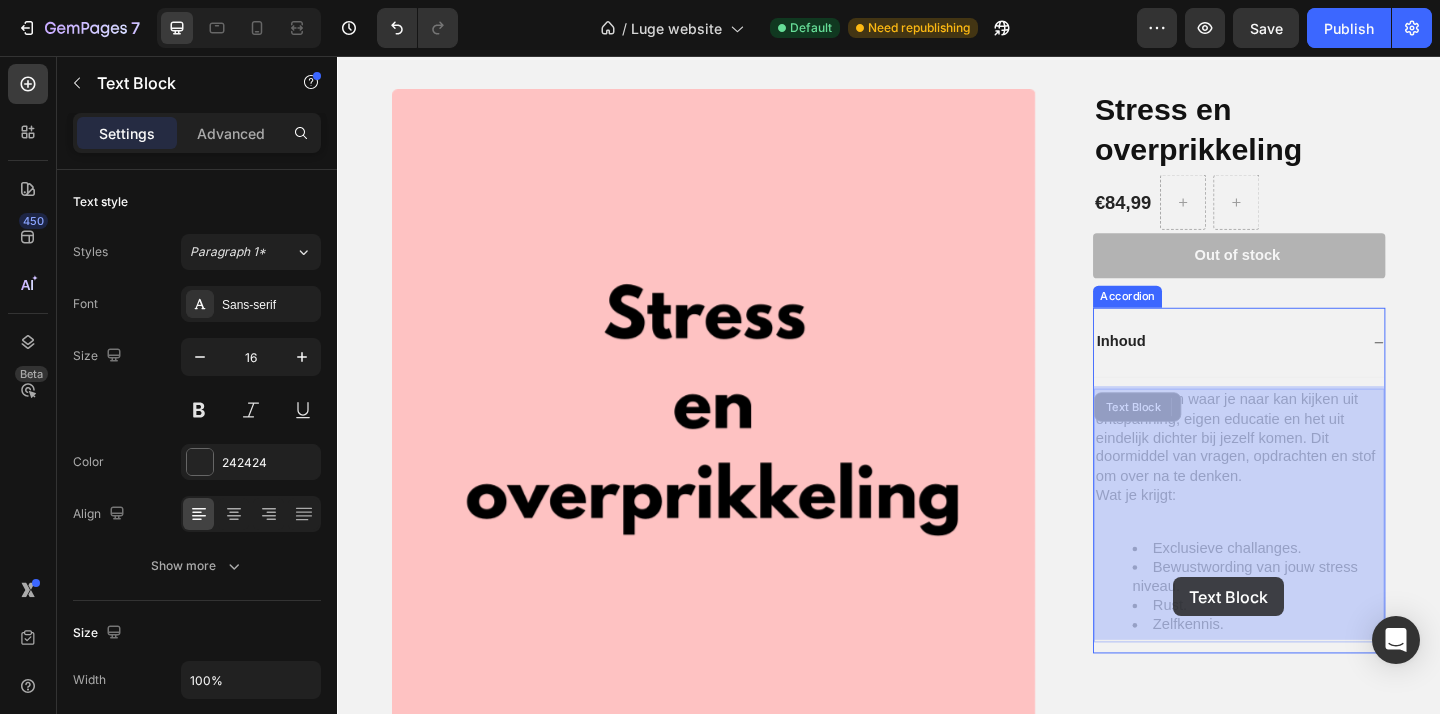 drag, startPoint x: 1294, startPoint y: 654, endPoint x: 1249, endPoint y: 622, distance: 55.21775 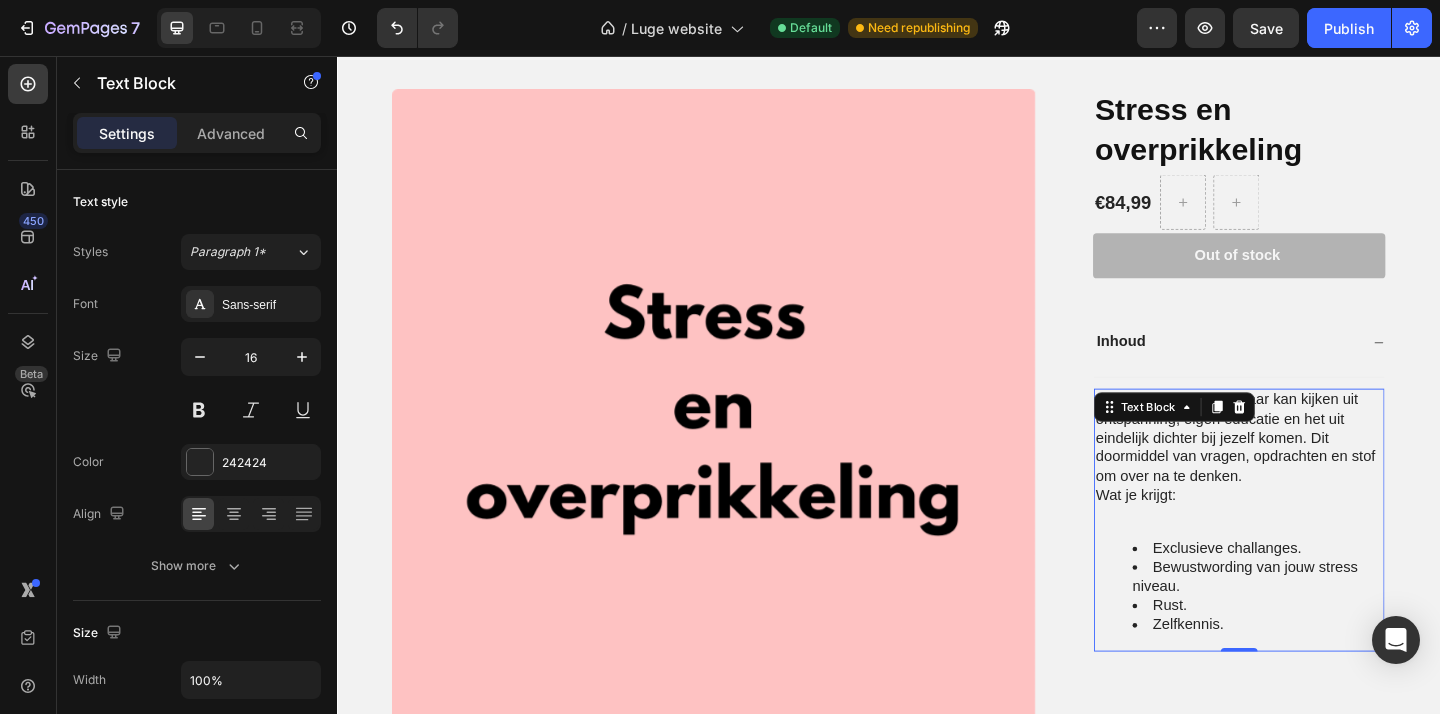 click at bounding box center (1318, 555) 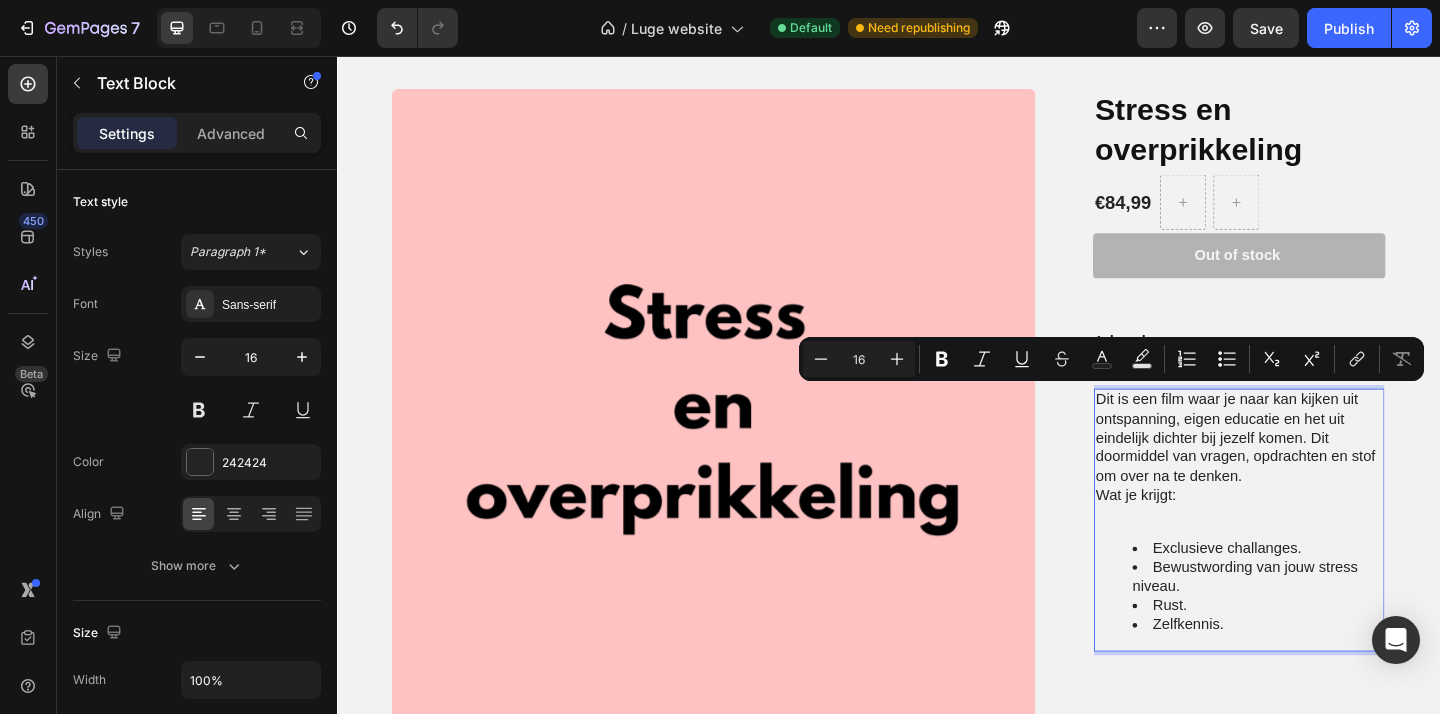 drag, startPoint x: 1164, startPoint y: 422, endPoint x: 1318, endPoint y: 682, distance: 302.18536 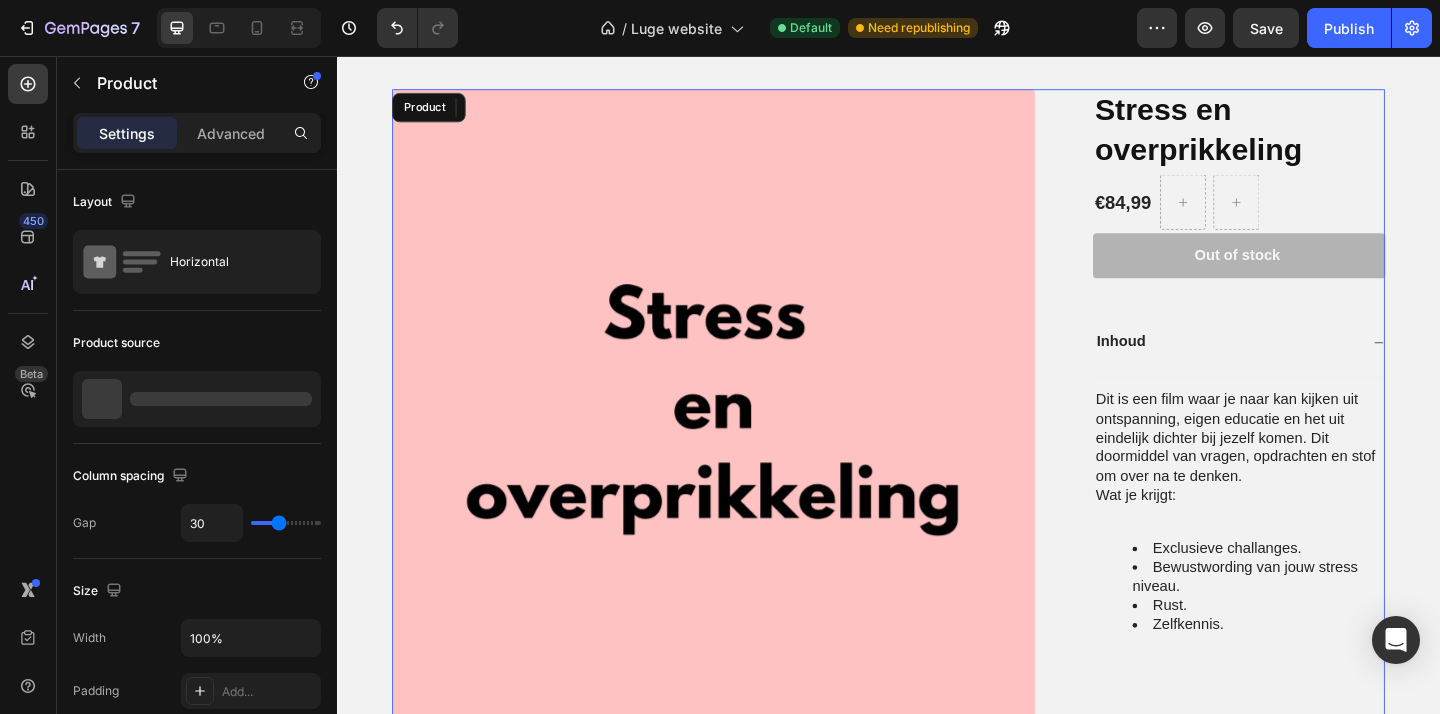 click on "Product Images Stress en overprikkeling Product Title €84,99 Product Price Product Price
Row
1
Product Quantity Row Out of stock Add to Cart Row
Inhoud Dit is een film waar je naar kan kijken uit ontspanning, eigen educatie en het uit eindelijk dichter bij jezelf komen. Dit doormiddel van vragen, opdrachten en stof om over na te denken. Wat je krijgt: Exclusieve challanges. Bewustwording van jouw stress niveau. Rust. Zelfkennis.  Text Block   0 Accordion Row Product" at bounding box center [937, 450] 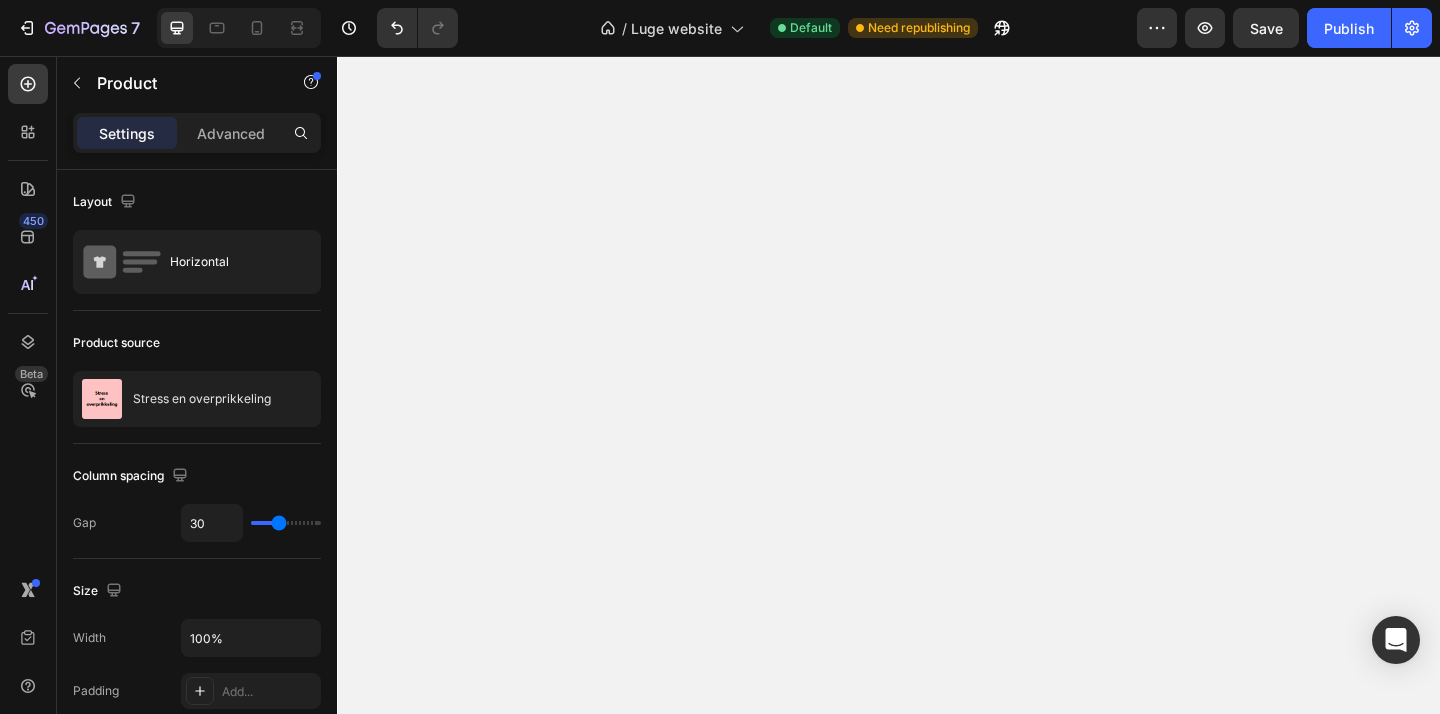 scroll, scrollTop: 4807, scrollLeft: 0, axis: vertical 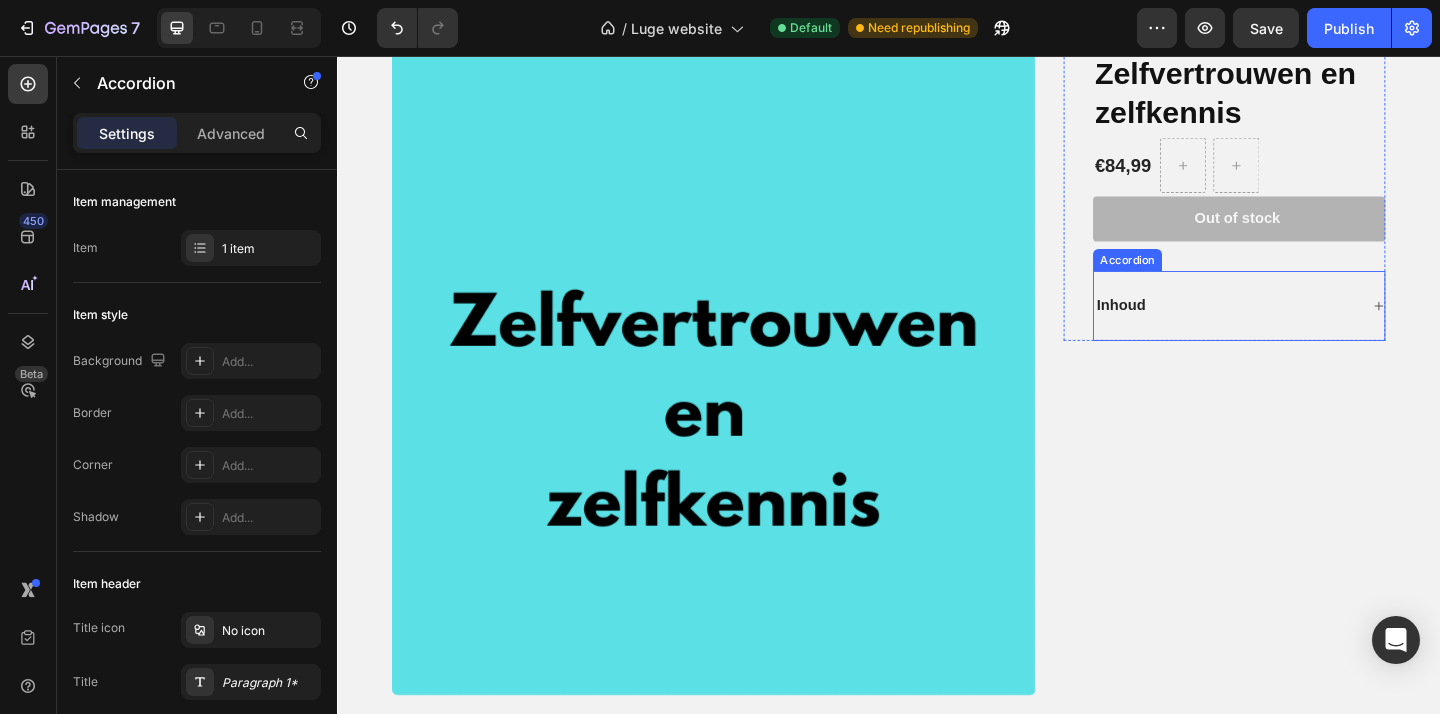 click on "Inhoud" at bounding box center [1304, 327] 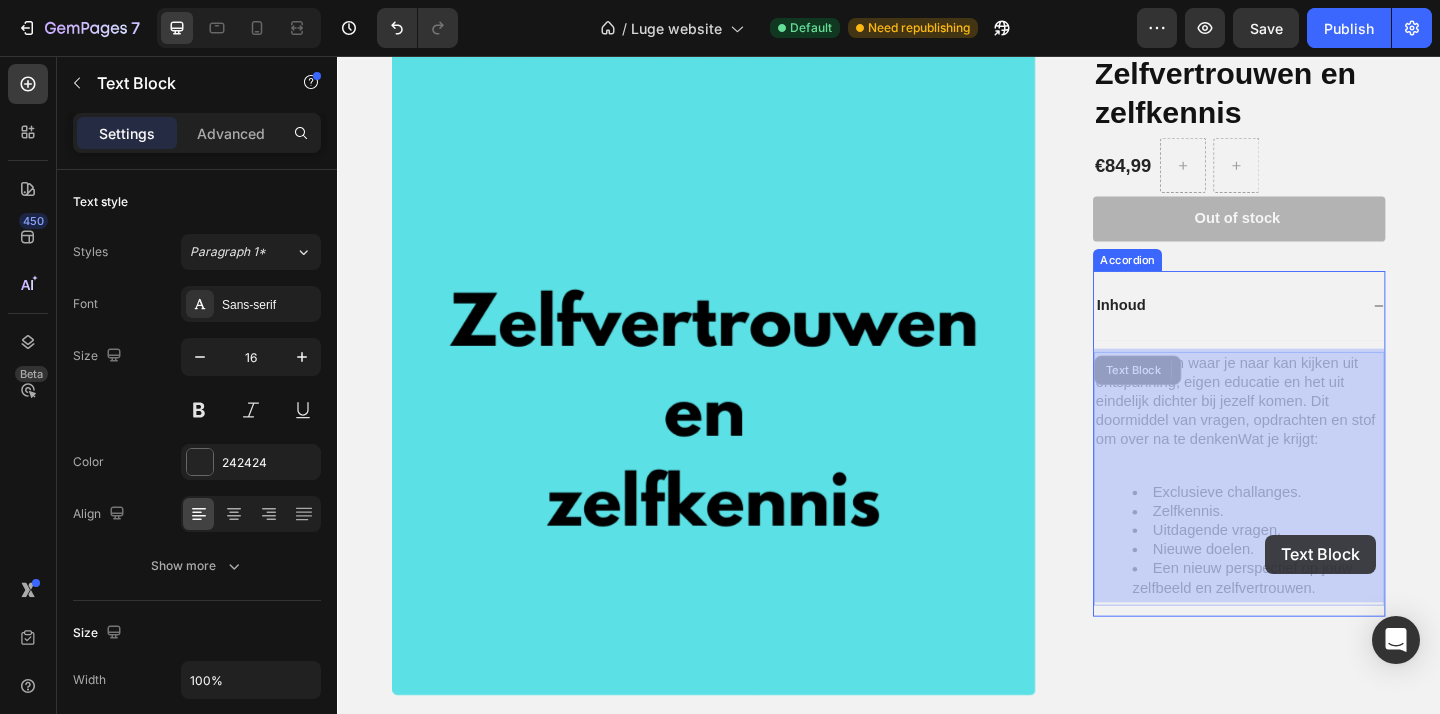 drag, startPoint x: 1402, startPoint y: 618, endPoint x: 1349, endPoint y: 579, distance: 65.802734 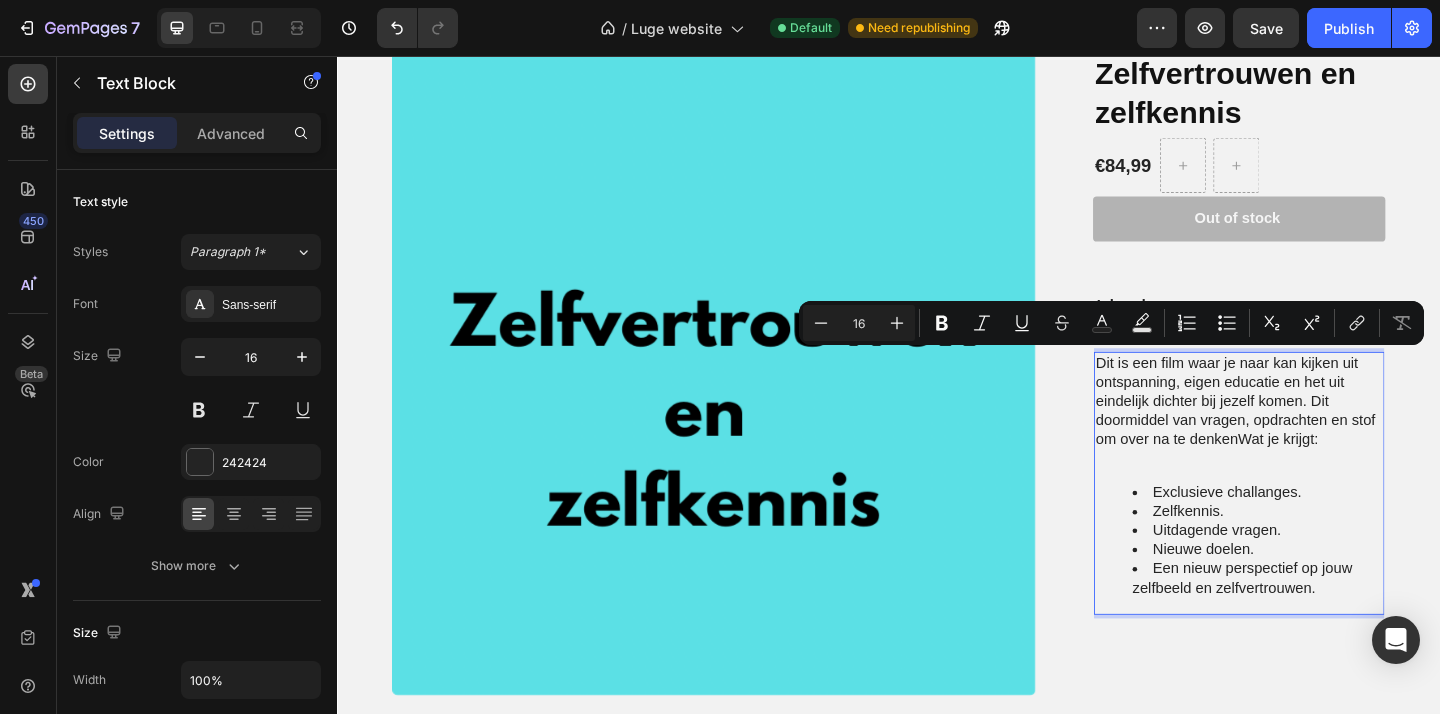 drag, startPoint x: 1164, startPoint y: 382, endPoint x: 1361, endPoint y: 639, distance: 323.81784 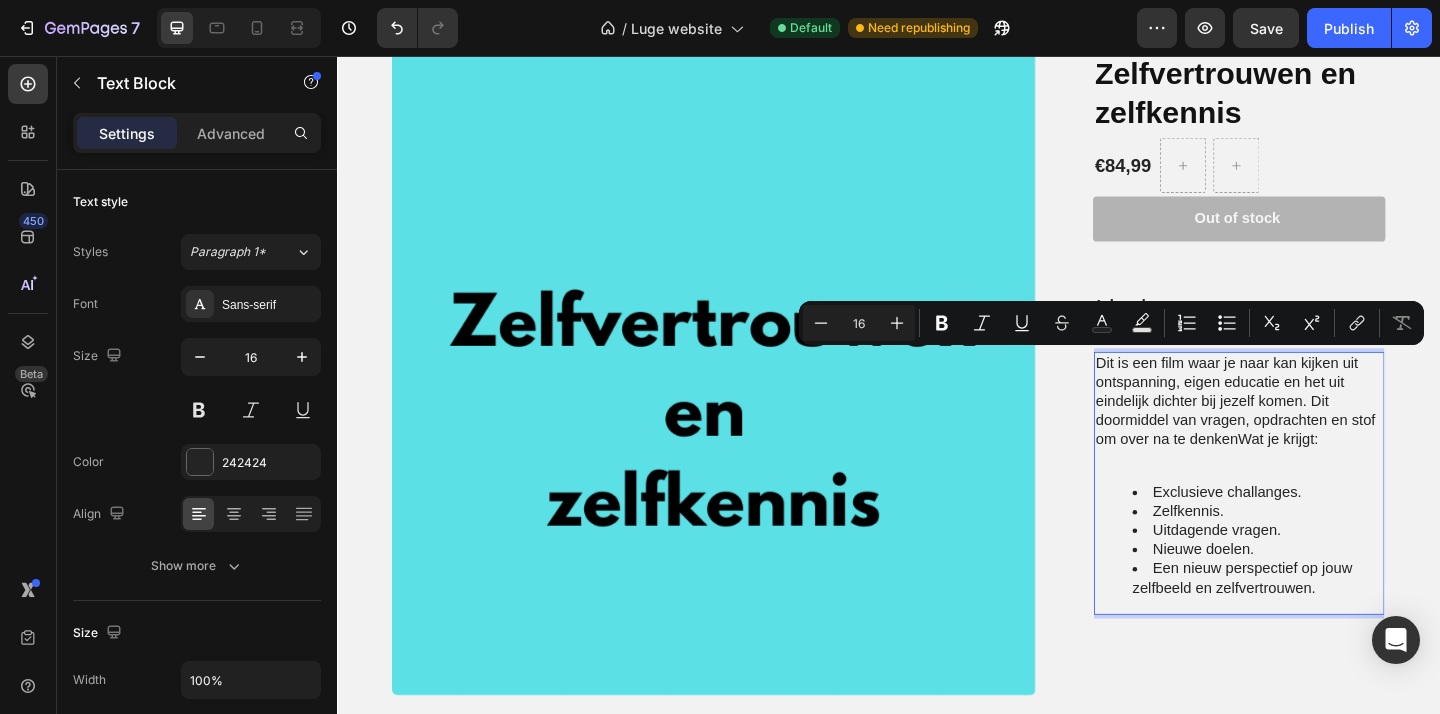 click on "Dit is een film waar je naar kan kijken uit ontspanning, eigen educatie en het uit eindelijk dichter bij jezelf komen. Dit doormiddel van vragen, opdrachten en stof om over na te denkenWat je krijgt: Exclusieve challanges. Zelfkennis. Uitdagende vragen.  Nieuwe doelen.  Een nieuw perspectief op jouw zelfbeeld en zelfvertrouwen." at bounding box center (1318, 521) 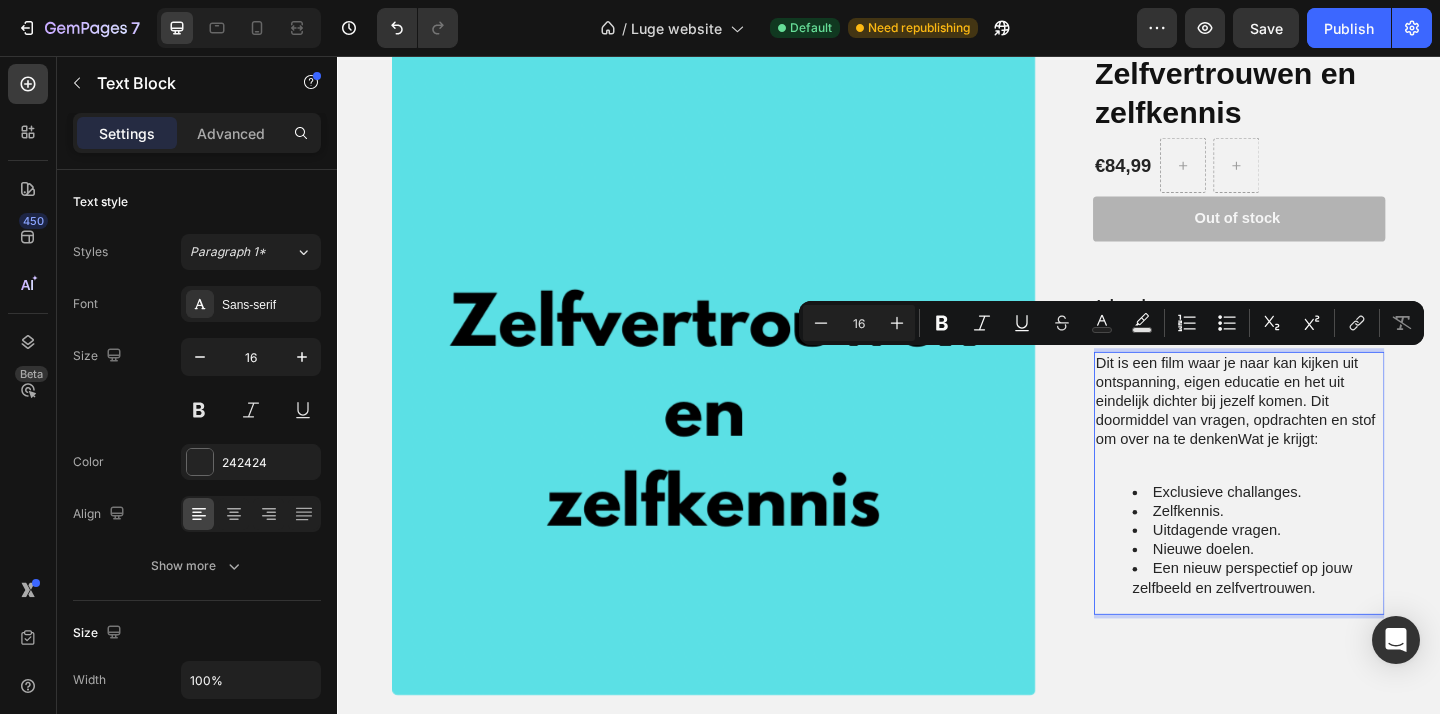 copy on "Dit is een film waar je naar kan kijken uit ontspanning, eigen educatie en het uit eindelijk dichter bij jezelf komen. Dit doormiddel van vragen, opdrachten en stof om over na te denkenWat je krijgt: Exclusieve challanges. Zelfkennis. Uitdagende vragen.  Nieuwe doelen.  Een nieuw perspectief op jouw zelfbeeld en zelfvertrouwen." 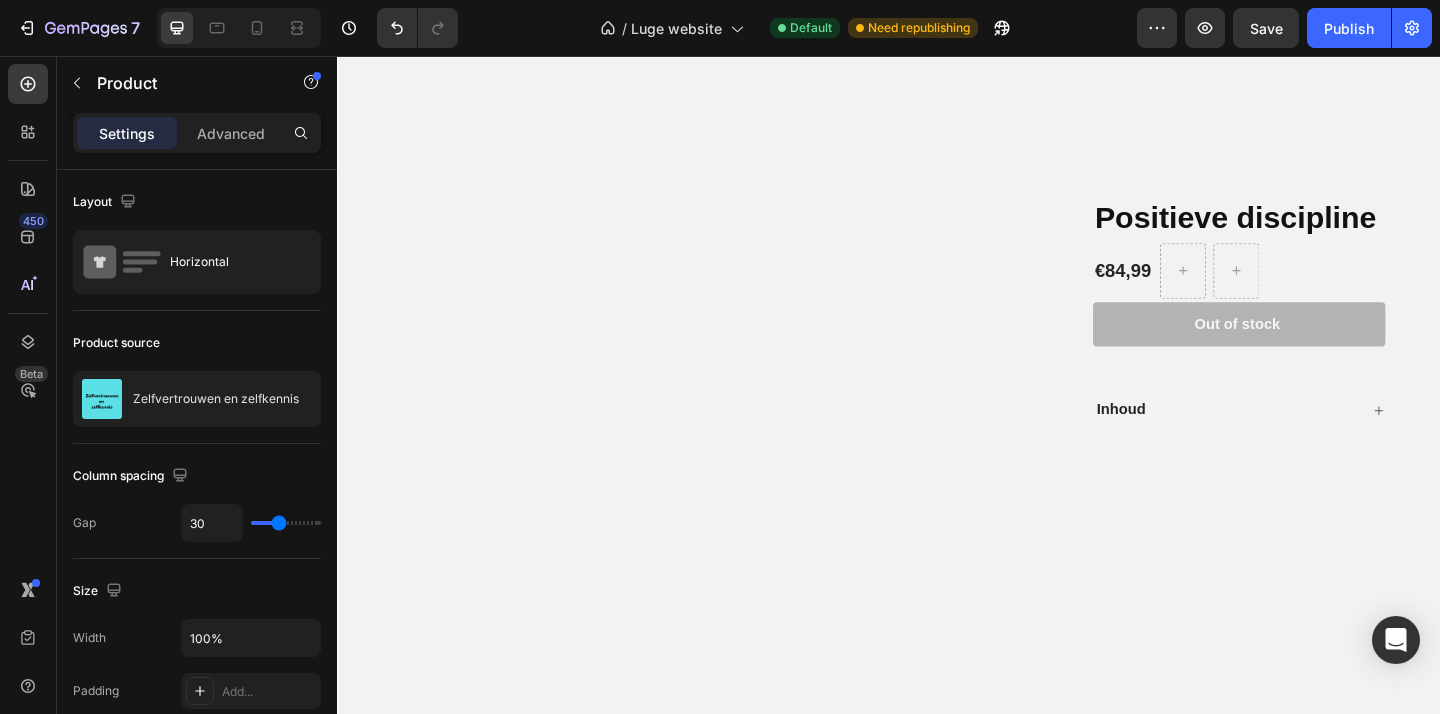 scroll, scrollTop: 3791, scrollLeft: 0, axis: vertical 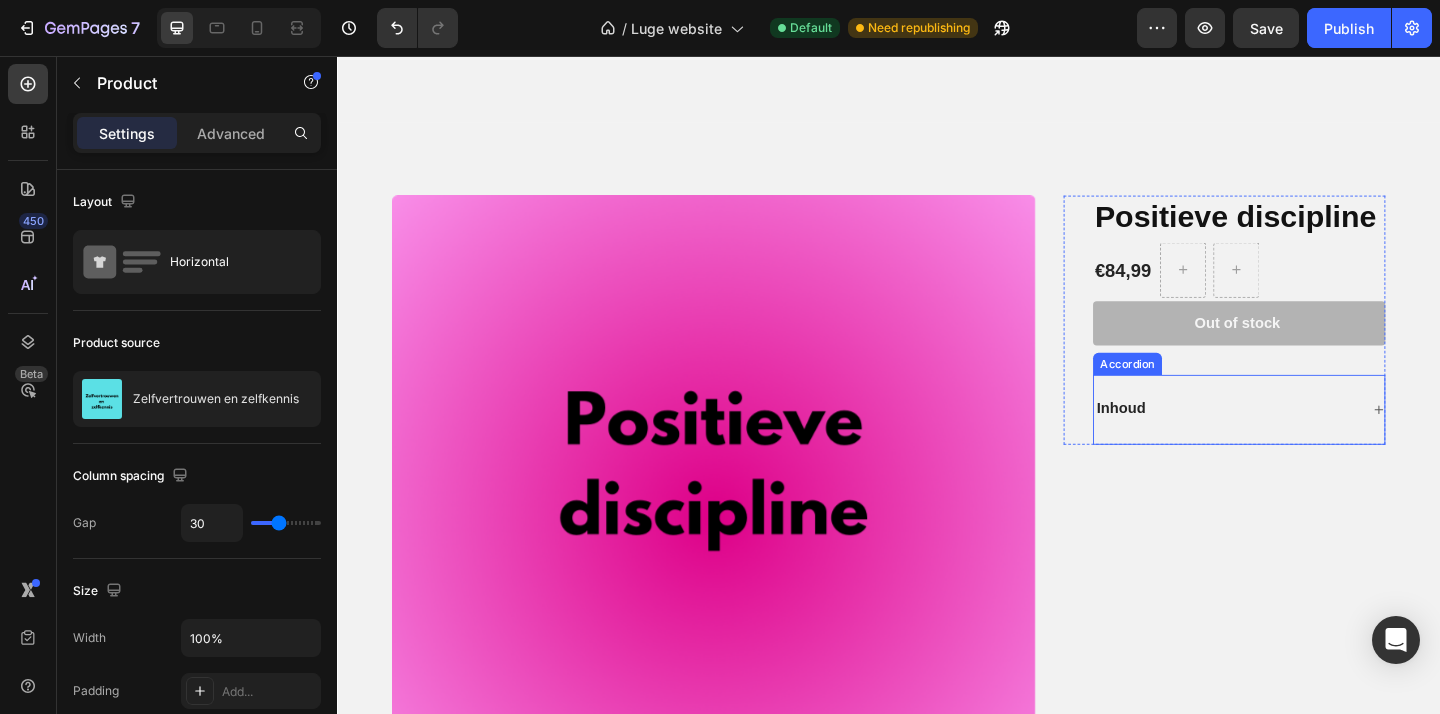 click on "Inhoud" at bounding box center [1304, 440] 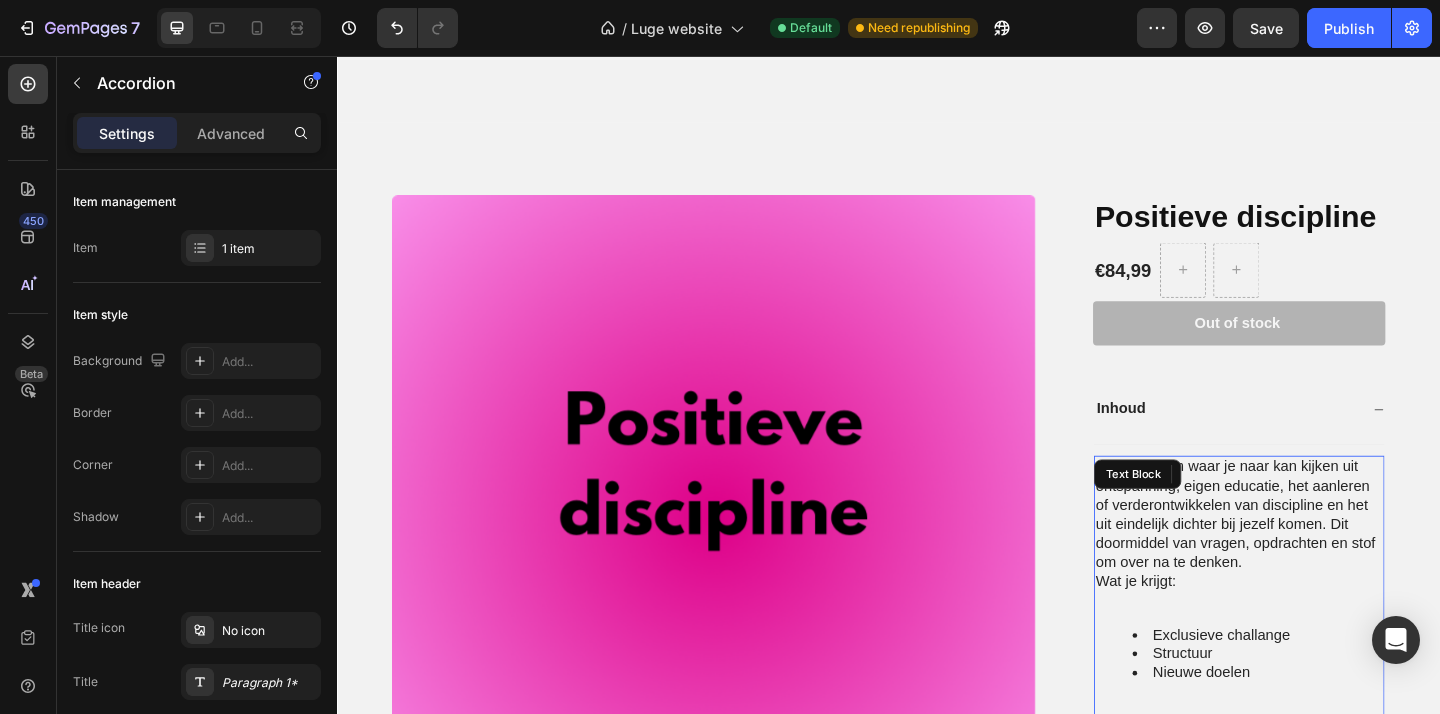 click on "Nieuwe doelen" at bounding box center [1338, 727] 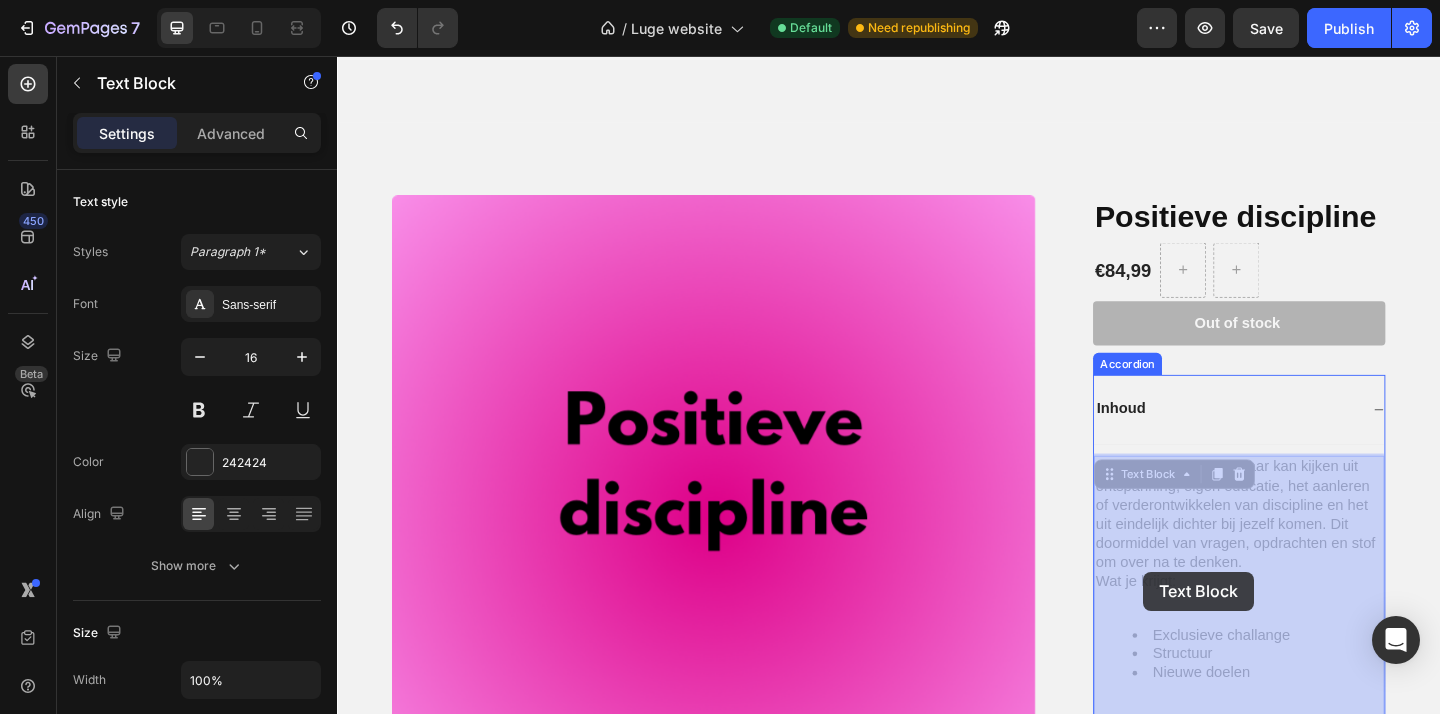 drag, startPoint x: 1323, startPoint y: 714, endPoint x: 1215, endPoint y: 621, distance: 142.52368 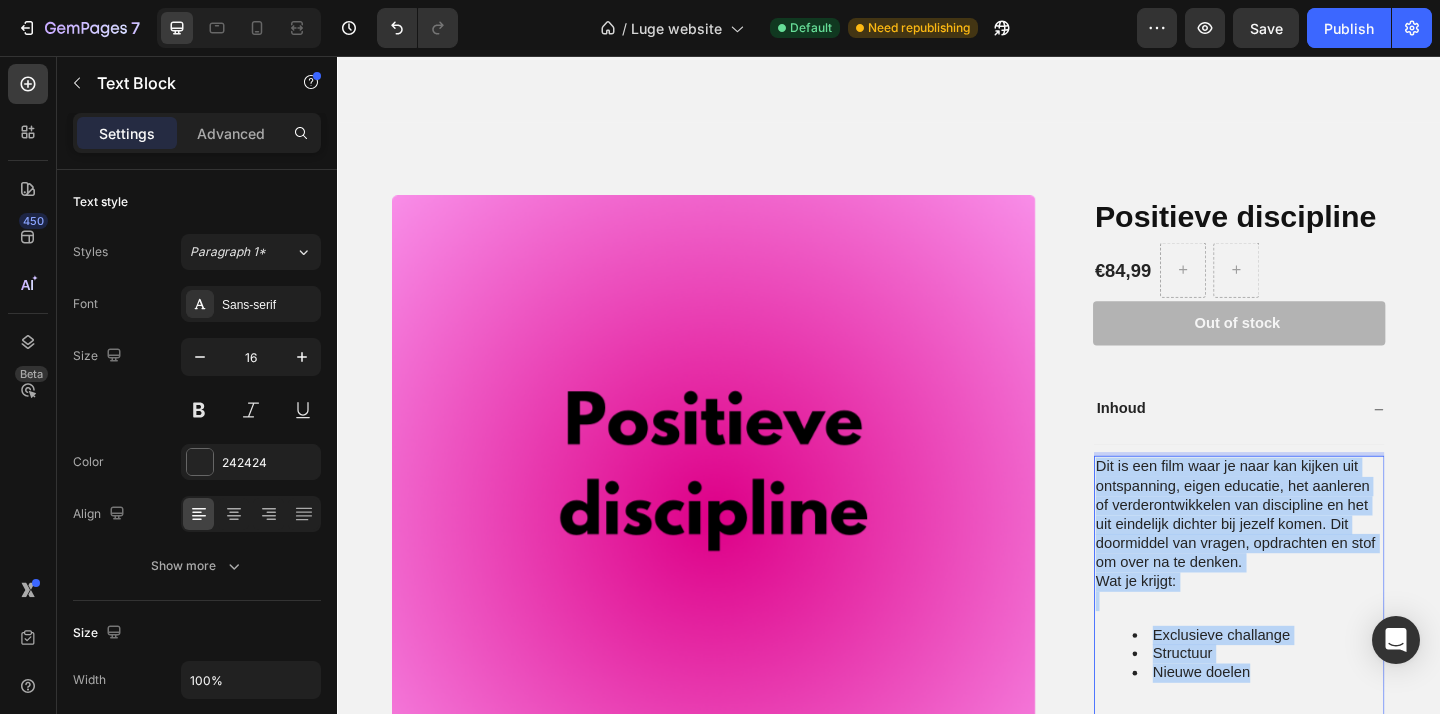 drag, startPoint x: 1163, startPoint y: 498, endPoint x: 1334, endPoint y: 721, distance: 281.01602 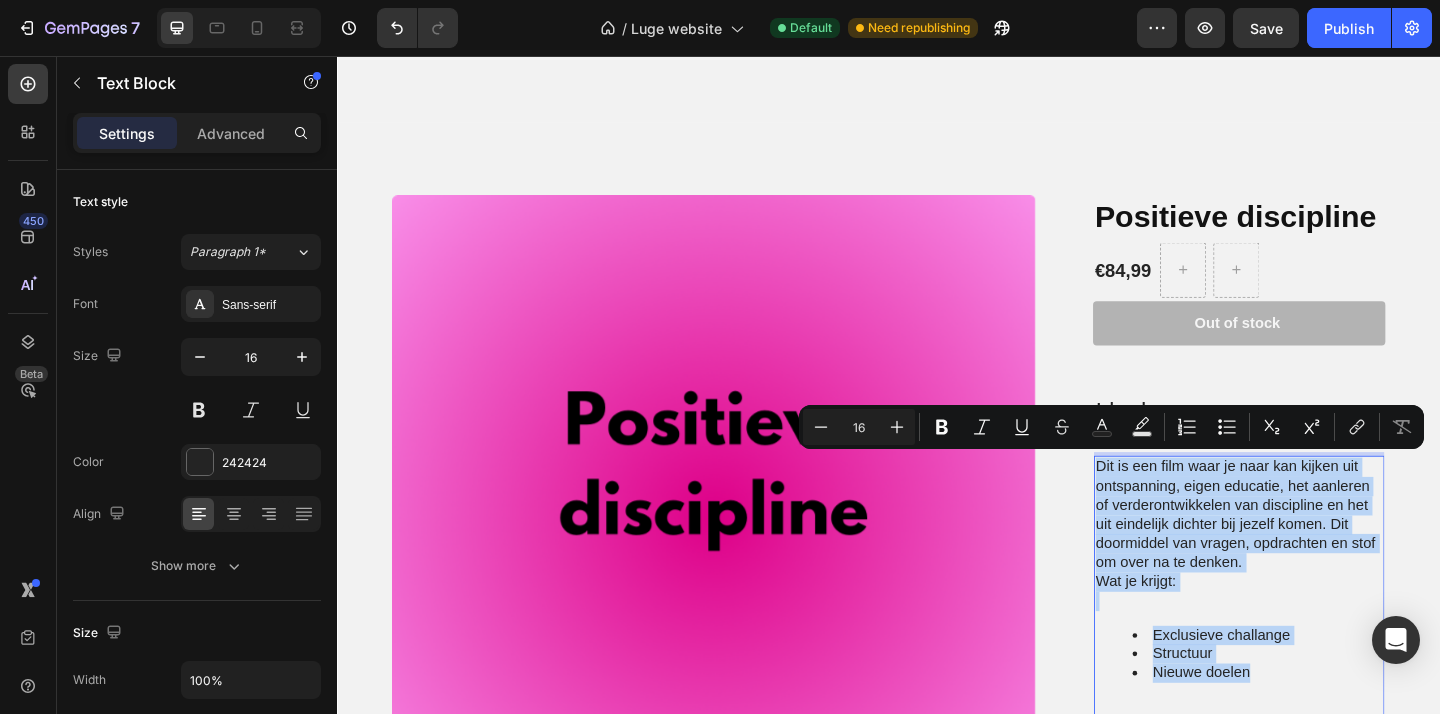 copy on "Dit is een film waar je naar kan kijken uit ontspanning, eigen educatie, het aanleren of verderontwikkelen van discipline en het uit eindelijk dichter bij jezelf komen. Dit doormiddel van vragen, opdrachten en stof om over na te denken.  Wat je krijgt: Exclusieve challange Structuur Nieuwe doelen" 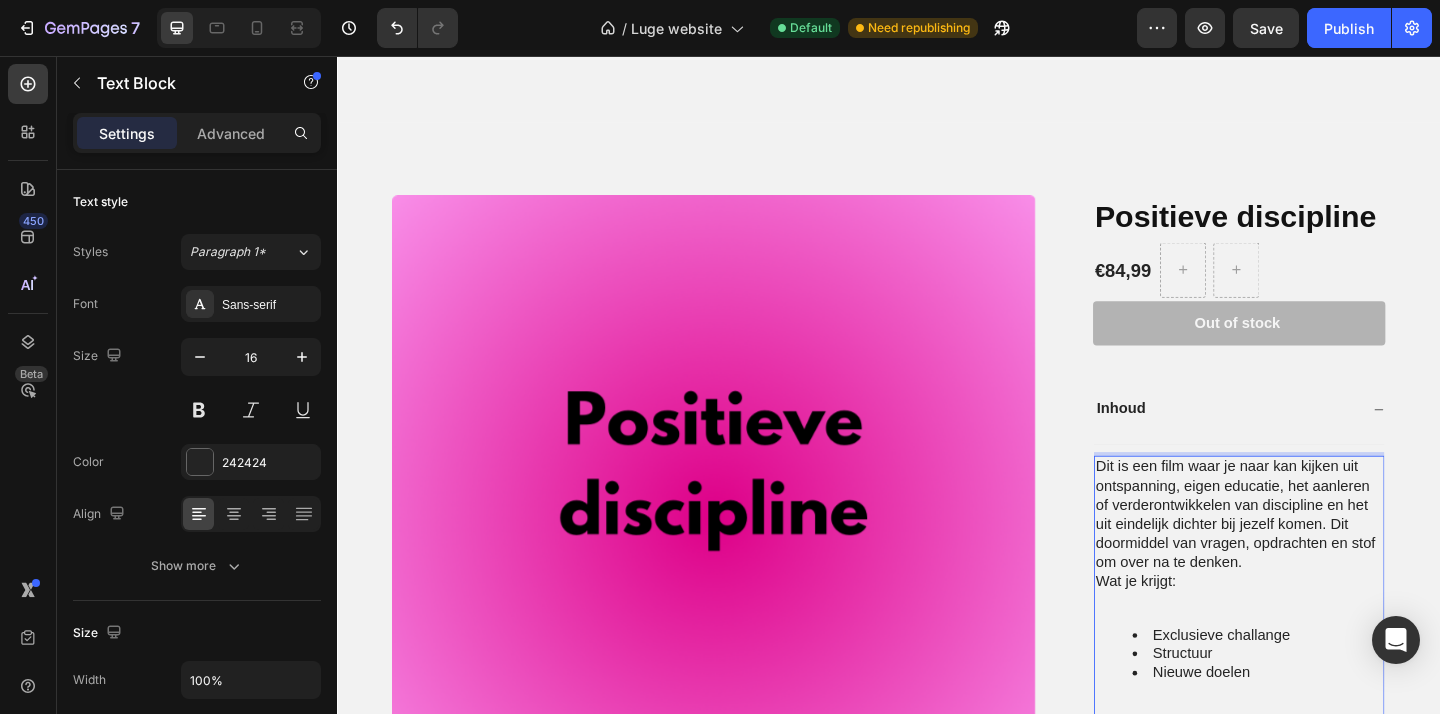 click on "Dit is een film waar je naar kan kijken uit ontspanning, eigen educatie, het aanleren of verderontwikkelen van discipline en het uit eindelijk dichter bij jezelf komen. Dit doormiddel van vragen, opdrachten en stof om over na te denken." at bounding box center [1318, 555] 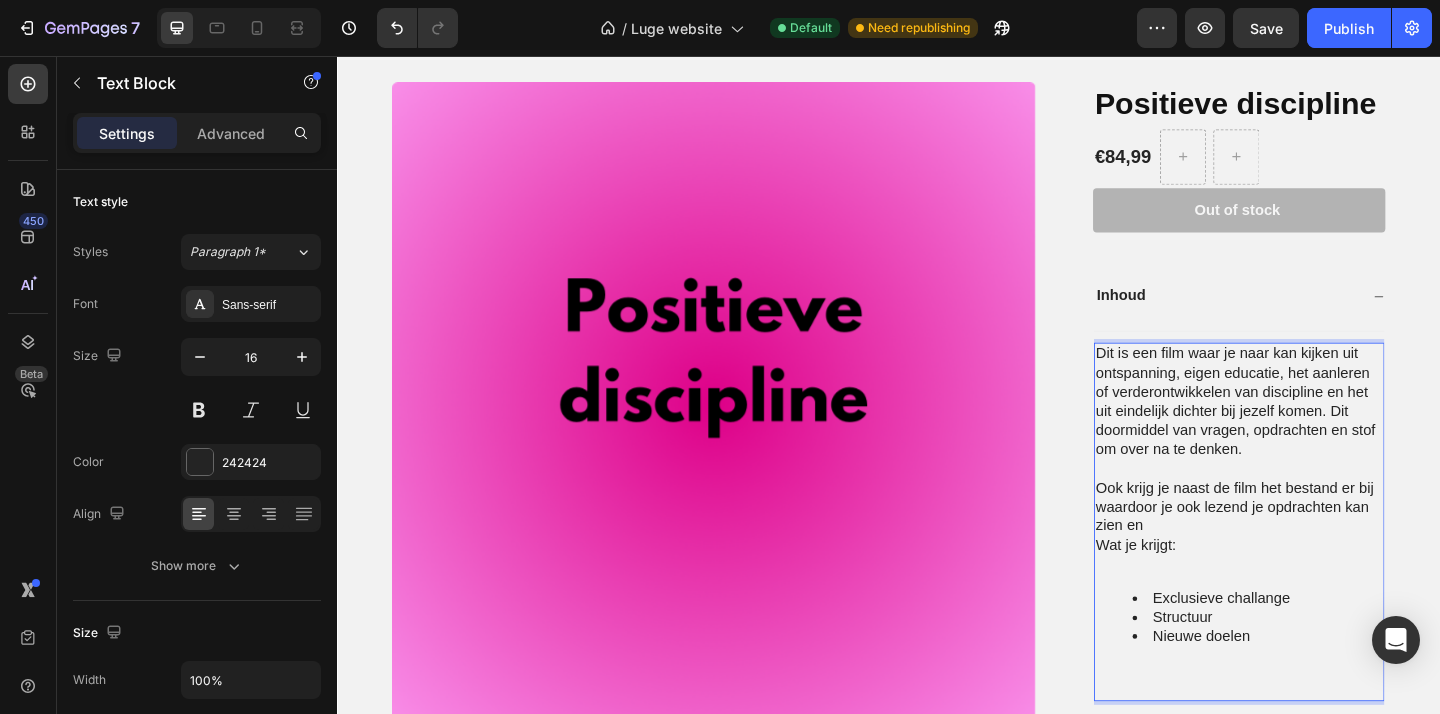 scroll, scrollTop: 3890, scrollLeft: 0, axis: vertical 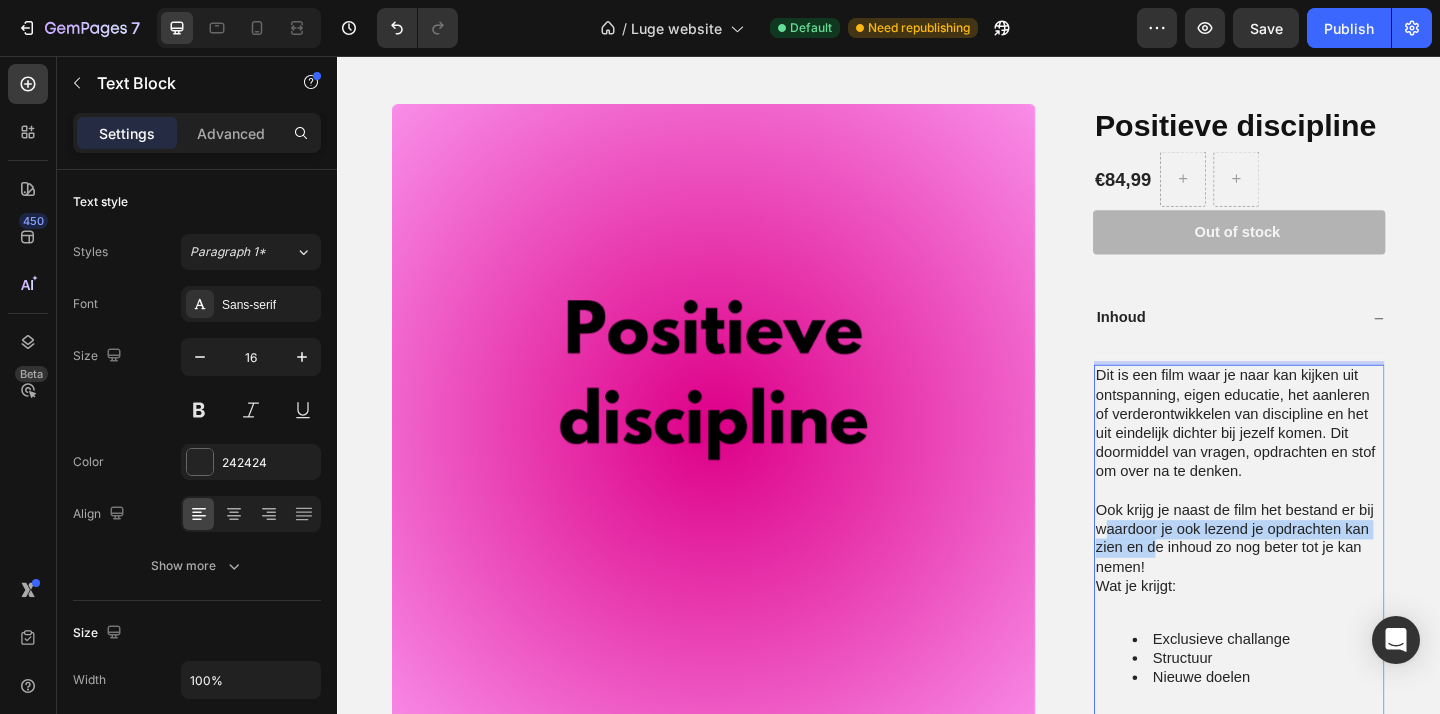 drag, startPoint x: 1227, startPoint y: 589, endPoint x: 1177, endPoint y: 554, distance: 61.03278 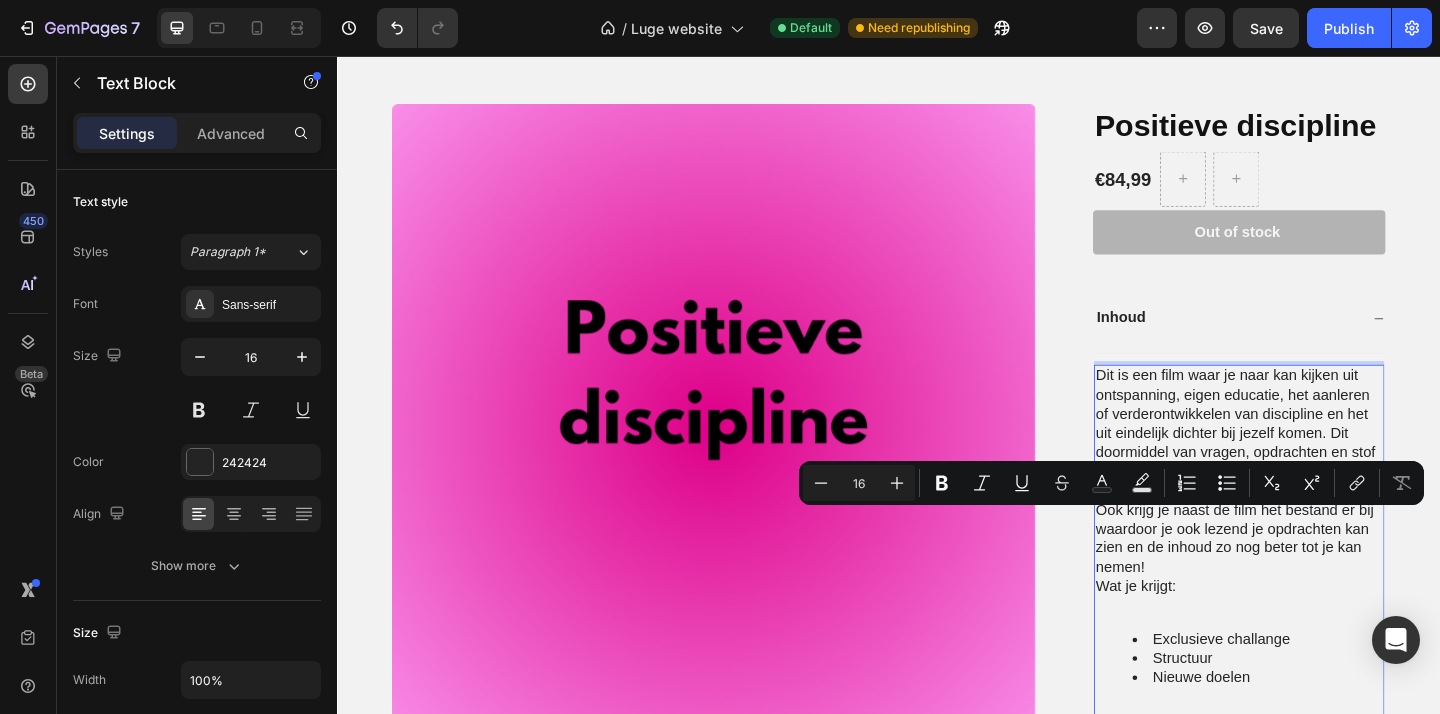 click on "Ook krijg je naast de film het bestand er bij waardoor je ook lezend je opdrachten kan zien en de inhoud zo nog beter tot je kan nemen!" at bounding box center [1318, 581] 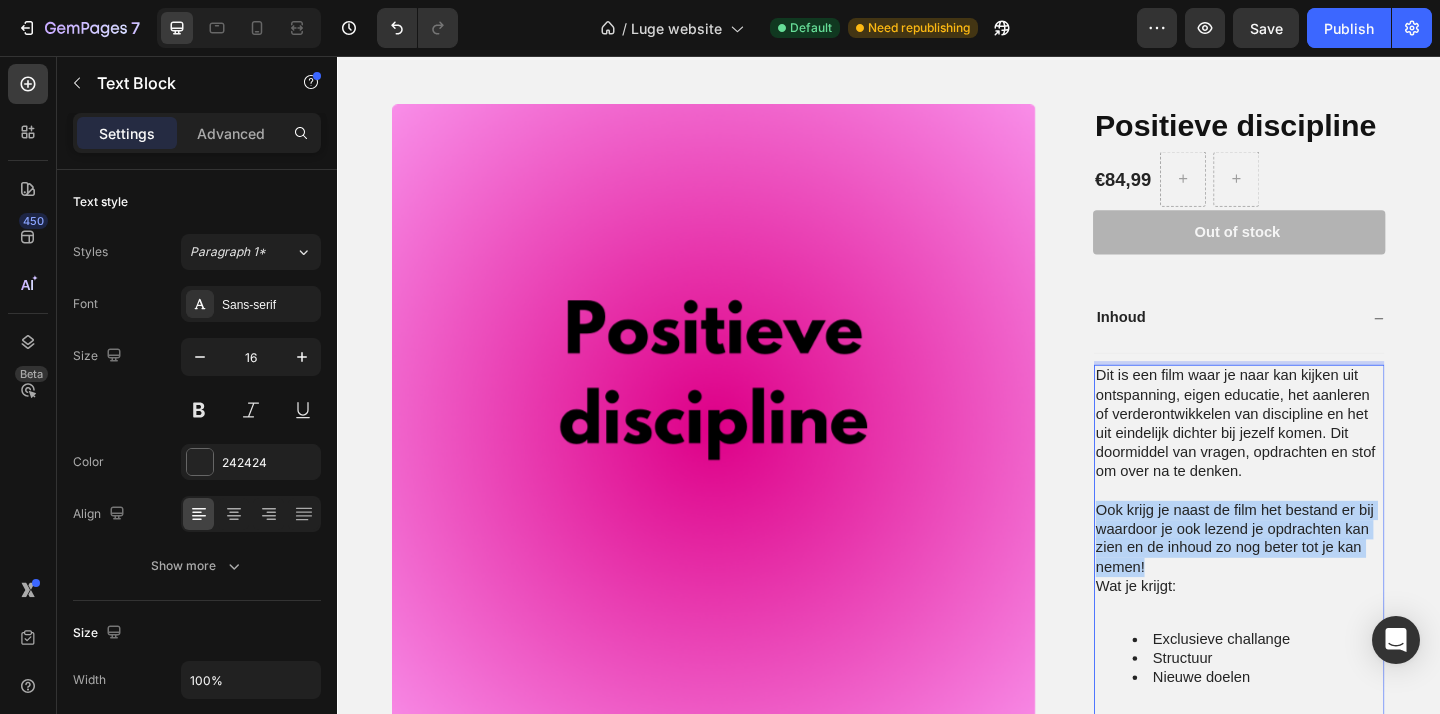 drag, startPoint x: 1232, startPoint y: 596, endPoint x: 1159, endPoint y: 534, distance: 95.77578 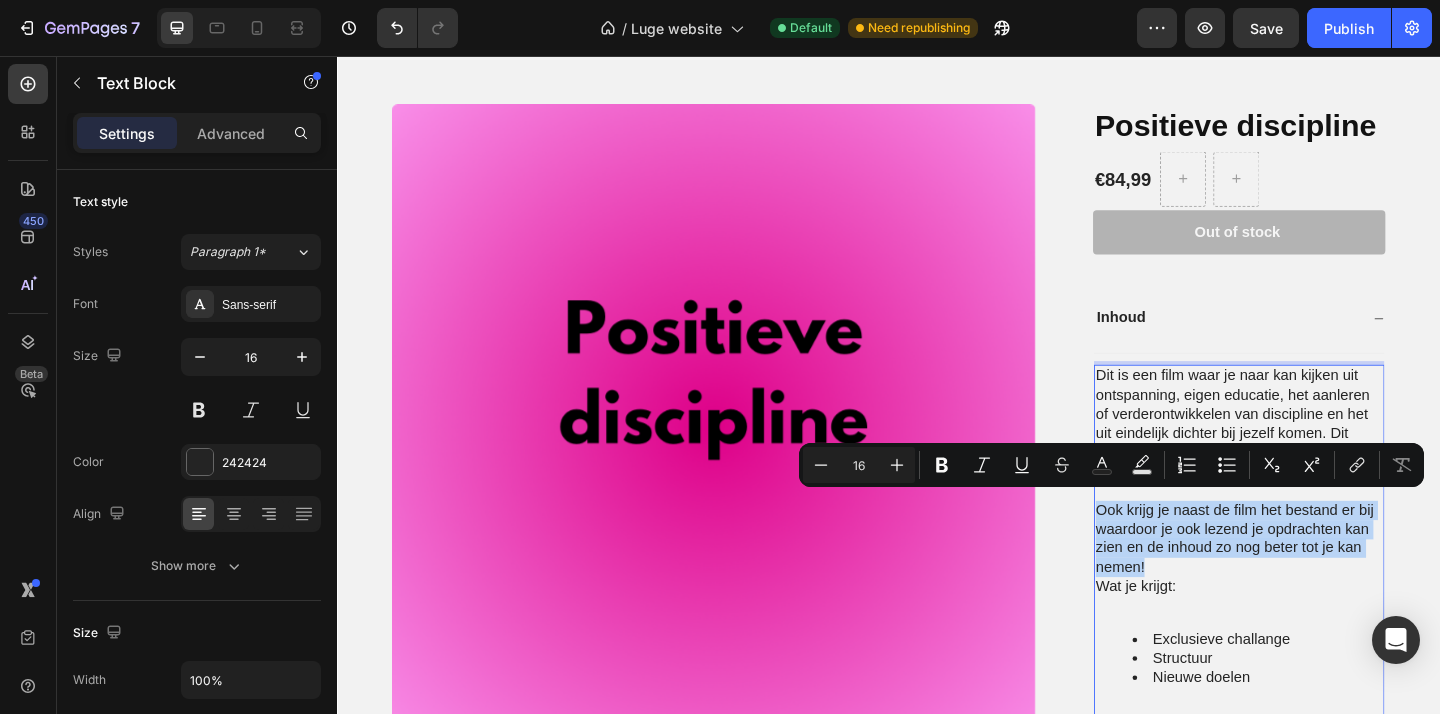 copy on "Ook krijg je naast de film het bestand er bij waardoor je ook lezend je opdrachten kan zien en de inhoud zo nog beter tot je kan nemen!" 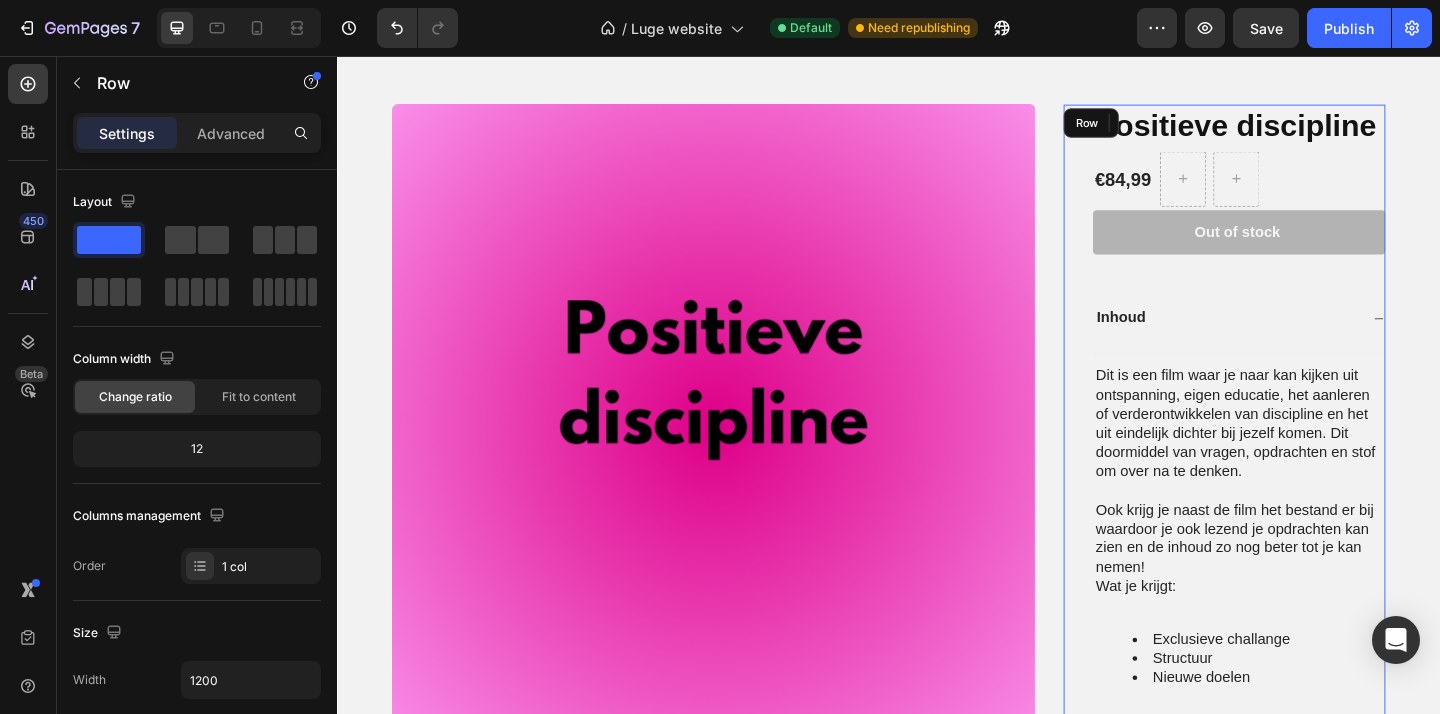click on "Positieve discipline Product Title €84,99 Product Price Product Price
Row
1
Product Quantity Row Out of stock Add to Cart Row
Inhoud Dit is een film waar je naar kan kijken uit ontspanning, eigen educatie, het aanleren of verderontwikkelen van discipline en het uit eindelijk dichter bij jezelf komen. Dit doormiddel van vragen, opdrachten en stof om over na te denken.  Ook krijg je naast de film het bestand er bij waardoor je ook lezend je opdrachten kan zien en de inhoud zo nog beter tot je kan nemen! Wat je krijgt: Exclusieve challange Structuur Nieuwe doelen Text Block   0 Accordion Row" at bounding box center [1302, 462] 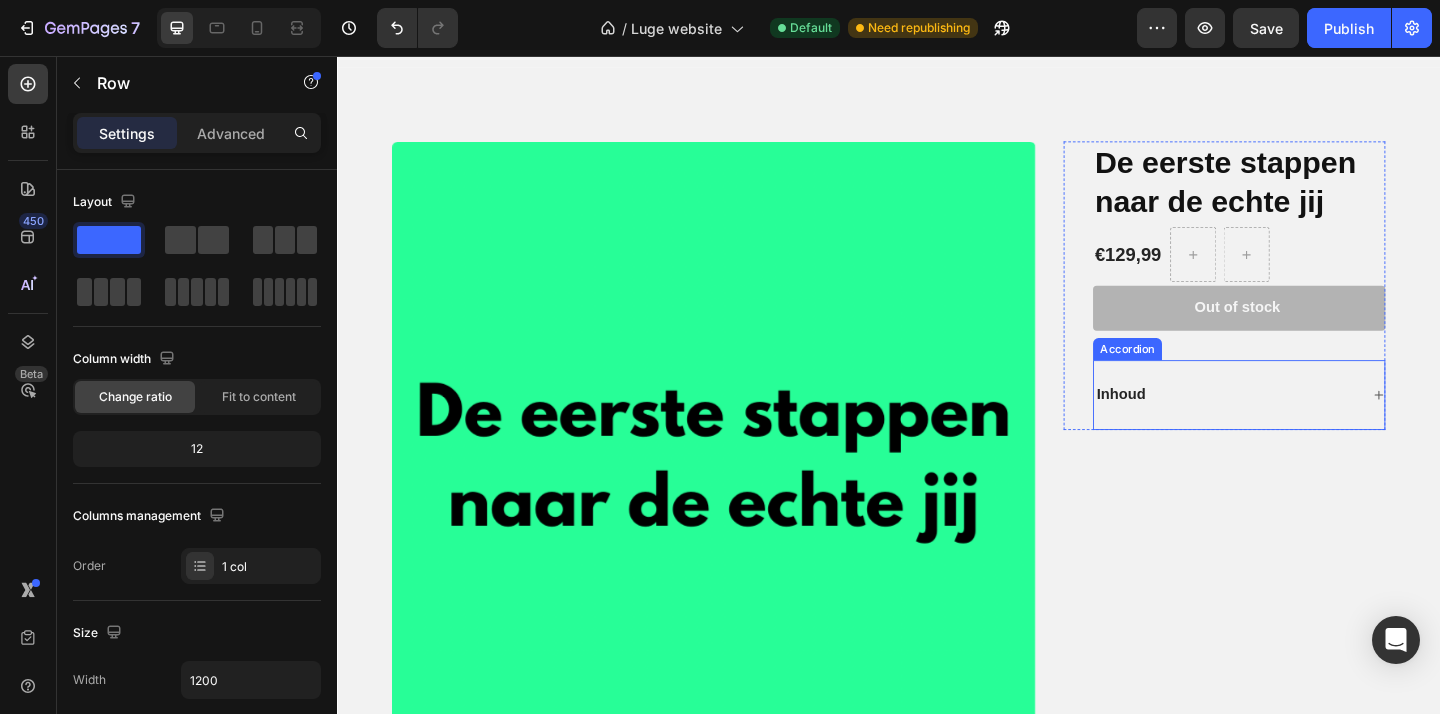 scroll, scrollTop: 2942, scrollLeft: 0, axis: vertical 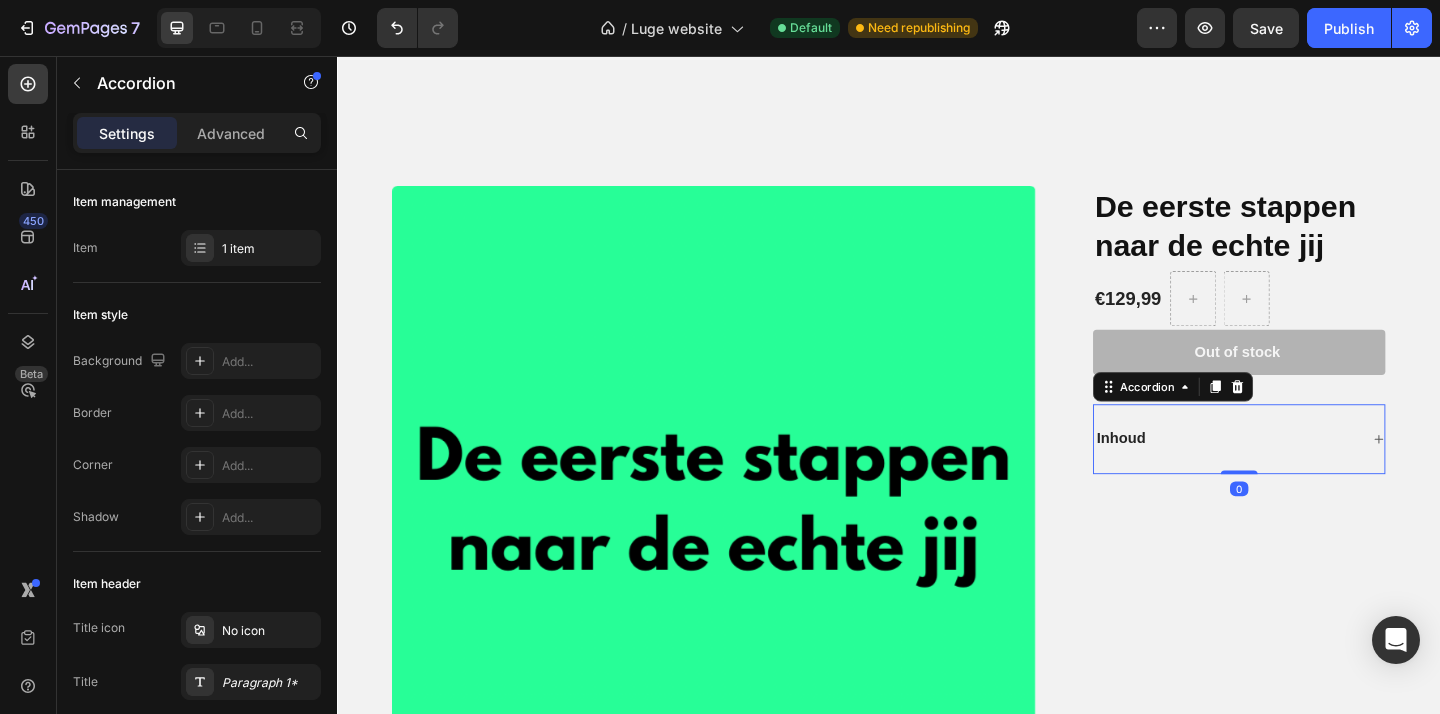 click on "Inhoud" at bounding box center [1318, 473] 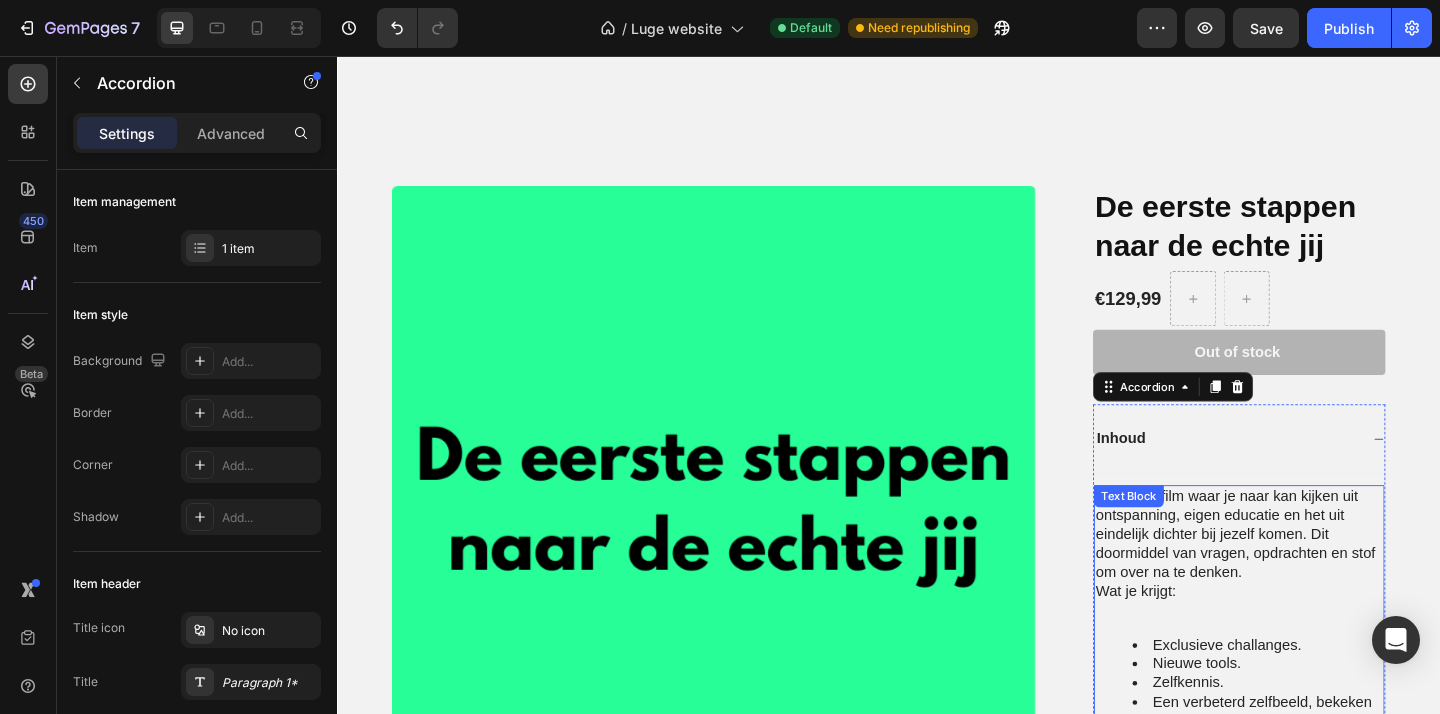 scroll, scrollTop: 3048, scrollLeft: 0, axis: vertical 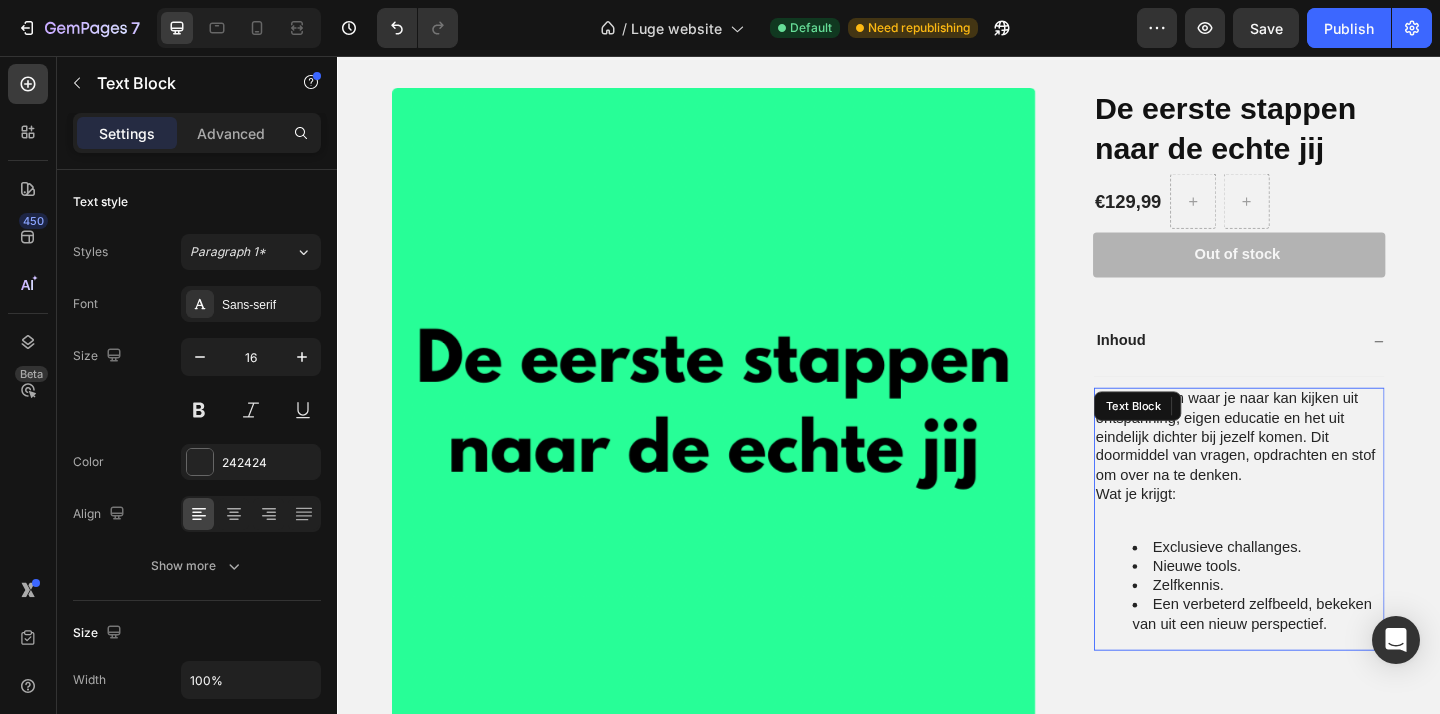 click on "Dit is een film waar je naar kan kijken uit ontspanning, eigen educatie en het uit eindelijk dichter bij jezelf komen. Dit doormiddel van vragen, opdrachten en stof om over na te denken." at bounding box center (1318, 471) 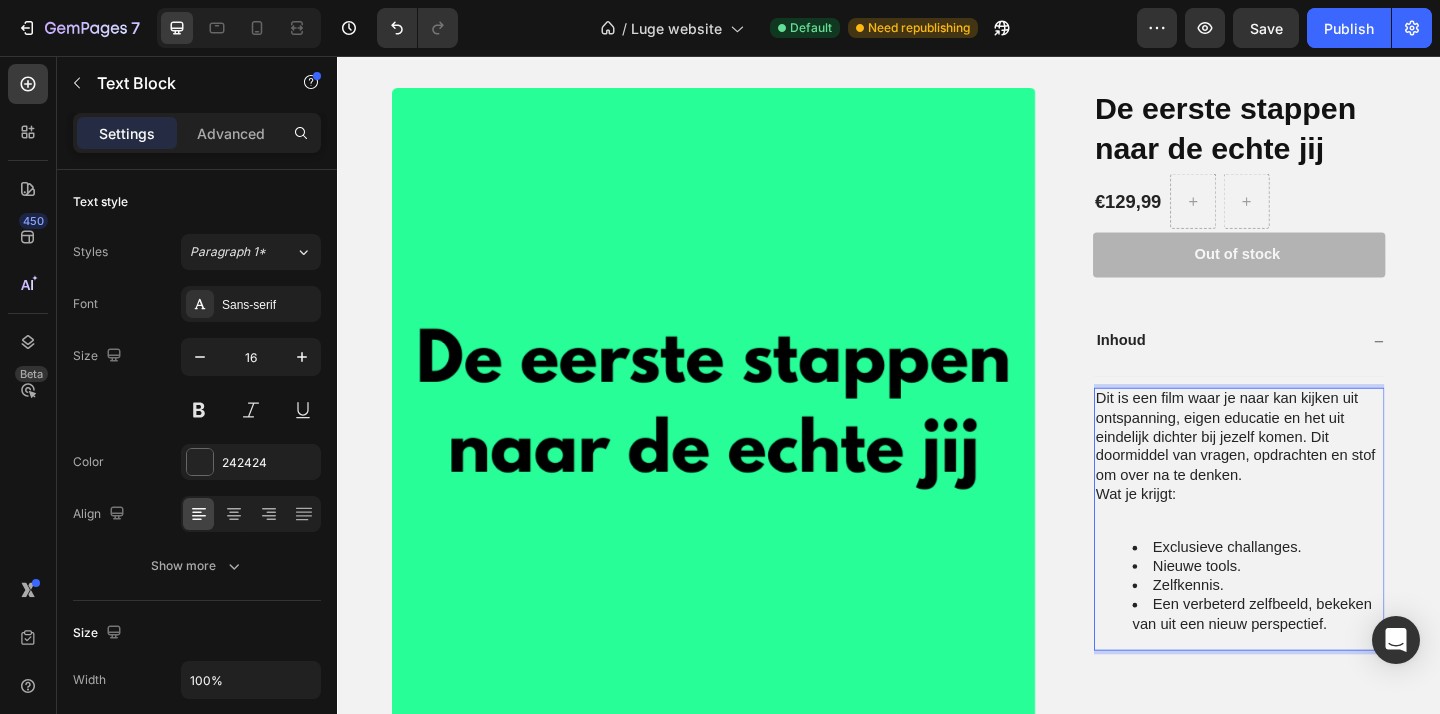click on "Dit is een film waar je naar kan kijken uit ontspanning, eigen educatie en het uit eindelijk dichter bij jezelf komen. Dit doormiddel van vragen, opdrachten en stof om over na te denken." at bounding box center [1318, 471] 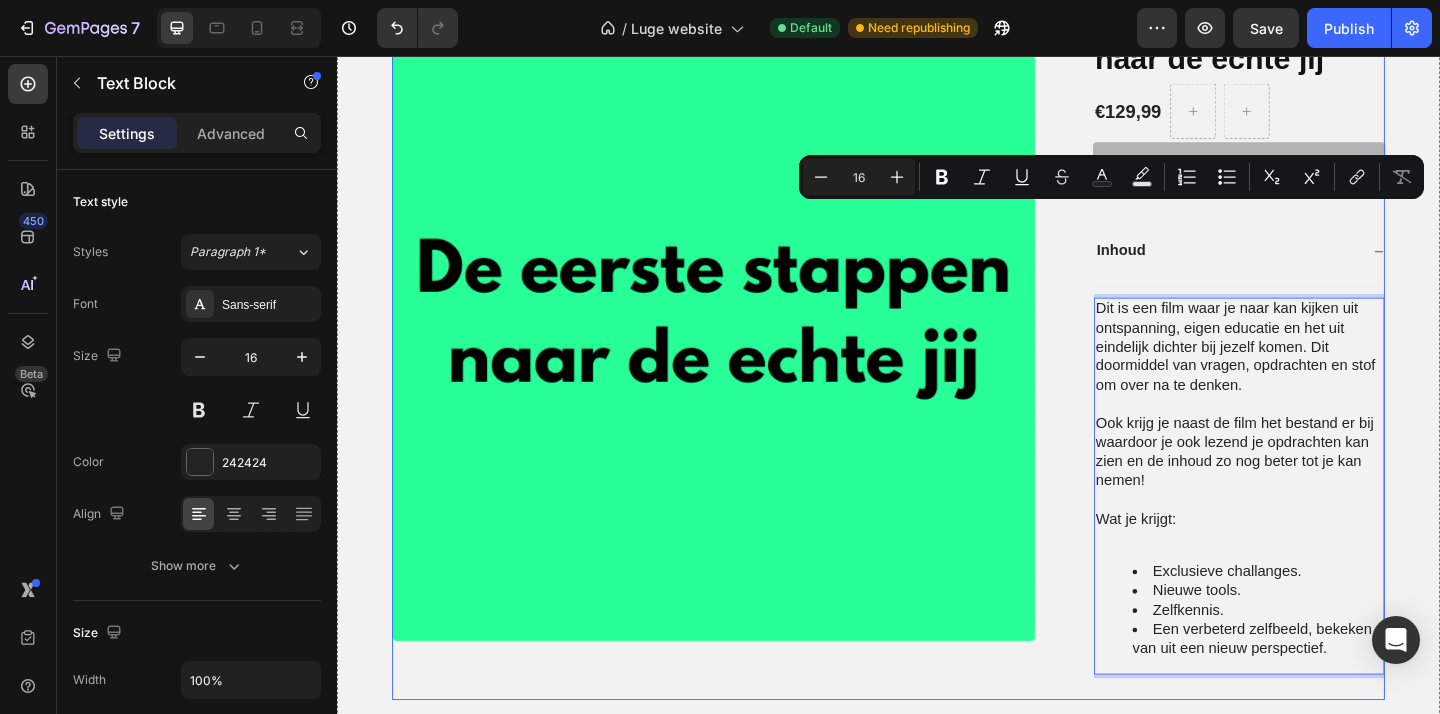 scroll, scrollTop: 3246, scrollLeft: 0, axis: vertical 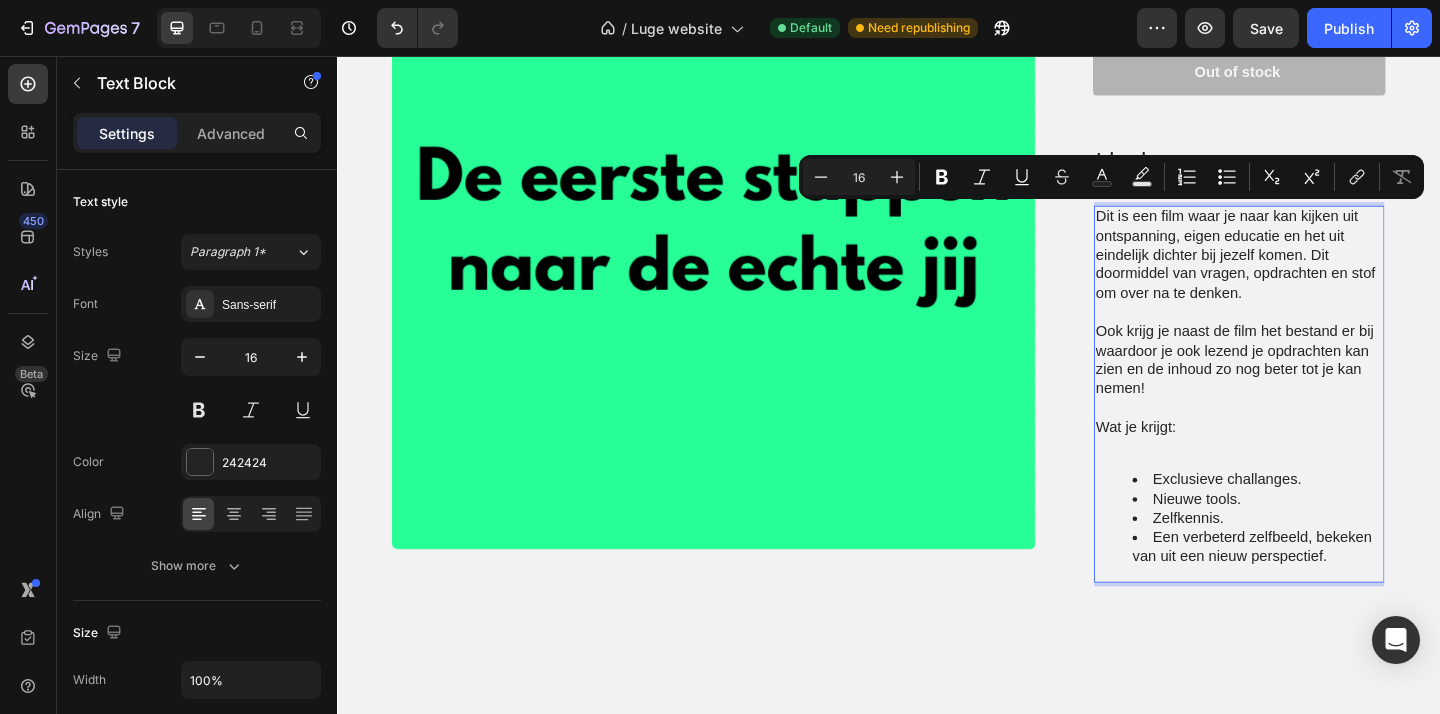 drag, startPoint x: 1163, startPoint y: 422, endPoint x: 1368, endPoint y: 606, distance: 275.46506 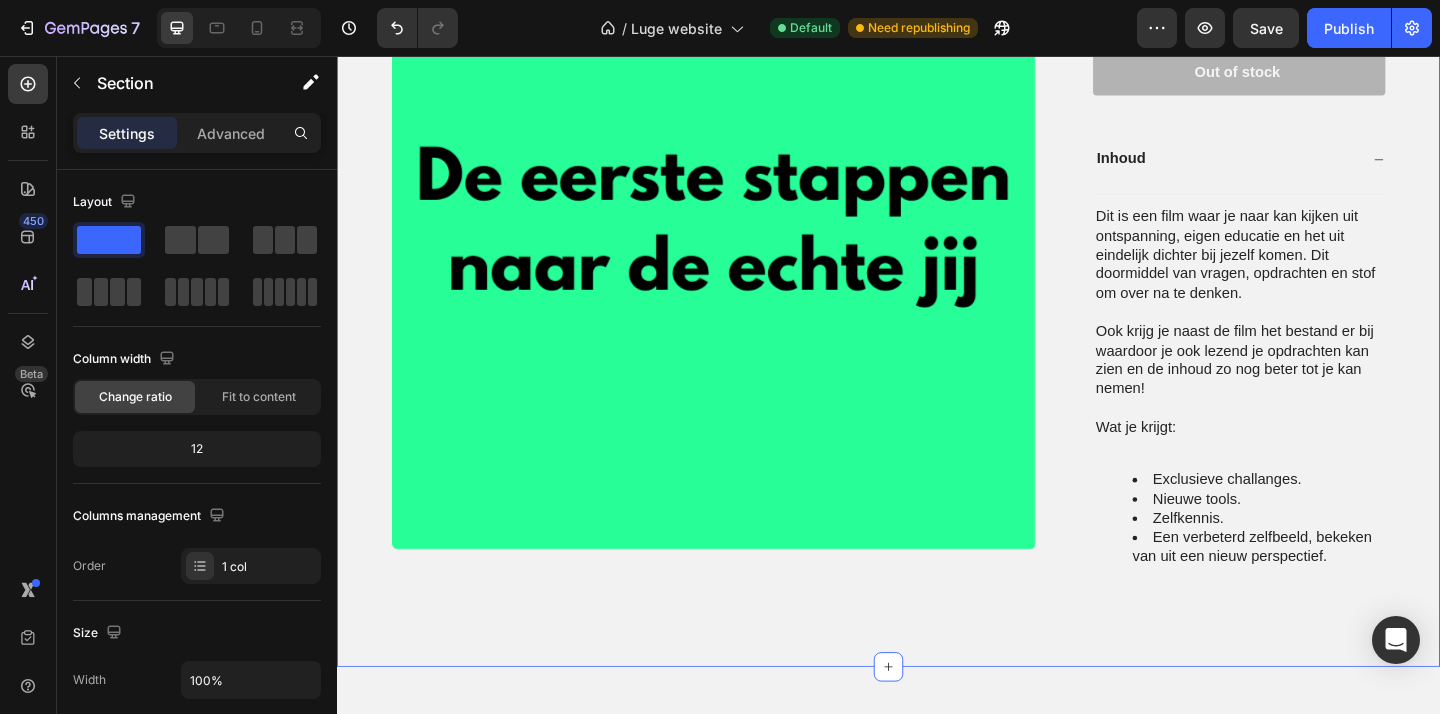 click on "Product Images De eerste stappen naar de echte jij Product Title €129,99 Product Price Product Price
Row
1
Product Quantity Row Out of stock Add to Cart Row
Inhoud Dit is een film waar je naar kan kijken uit ontspanning, eigen educatie en het uit eindelijk dichter bij jezelf komen. Dit doormiddel van vragen, opdrachten en stof om over na te denken.  Ook krijg je naast de film het bestand er bij waardoor je ook lezend je opdrachten kan zien en de inhoud zo nog beter tot je kan nemen! Wat je krijgt: Exclusieve challanges.  Nieuwe tools. Zelfkennis. Een verbeterd zelfbeeld, bekeken van uit een nieuw perspectief.  Text Block   0 Accordion Row Product Section 6" at bounding box center [937, 267] 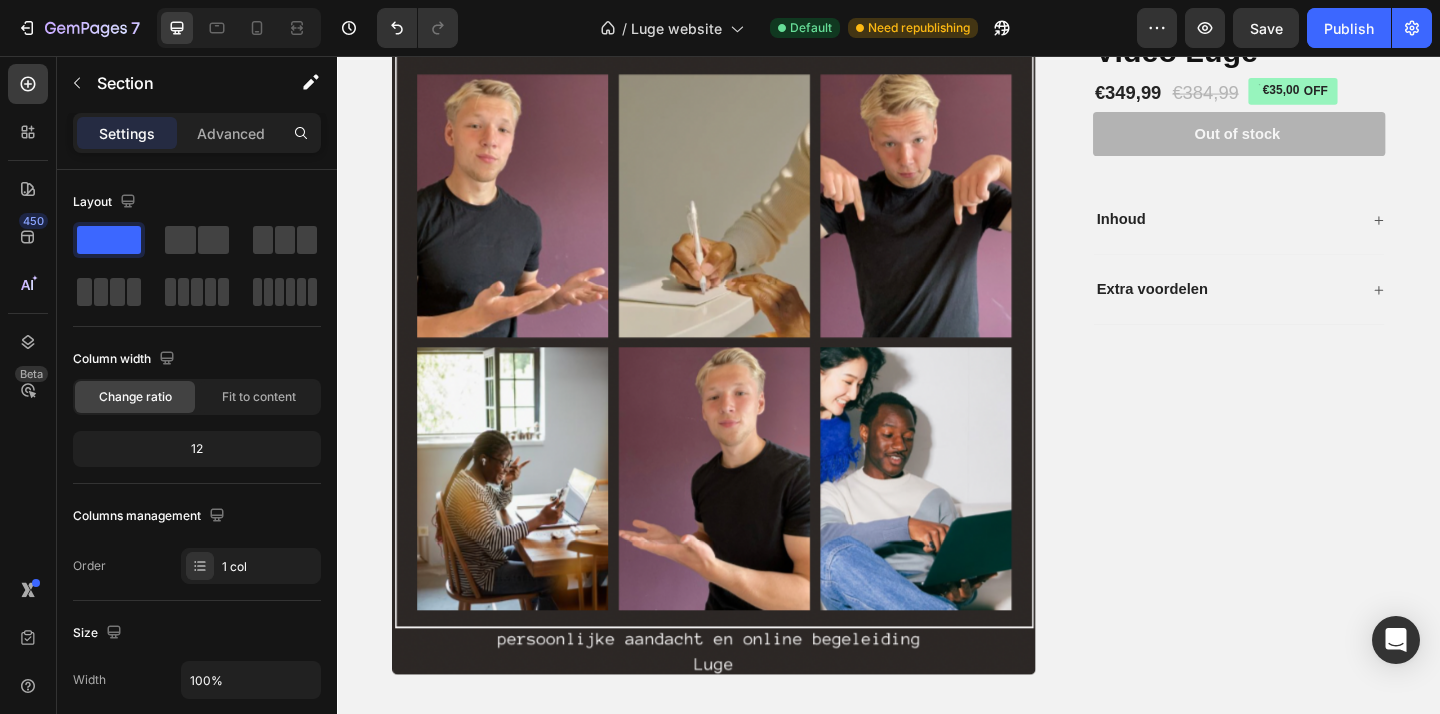 scroll, scrollTop: 2117, scrollLeft: 0, axis: vertical 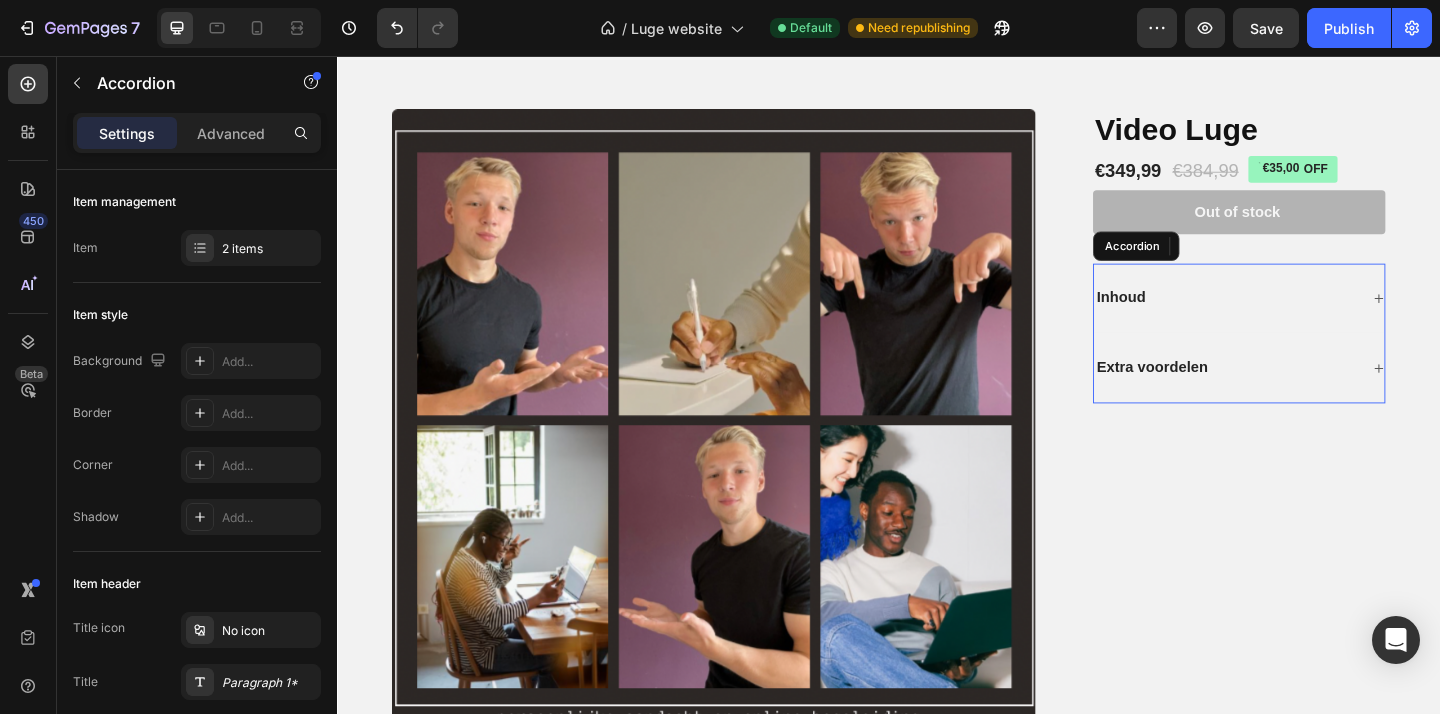 click on "Inhoud" at bounding box center (1189, 319) 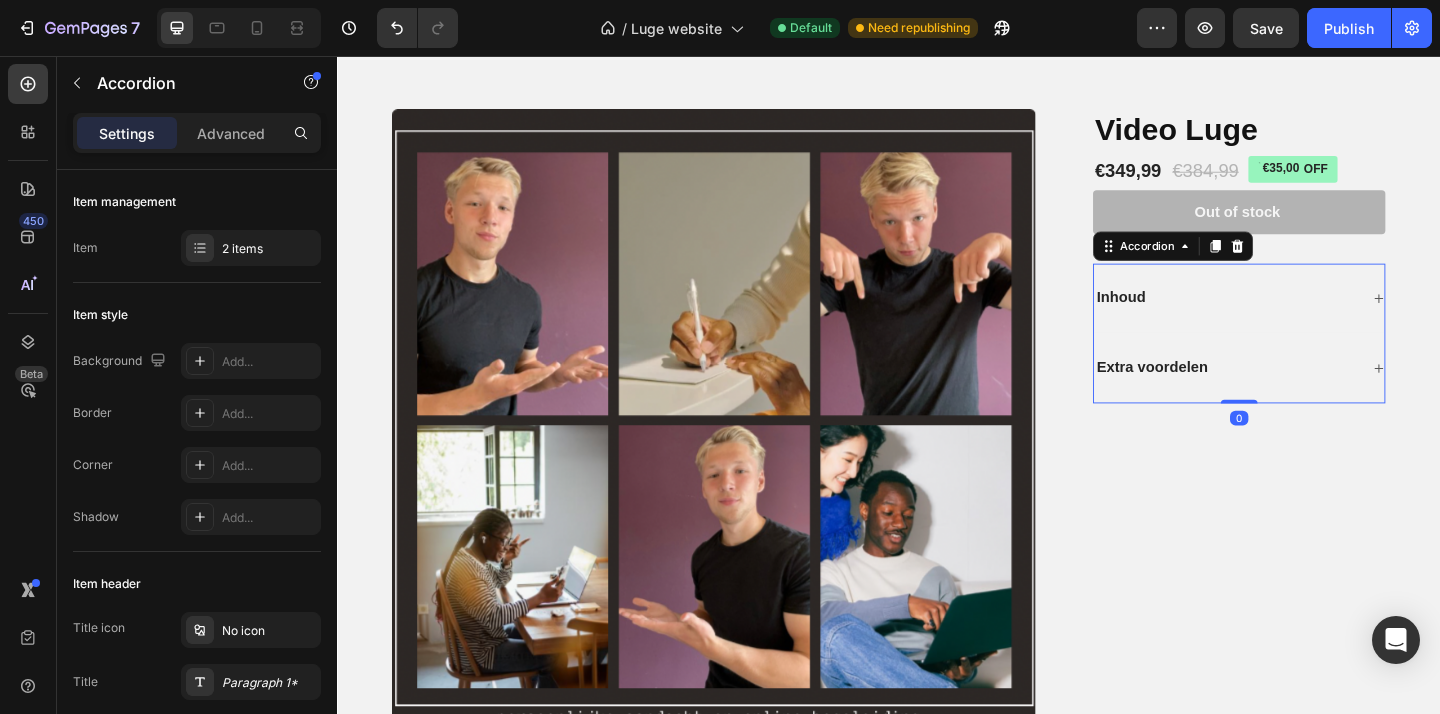 click on "Inhoud" at bounding box center [1304, 319] 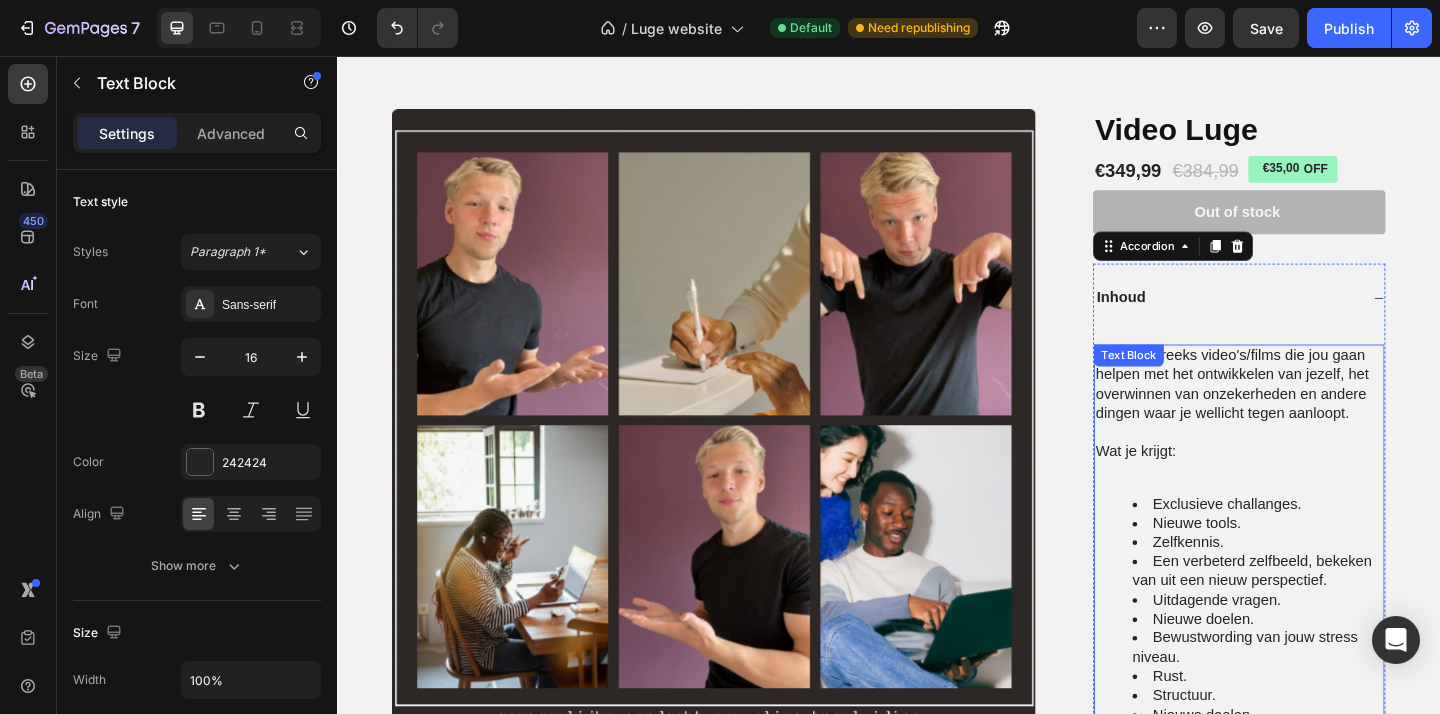 click on "Dit is een reeks video's/films die jou gaan helpen met het ontwikkelen van jezelf, het overwinnen van onzekerheden en andere dingen waar je wellicht tegen aanloopt." at bounding box center [1318, 413] 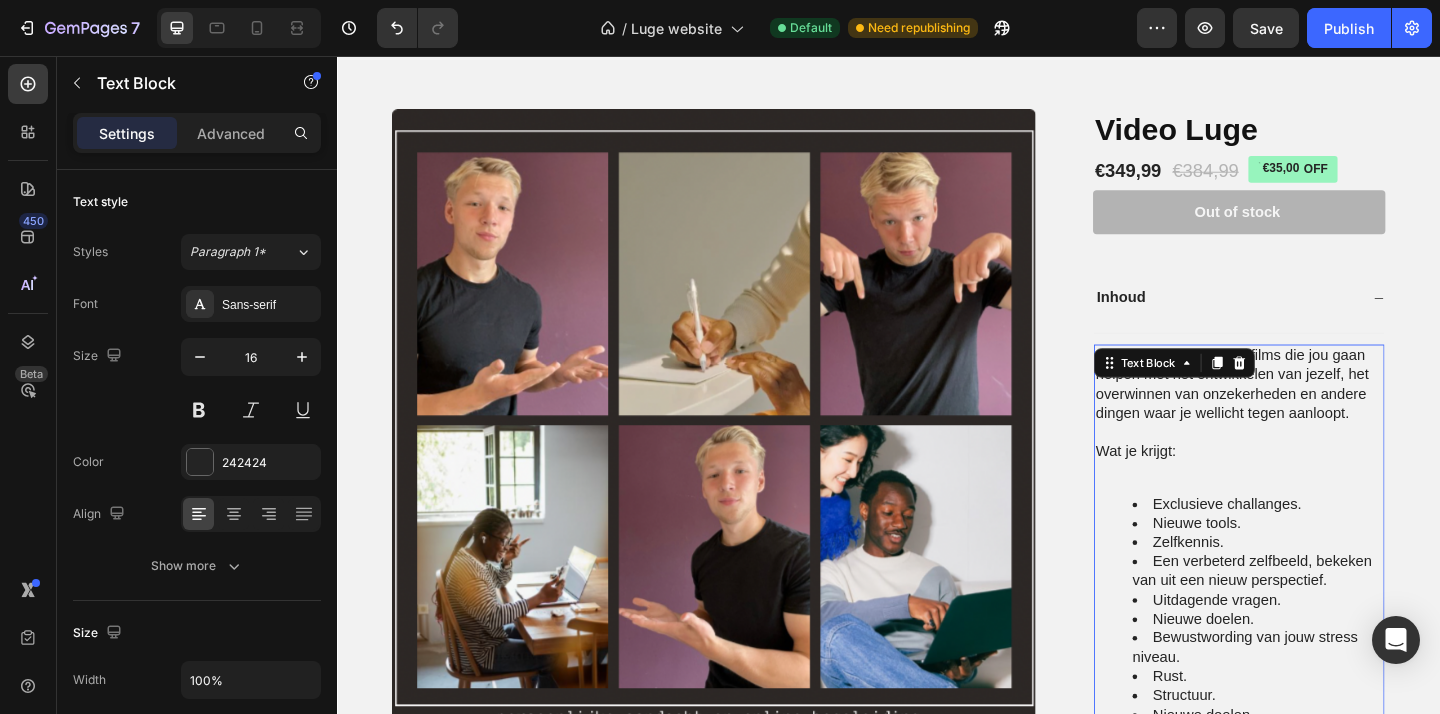 click on "Dit is een reeks video's/films die jou gaan helpen met het ontwikkelen van jezelf, het overwinnen van onzekerheden en andere dingen waar je wellicht tegen aanloopt." at bounding box center (1318, 413) 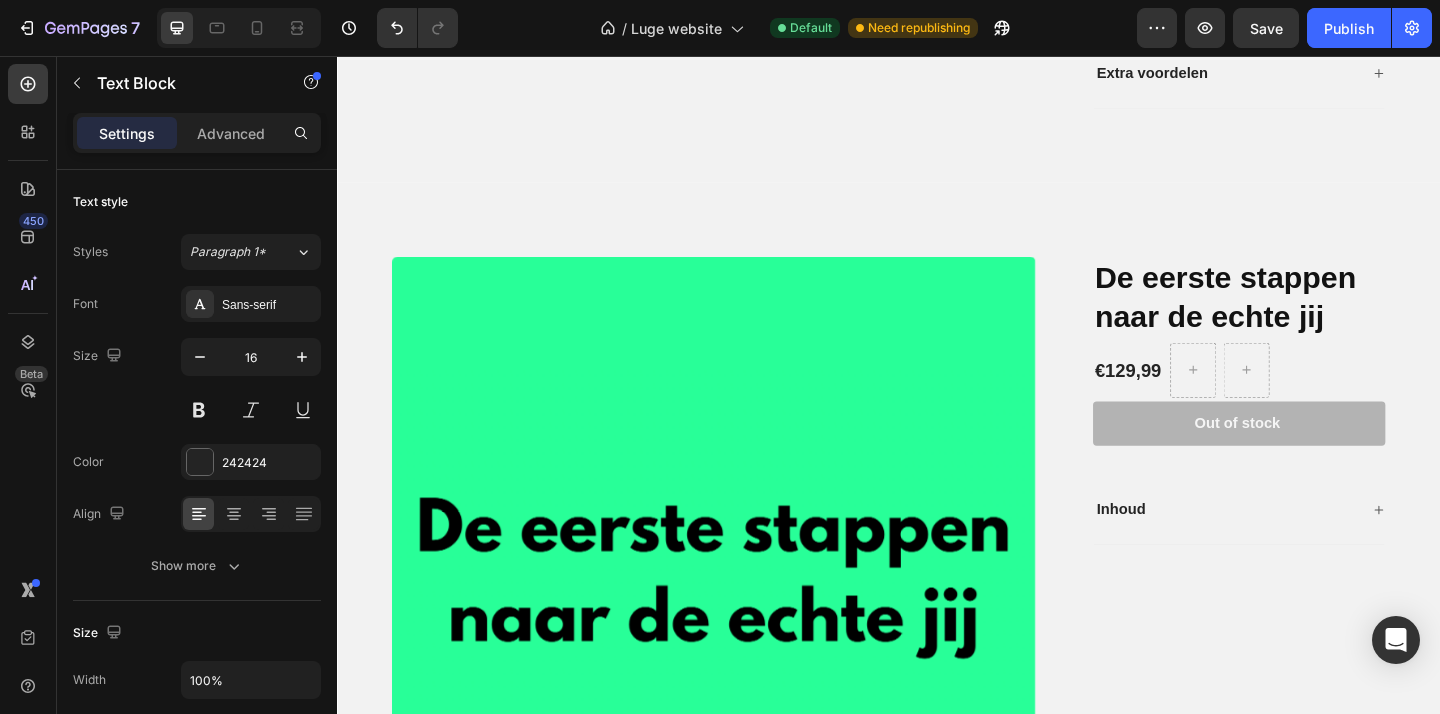 scroll, scrollTop: 3113, scrollLeft: 0, axis: vertical 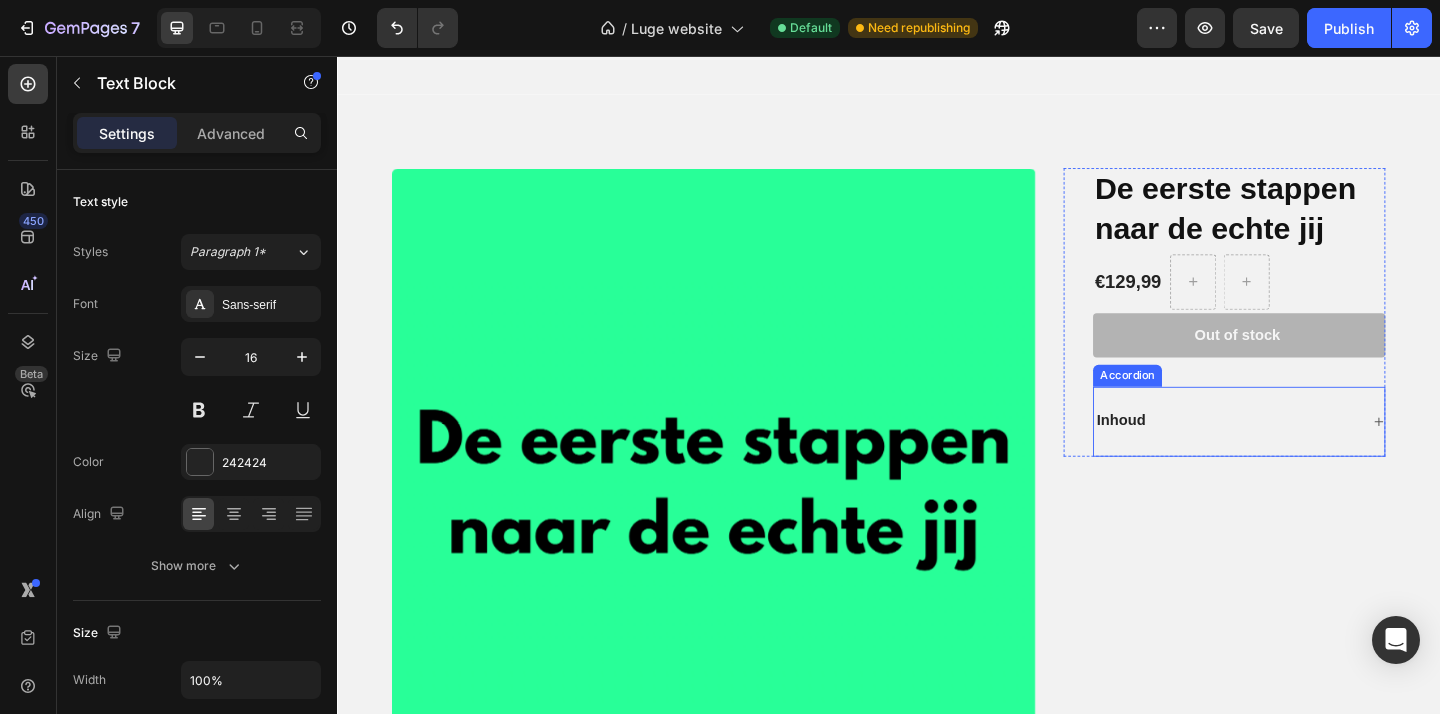 click on "Inhoud" at bounding box center [1304, 453] 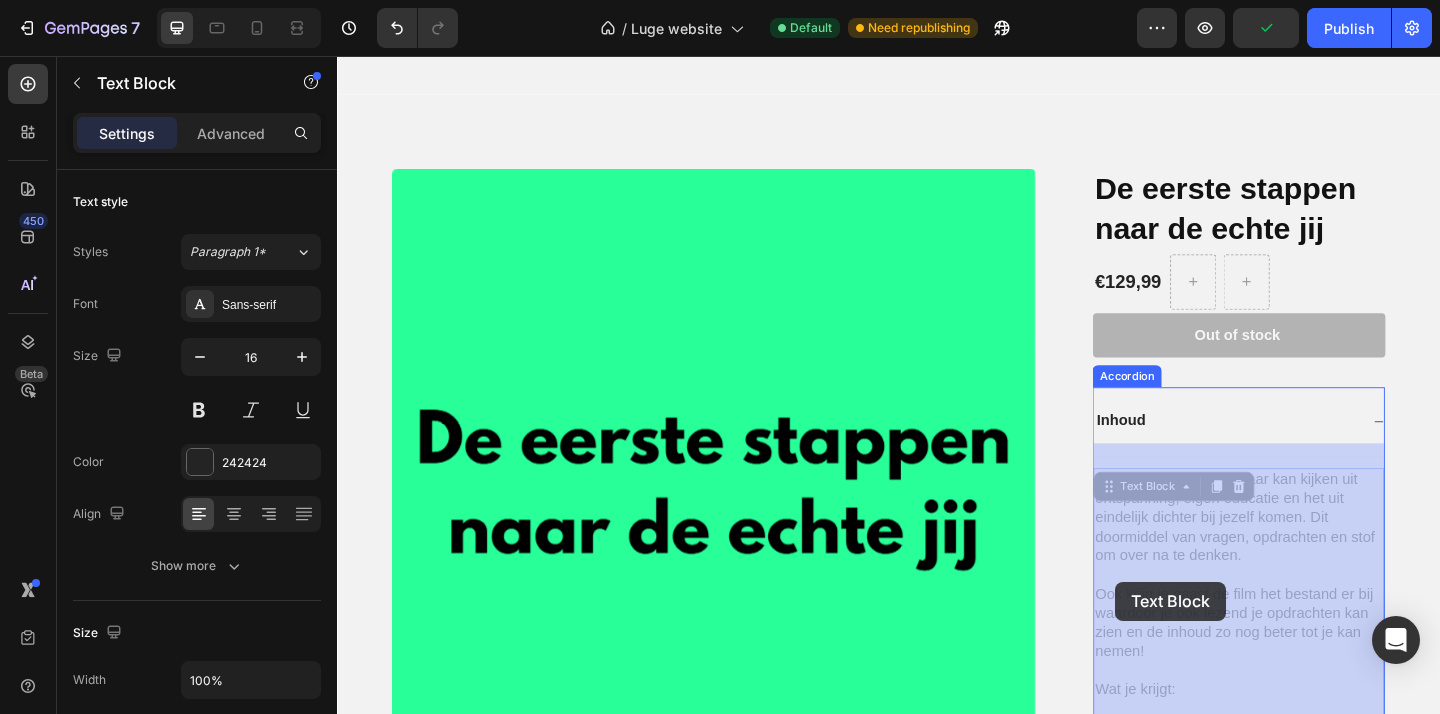 drag, startPoint x: 1224, startPoint y: 664, endPoint x: 1185, endPoint y: 628, distance: 53.075417 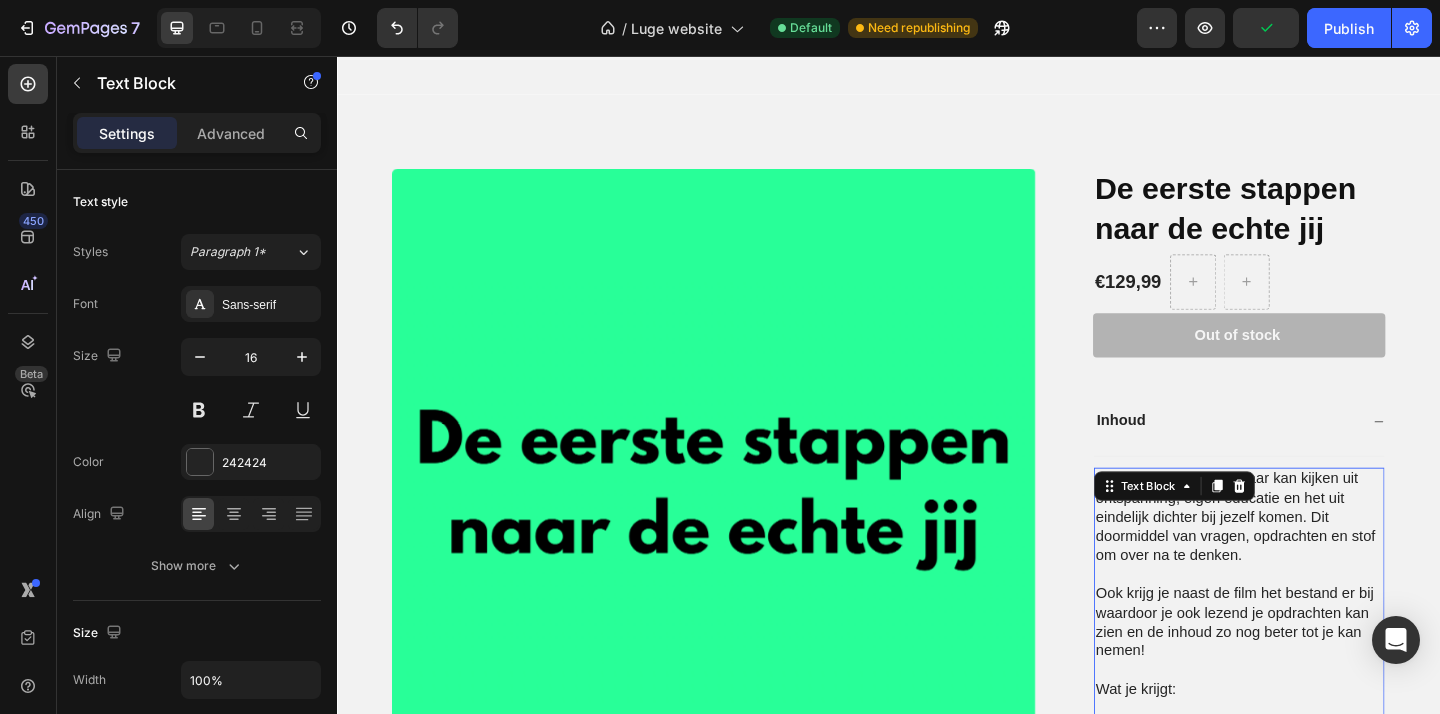 click on "Ook krijg je naast de film het bestand er bij waardoor je ook lezend je opdrachten kan zien en de inhoud zo nog beter tot je kan nemen!" at bounding box center [1318, 672] 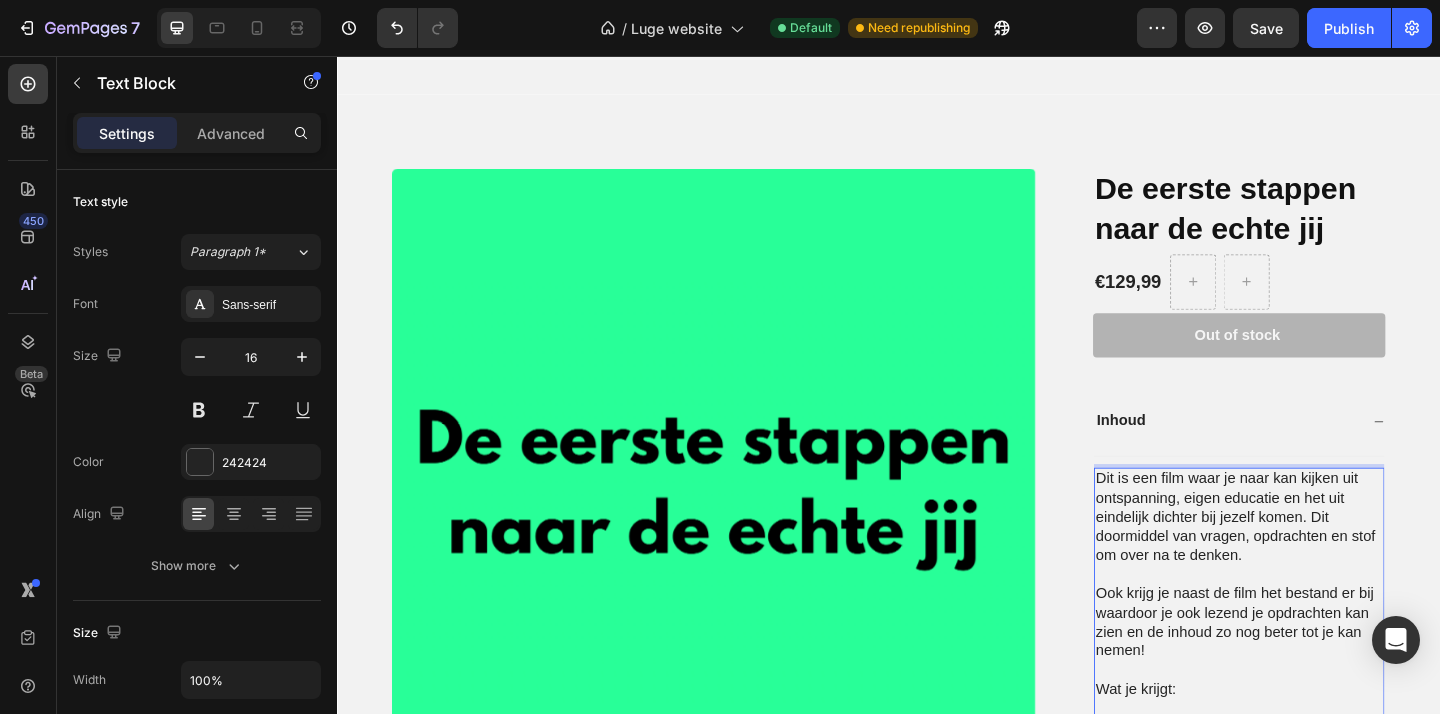 click on "Ook krijg je naast de film het bestand er bij waardoor je ook lezend je opdrachten kan zien en de inhoud zo nog beter tot je kan nemen!" at bounding box center [1318, 672] 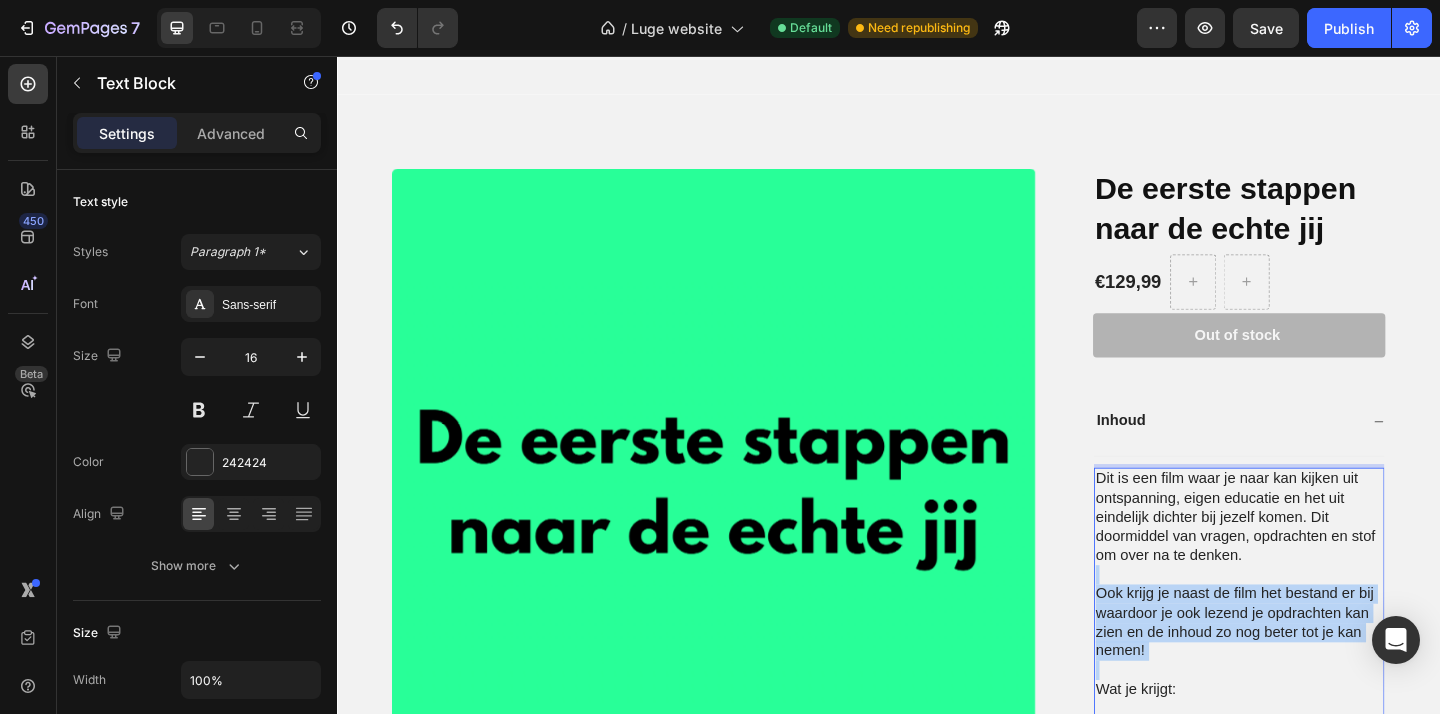 drag, startPoint x: 1217, startPoint y: 668, endPoint x: 1170, endPoint y: 595, distance: 86.821655 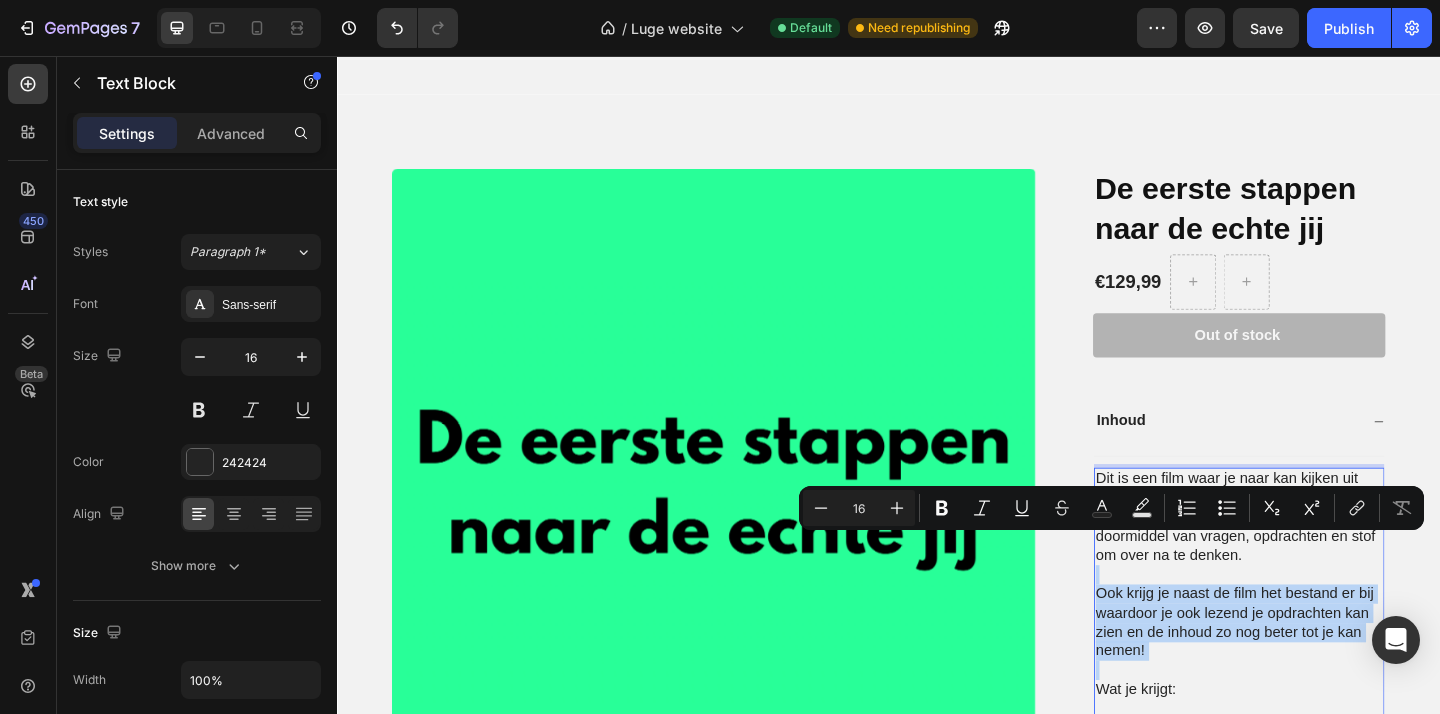 click on "Ook krijg je naast de film het bestand er bij waardoor je ook lezend je opdrachten kan zien en de inhoud zo nog beter tot je kan nemen!" at bounding box center [1318, 672] 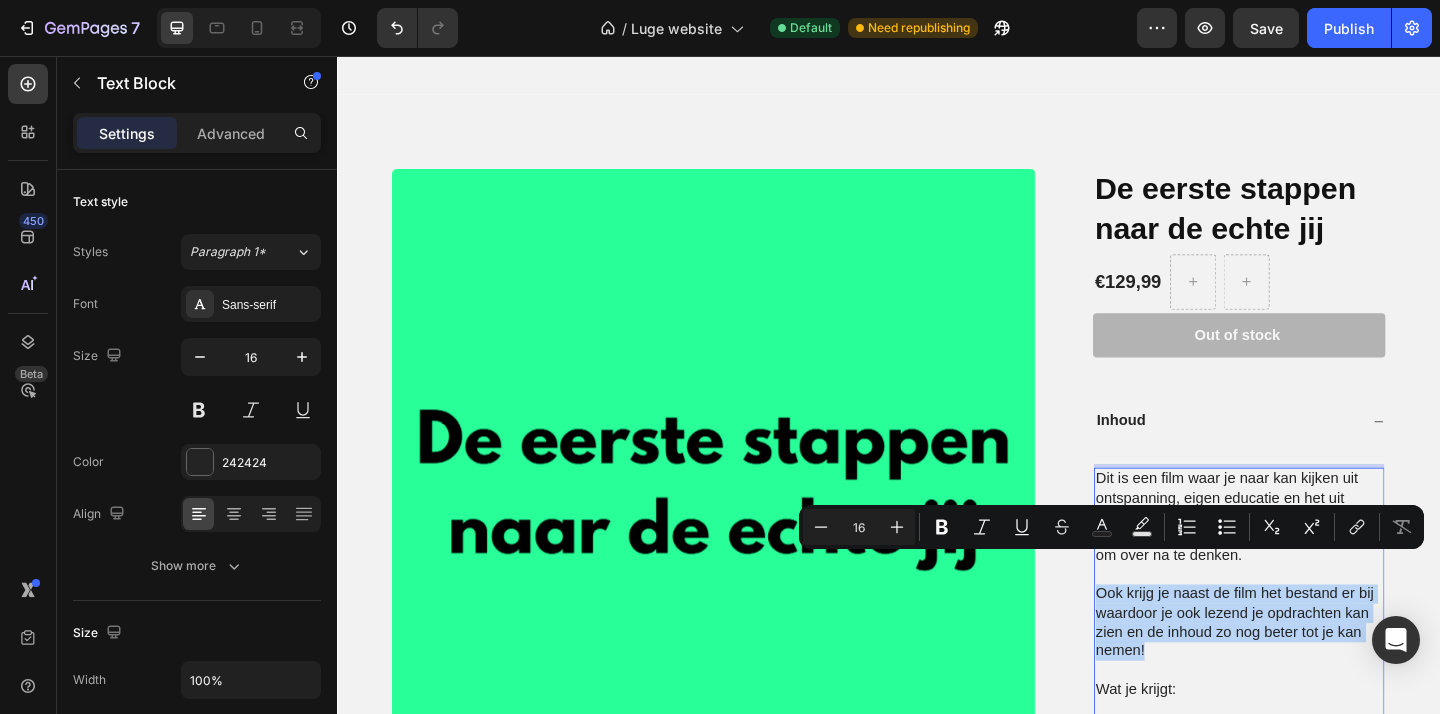 drag, startPoint x: 1223, startPoint y: 666, endPoint x: 1161, endPoint y: 610, distance: 83.546394 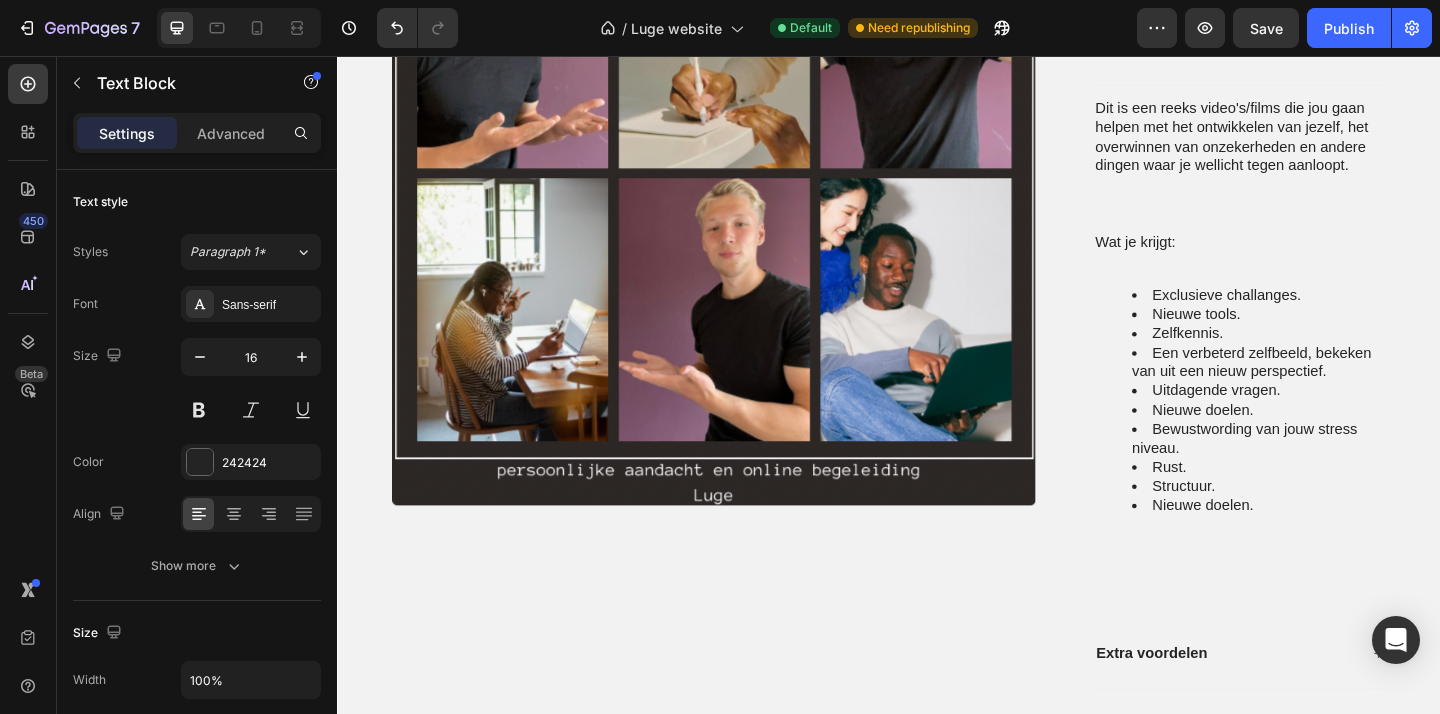 scroll, scrollTop: 2151, scrollLeft: 0, axis: vertical 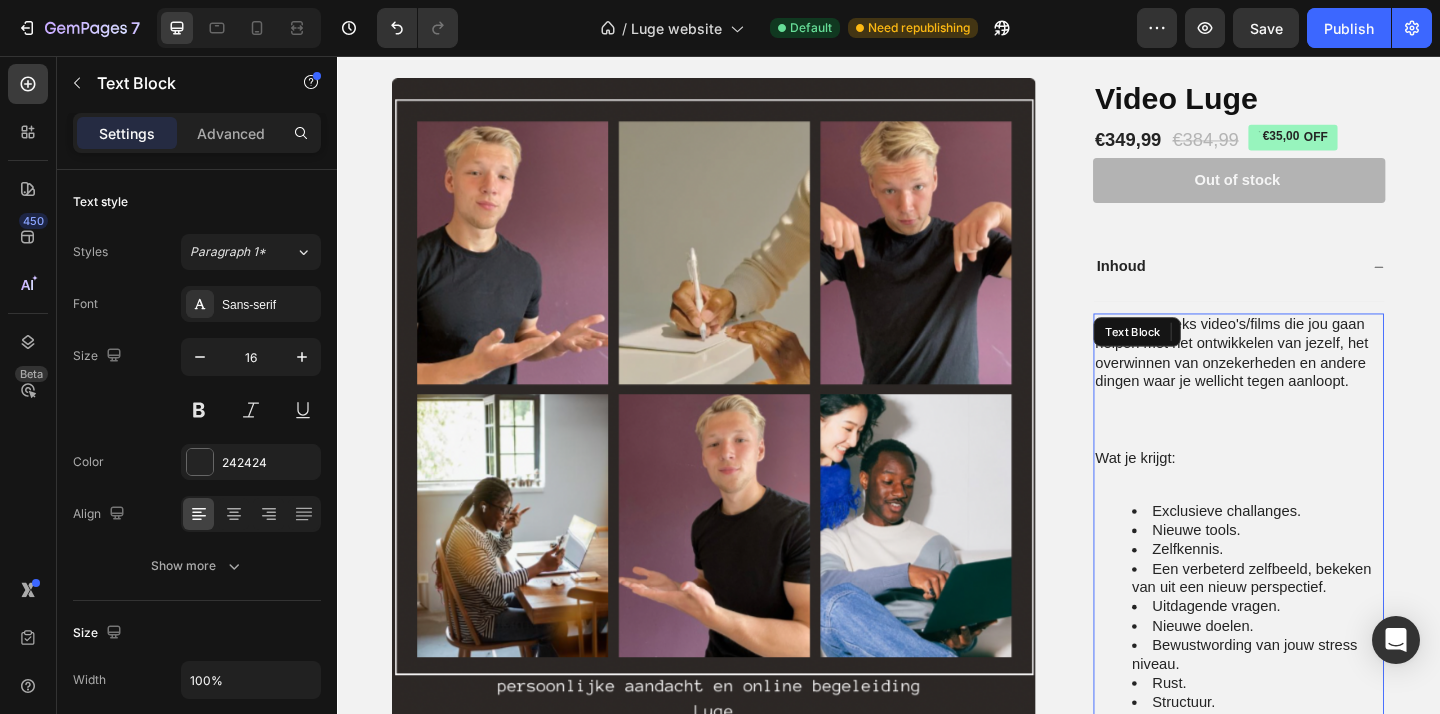 click at bounding box center [1318, 431] 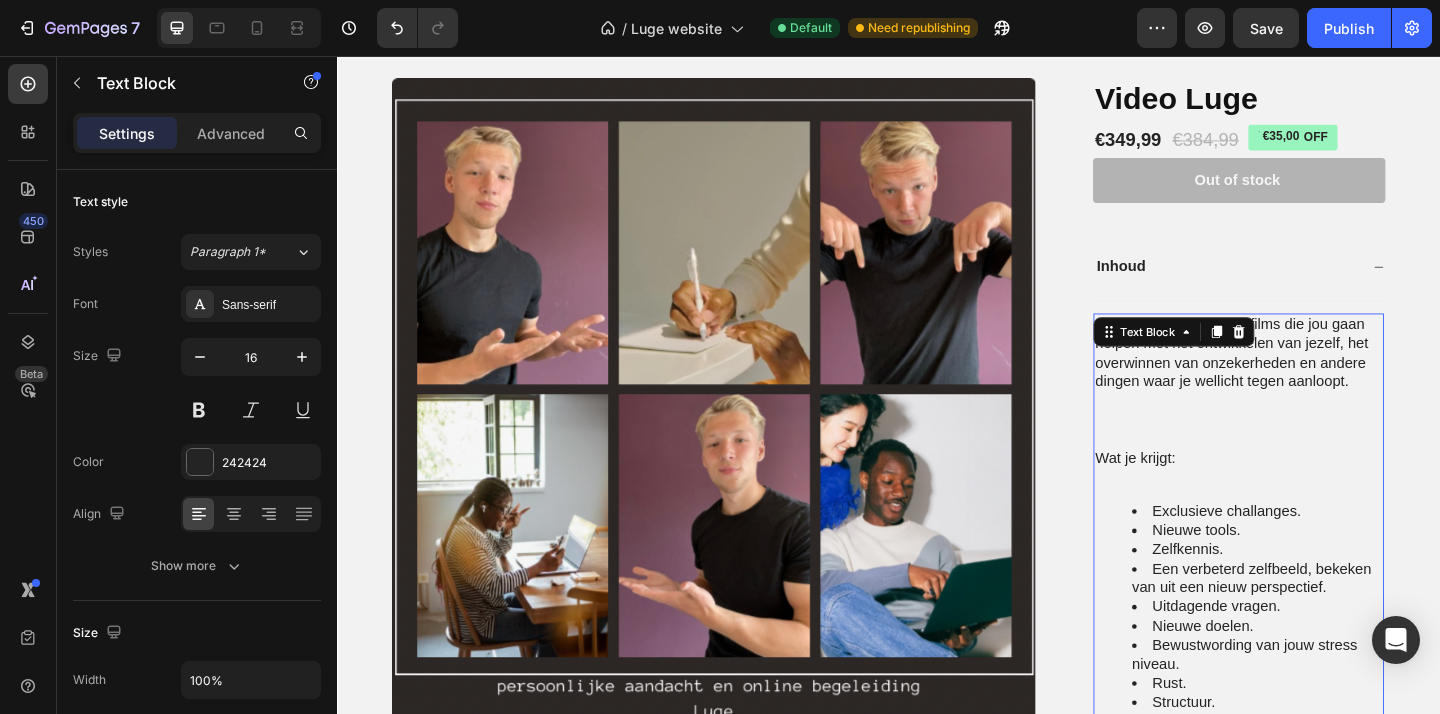 click on "Dit is een reeks video's/films die jou gaan helpen met het ontwikkelen van jezelf, het overwinnen van onzekerheden en andere dingen waar je wellicht tegen aanloopt." at bounding box center [1318, 379] 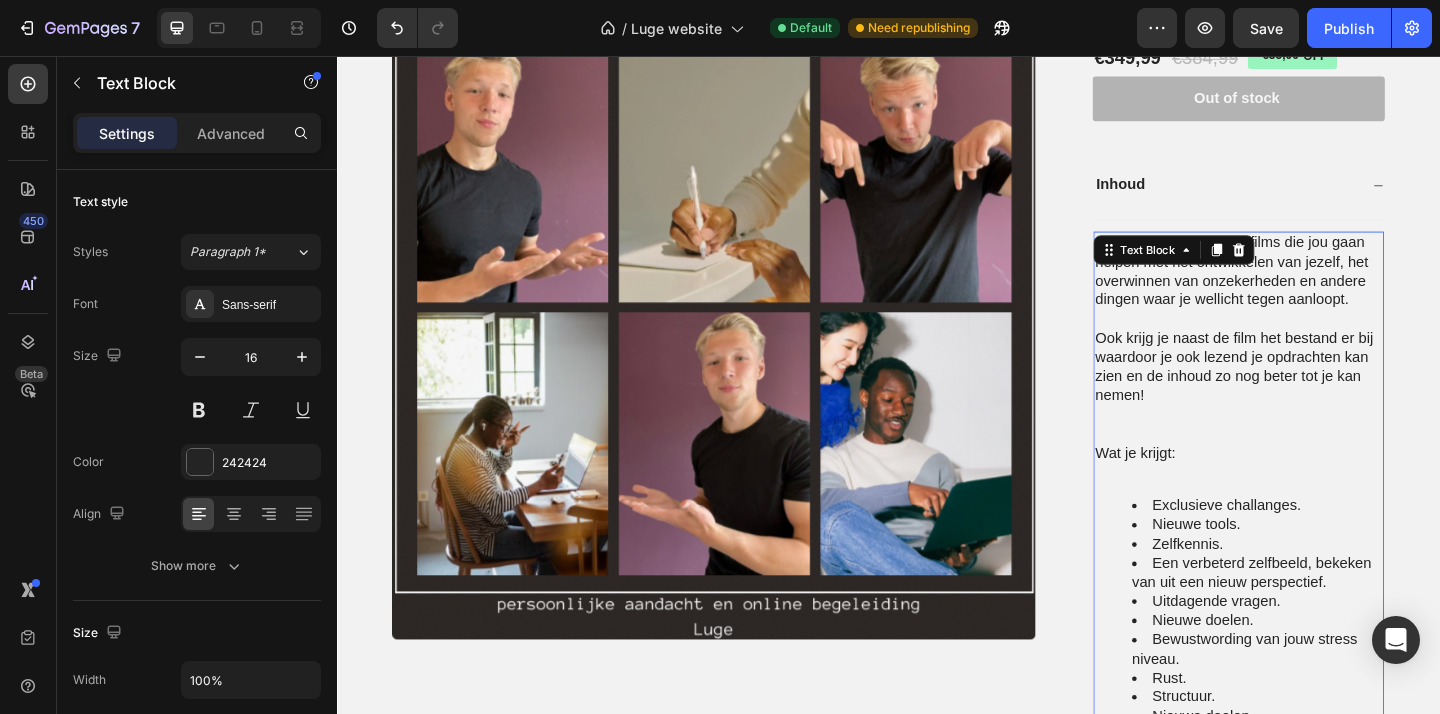 scroll, scrollTop: 2278, scrollLeft: 0, axis: vertical 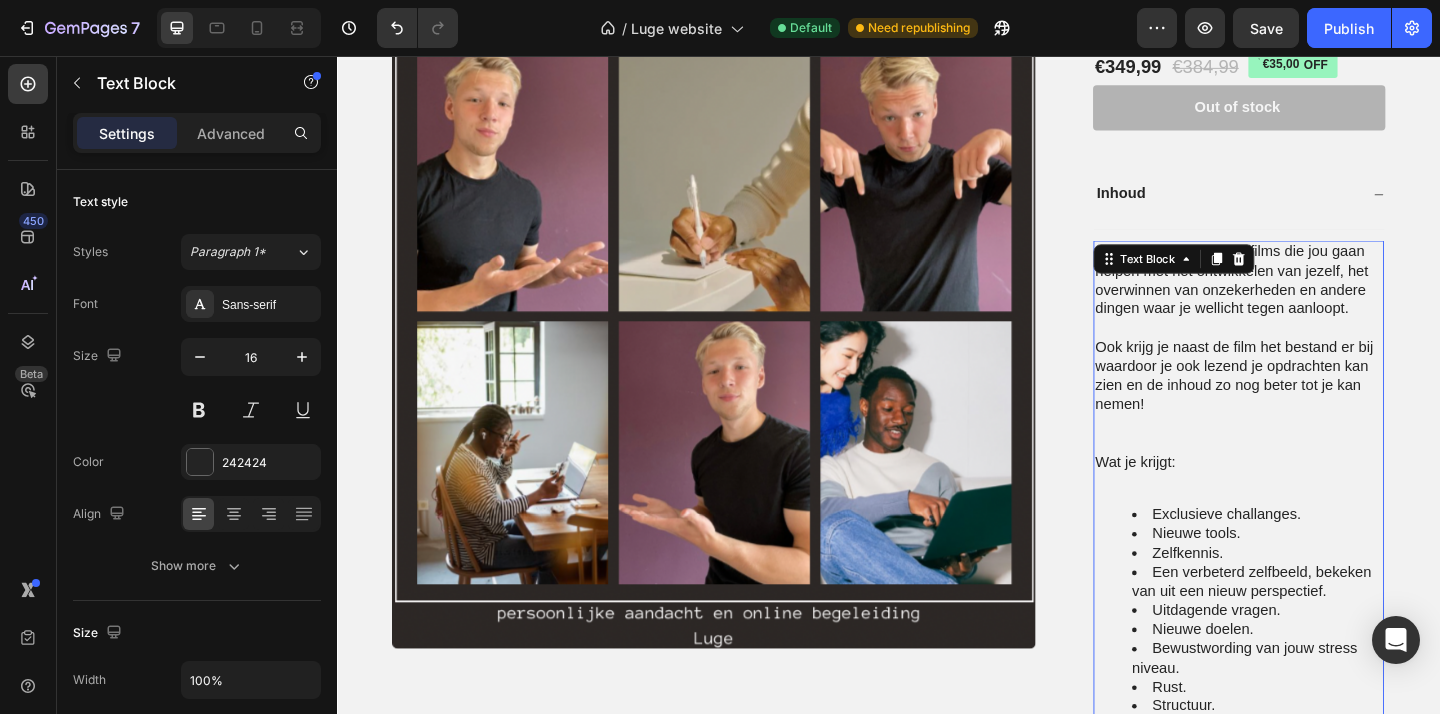 click at bounding box center [1318, 477] 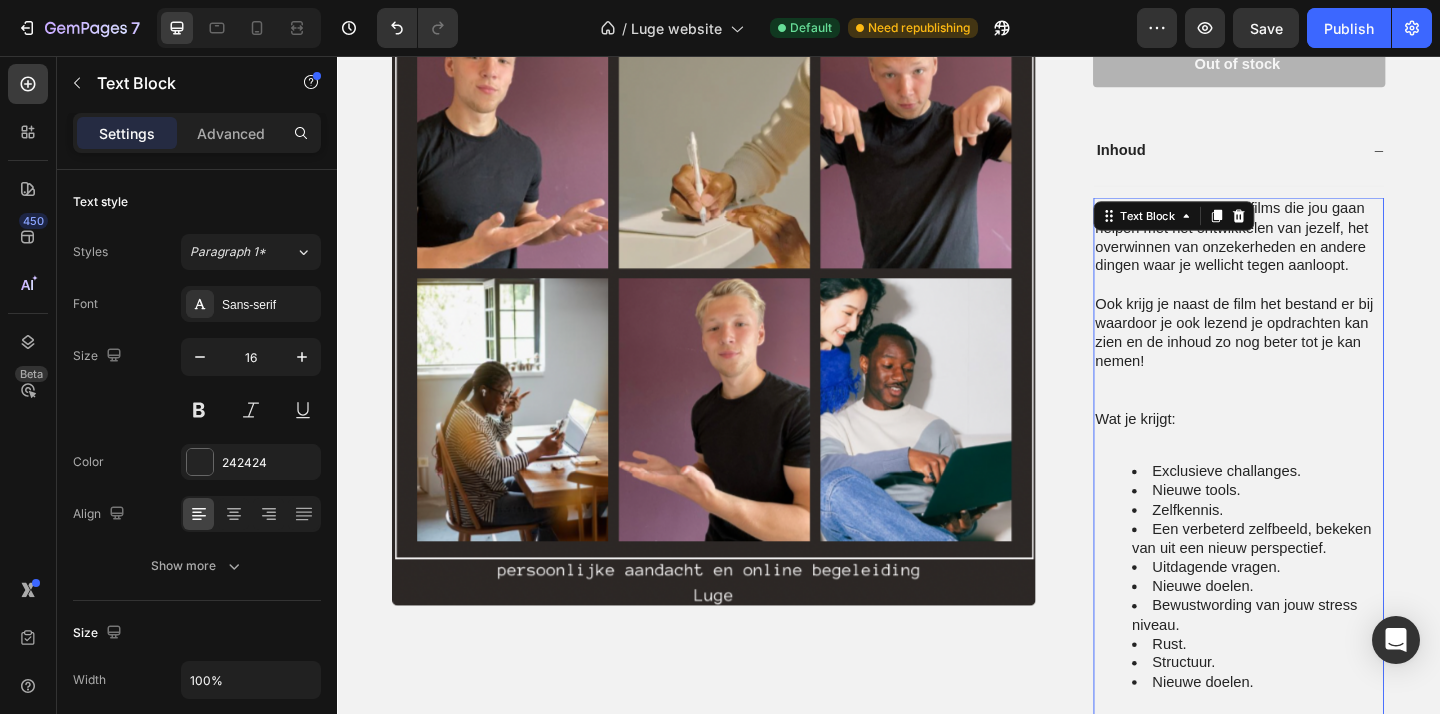 scroll, scrollTop: 2368, scrollLeft: 0, axis: vertical 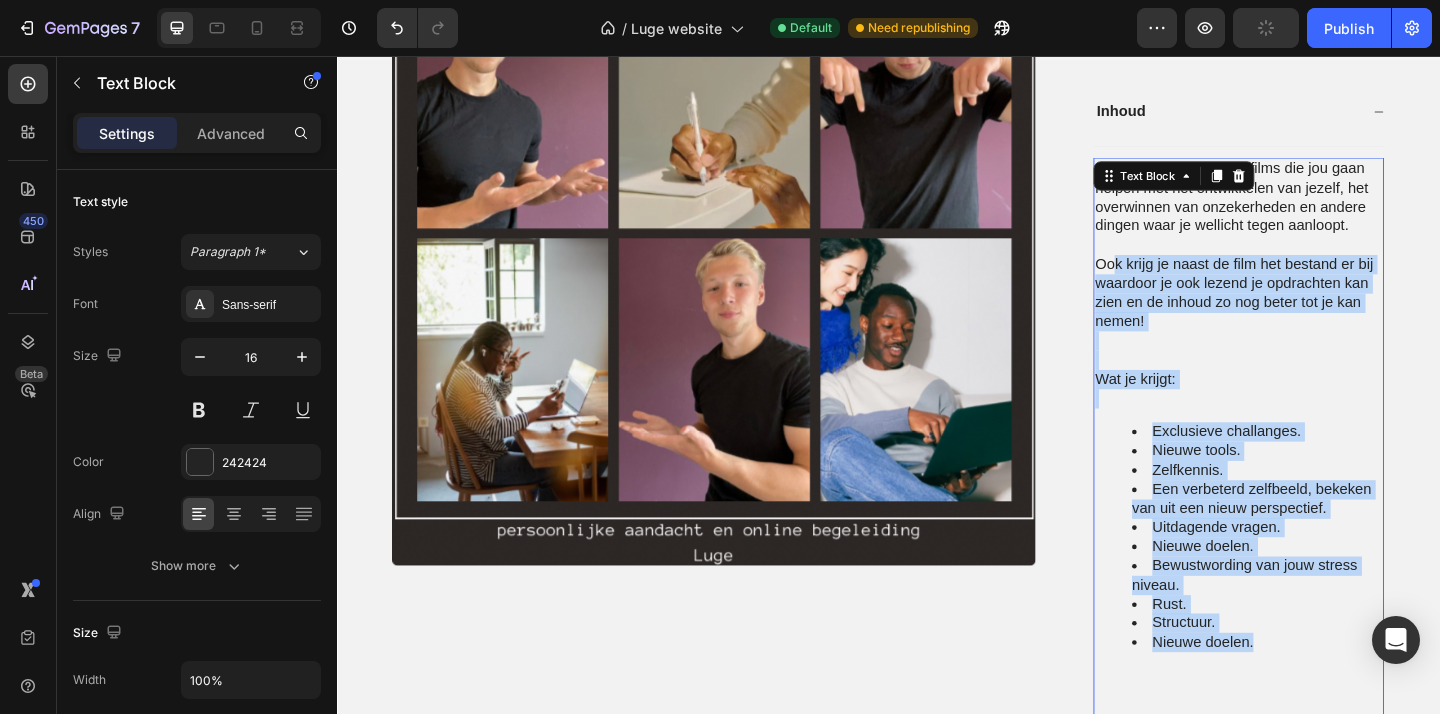 drag, startPoint x: 1334, startPoint y: 668, endPoint x: 1171, endPoint y: 263, distance: 436.57074 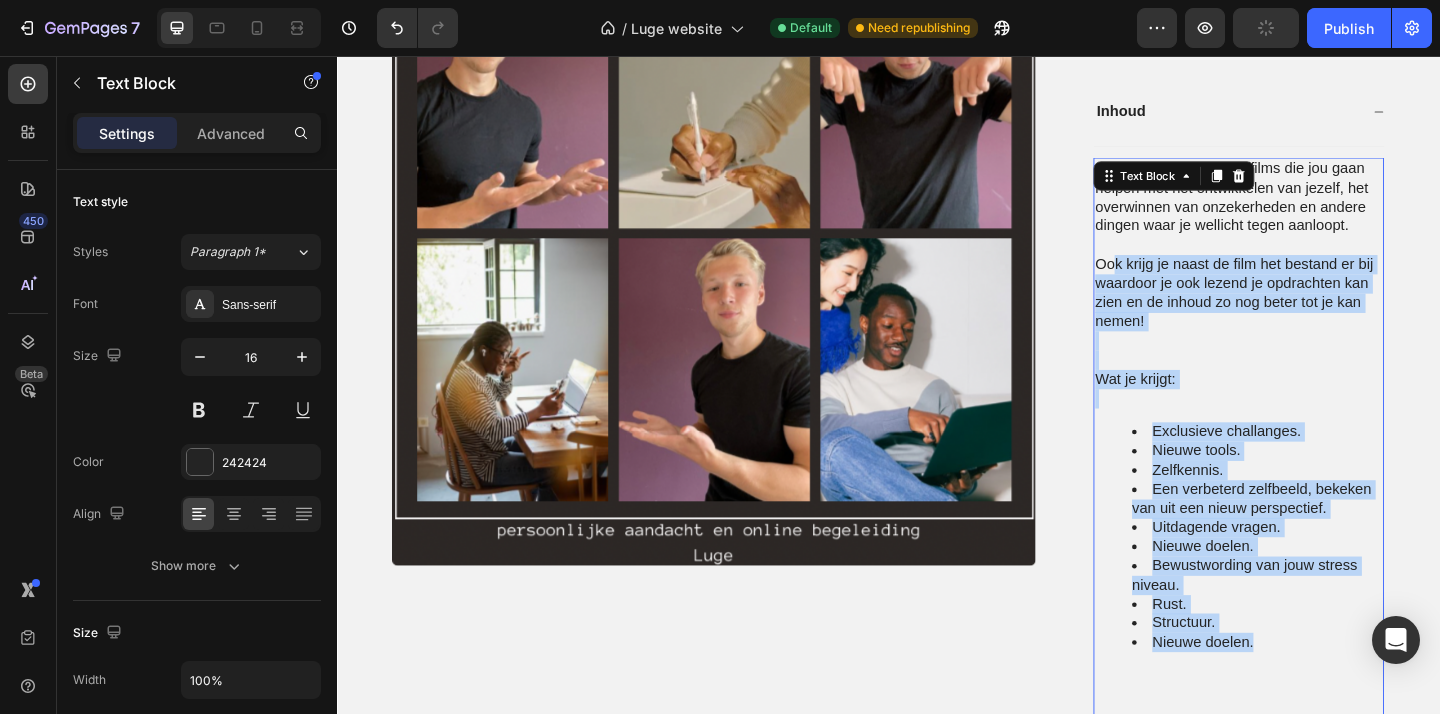 click on "Dit is een reeks video's/films die jou gaan helpen met het ontwikkelen van jezelf, het overwinnen van onzekerheden en andere dingen waar je wellicht tegen aanloopt.  Ook krijg je naast de film het bestand er bij waardoor je ook lezend je opdrachten kan zien en de inhoud zo nog beter tot je kan nemen! Wat je krijgt: Exclusieve challanges.  Nieuwe tools. Zelfkennis. Een verbeterd zelfbeeld, bekeken van uit een nieuw perspectief.  Uitdagende vragen.  Nieuwe doelen.  Bewustwording van jouw stress niveau. Rust. Structuur. Nieuwe doelen." at bounding box center [1318, 486] 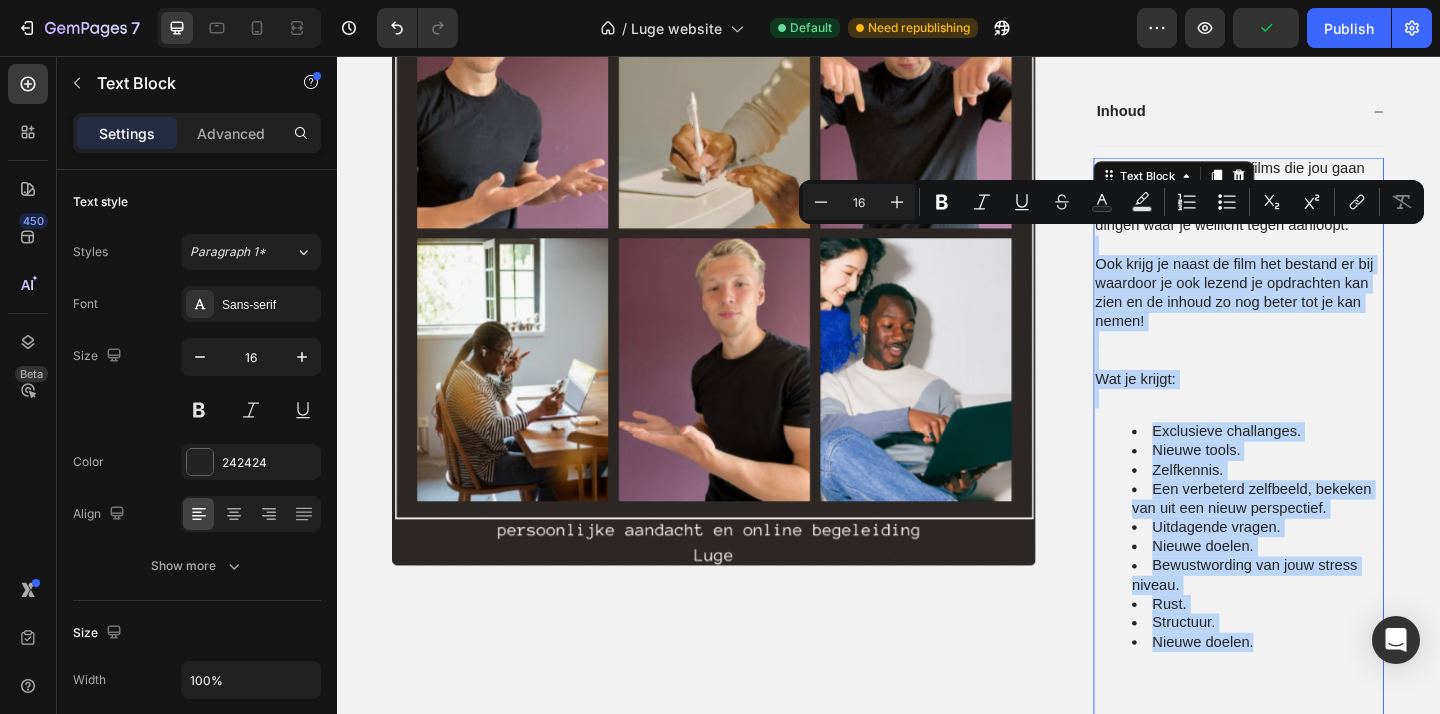 click on "Wat je krijgt:" at bounding box center [1318, 408] 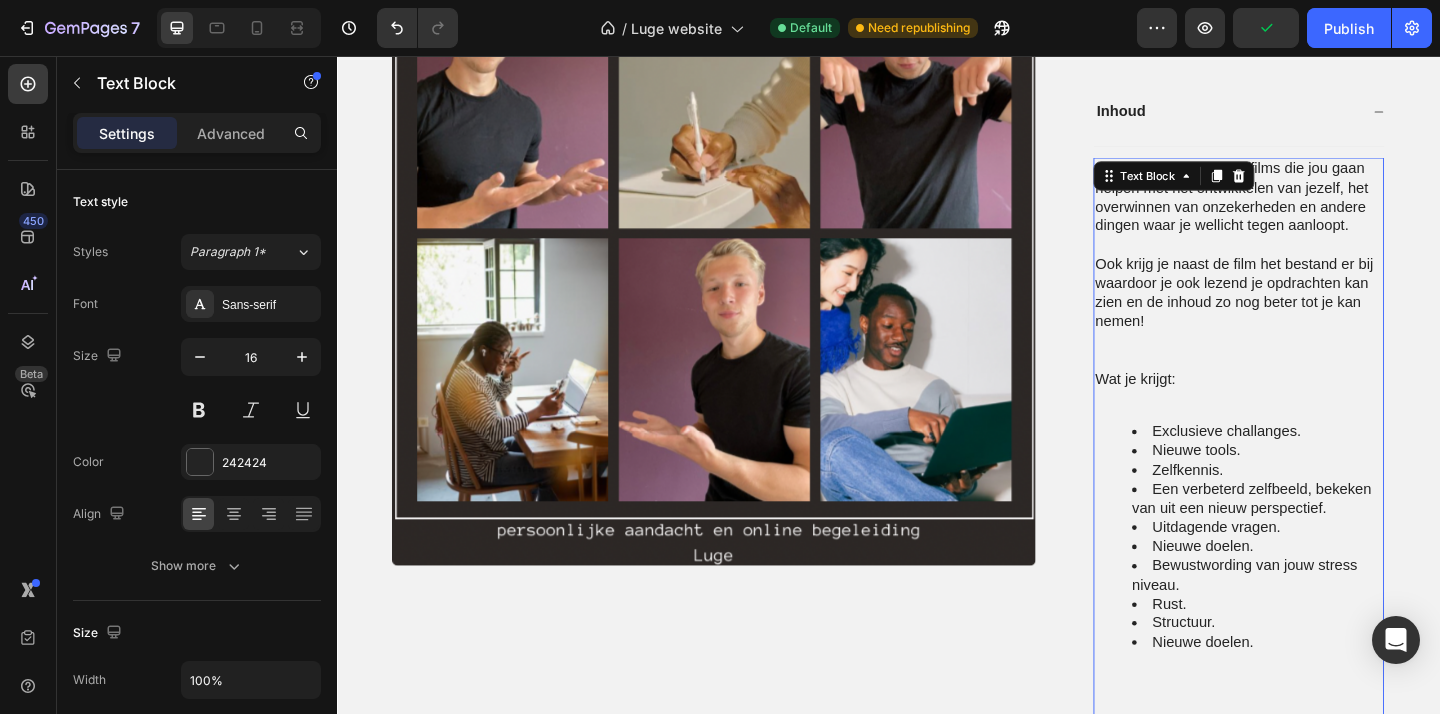 scroll, scrollTop: 2306, scrollLeft: 0, axis: vertical 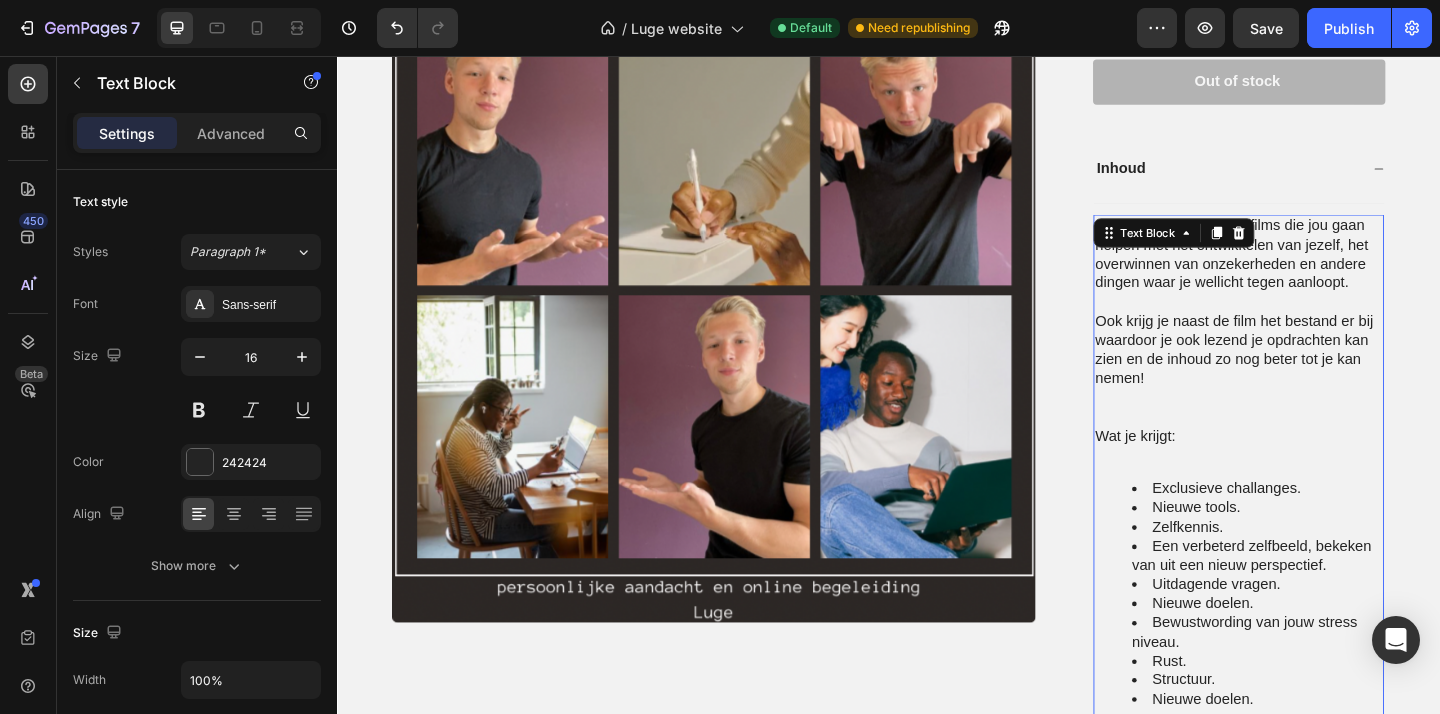 click on "Ook krijg je naast de film het bestand er bij waardoor je ook lezend je opdrachten kan zien en de inhoud zo nog beter tot je kan nemen!" at bounding box center (1318, 376) 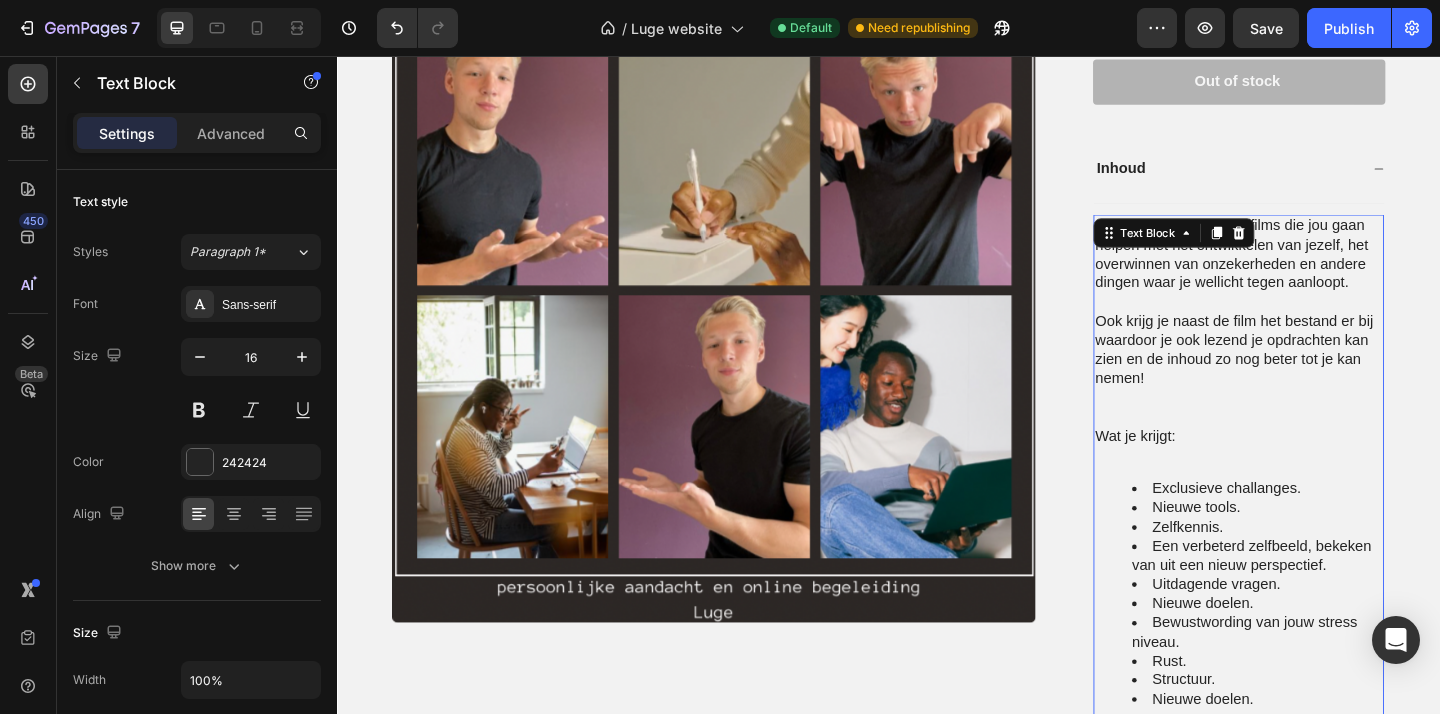 click at bounding box center (1318, 324) 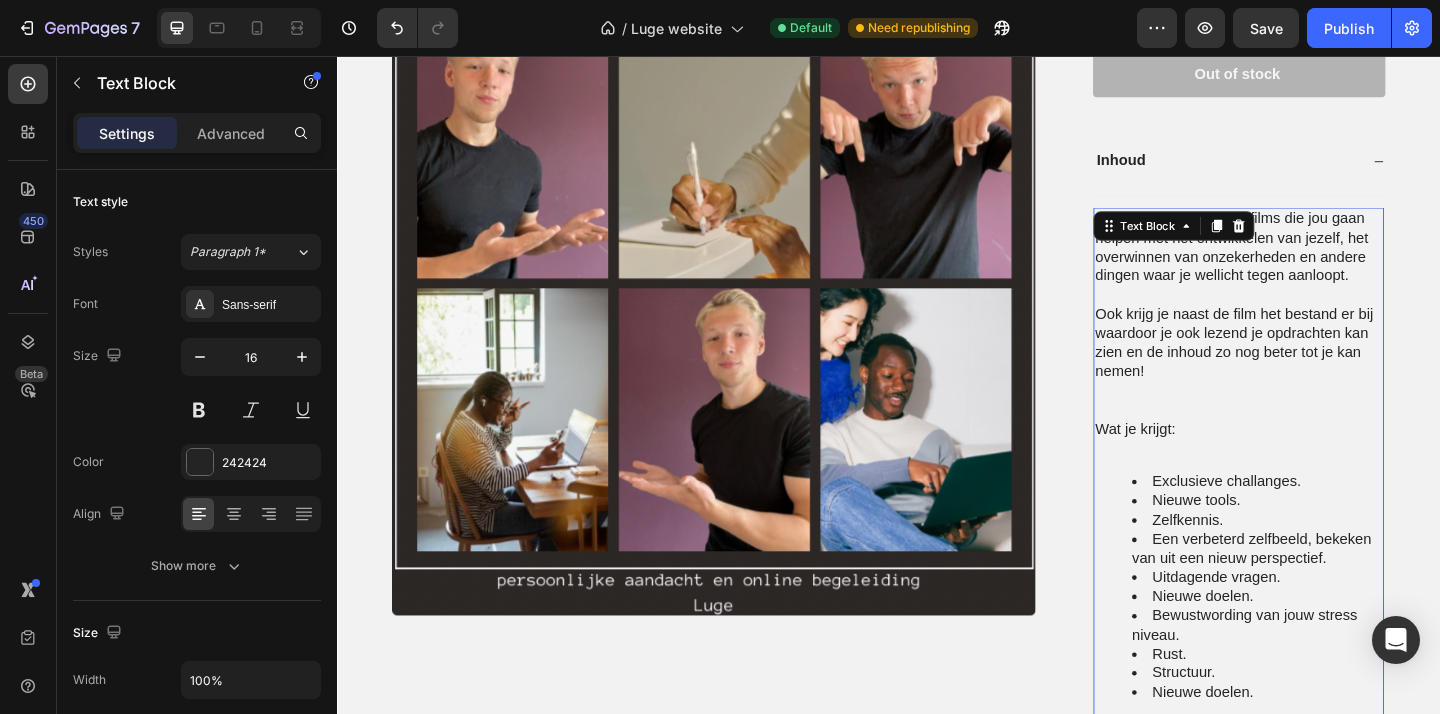scroll, scrollTop: 2318, scrollLeft: 0, axis: vertical 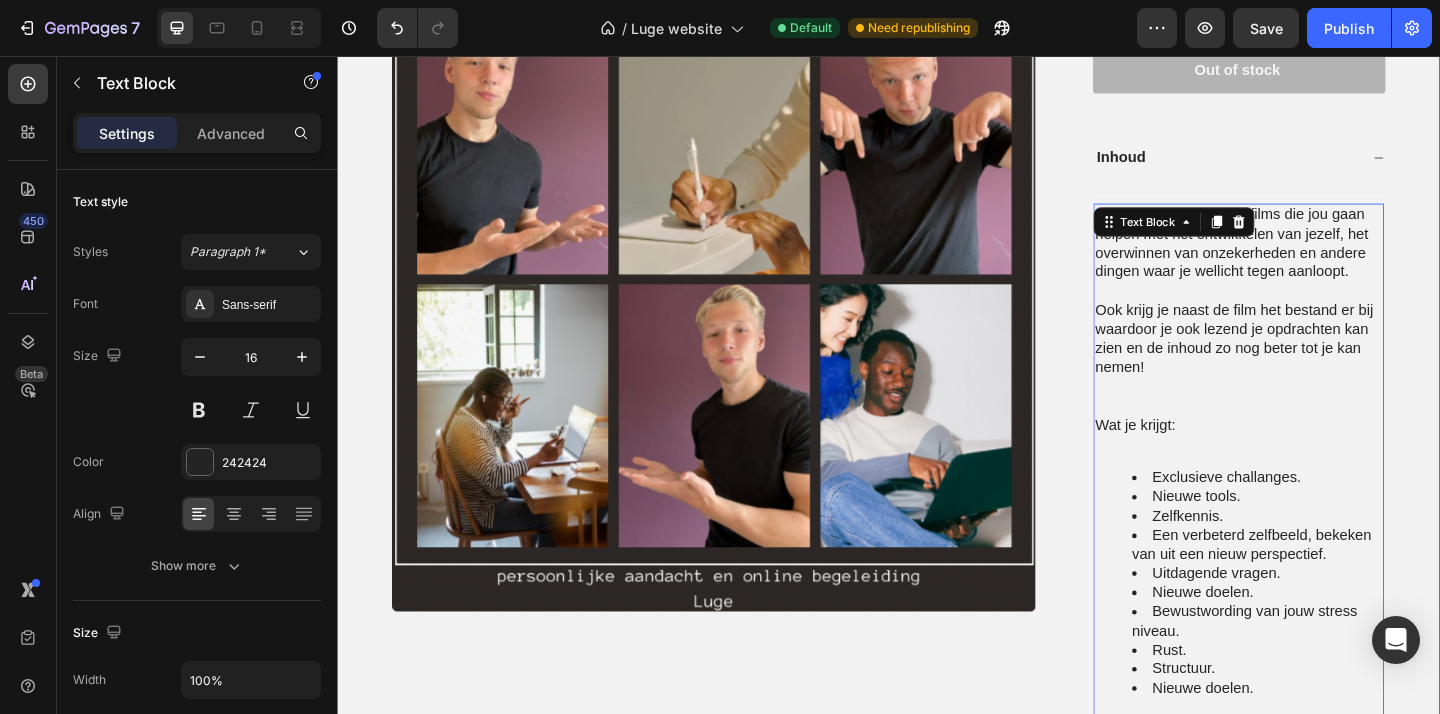 click on "Product Images Video Luge Product Title €349,99 Product Price Product Price €384,99 Product Price Product Price €35,00 OFF Discount Tag Row
1
Product Quantity Row Out of stock Add to Cart Row
Inhoud Dit is een reeks video's/films die jou gaan helpen met het ontwikkelen van jezelf, het overwinnen van onzekerheden en andere dingen waar je wellicht tegen aanloopt.  Ook krijg je naast de film het bestand er bij waardoor je ook lezend je opdrachten kan zien en de inhoud zo nog beter tot je kan nemen! Wat je krijgt: Exclusieve challanges.  Nieuwe tools. Zelfkennis. Een verbeterd zelfbeeld, bekeken van uit een nieuw perspectief.  Uitdagende vragen.  Nieuwe doelen.  Bewustwording van jouw stress niveau. Rust. Structuur. Nieuwe doelen.   Text Block   0
Extra voordelen Accordion Row Product Section 5" at bounding box center [937, 452] 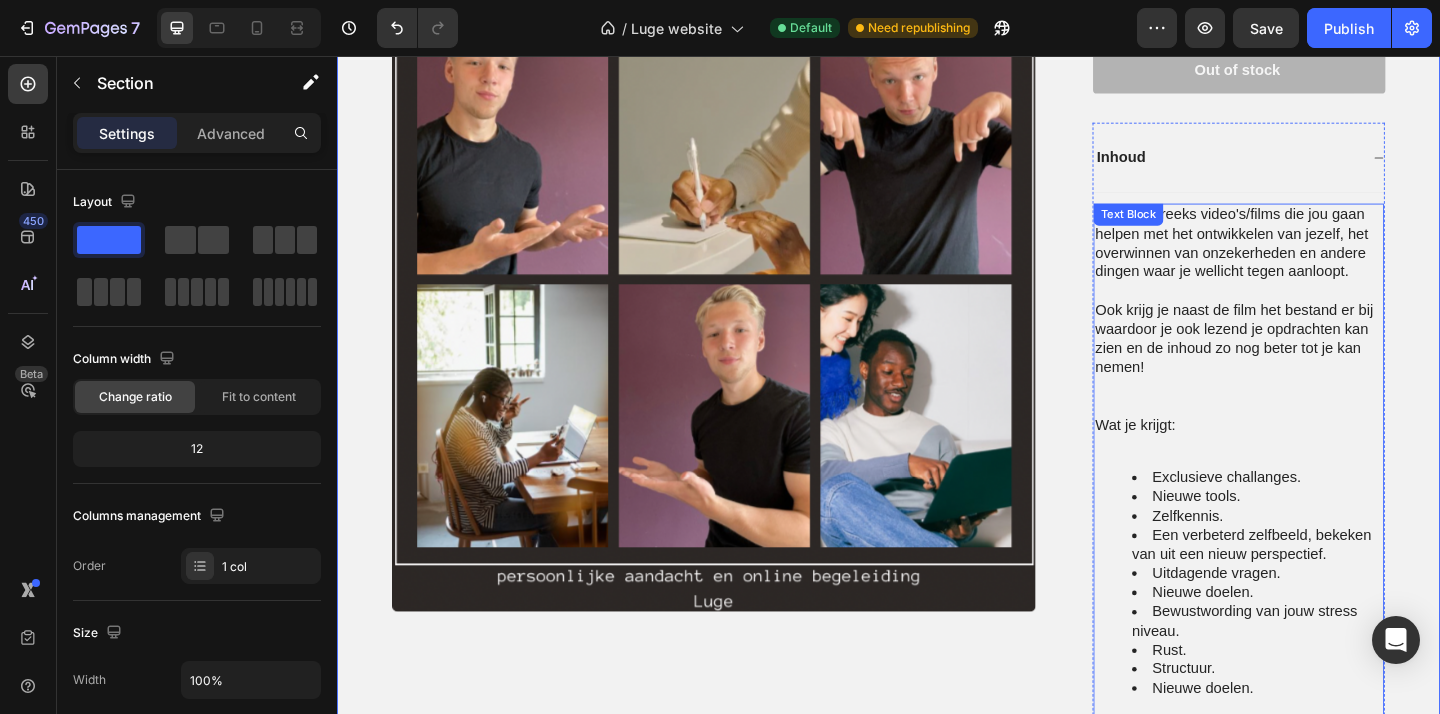 click on "Dit is een reeks video's/films die jou gaan helpen met het ontwikkelen van jezelf, het overwinnen van onzekerheden en andere dingen waar je wellicht tegen aanloopt." at bounding box center [1318, 260] 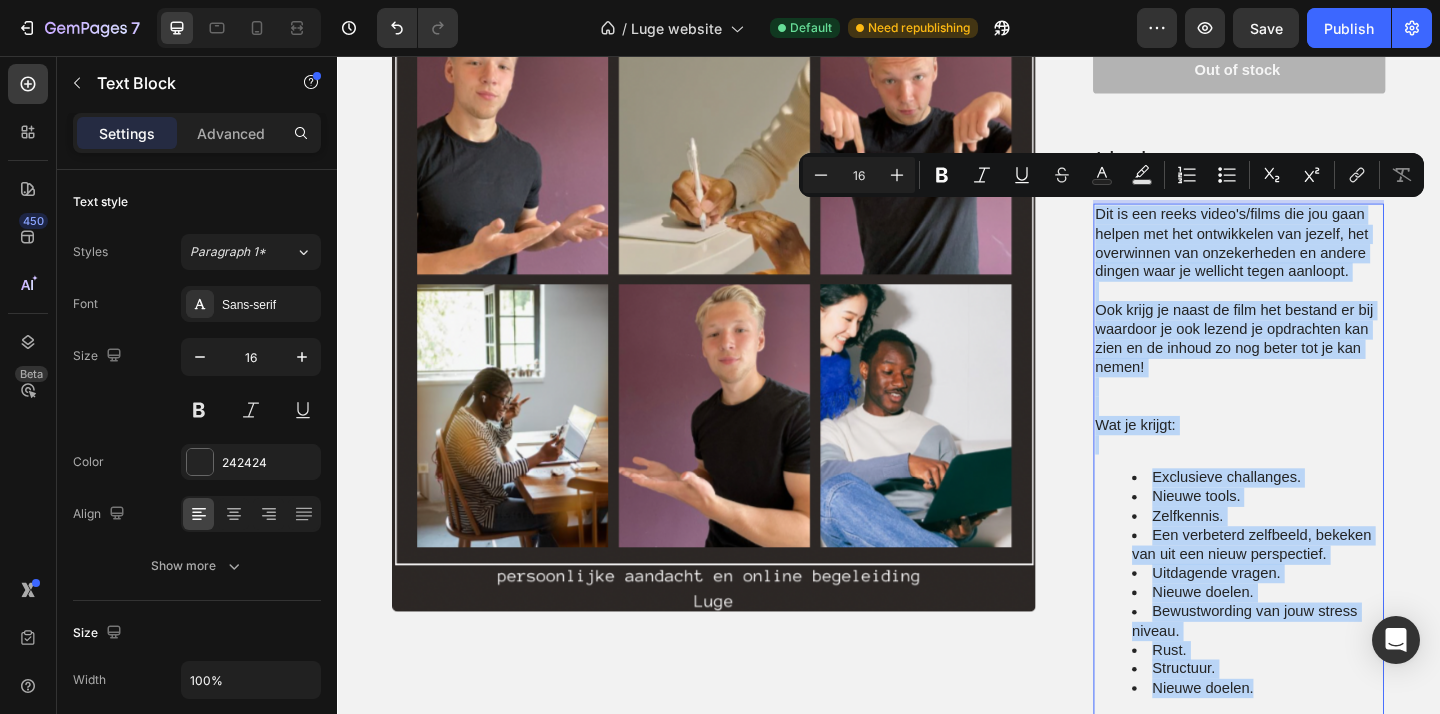 drag, startPoint x: 1162, startPoint y: 220, endPoint x: 1356, endPoint y: 726, distance: 541.9151 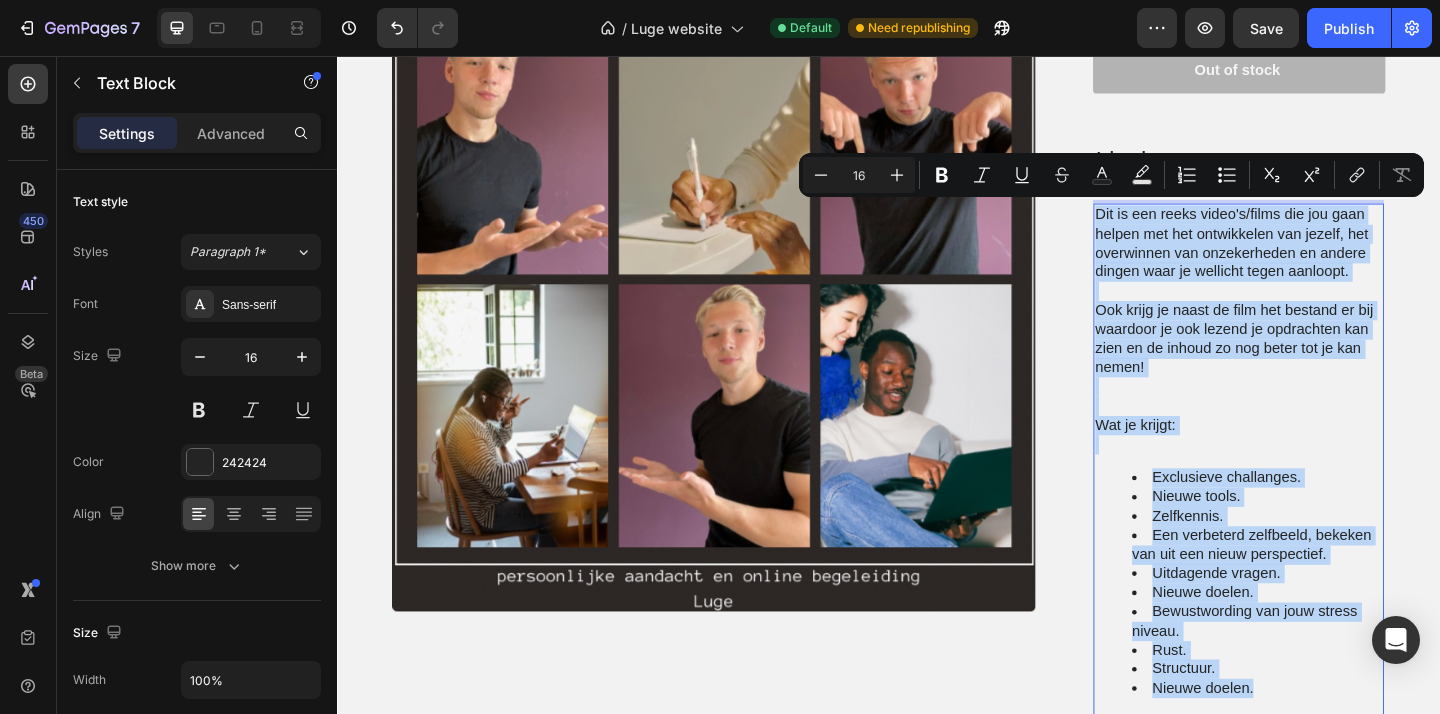 click on "Dit is een reeks video's/films die jou gaan helpen met het ontwikkelen van jezelf, het overwinnen van onzekerheden en andere dingen waar je wellicht tegen aanloopt.  Ook krijg je naast de film het bestand er bij waardoor je ook lezend je opdrachten kan zien en de inhoud zo nog beter tot je kan nemen! Wat je krijgt: Exclusieve challanges.  Nieuwe tools. Zelfkennis. Een verbeterd zelfbeeld, bekeken van uit een nieuw perspectief.  Uitdagende vragen.  Nieuwe doelen.  Bewustwording van jouw stress niveau. Rust. Structuur. Nieuwe doelen." at bounding box center [1318, 536] 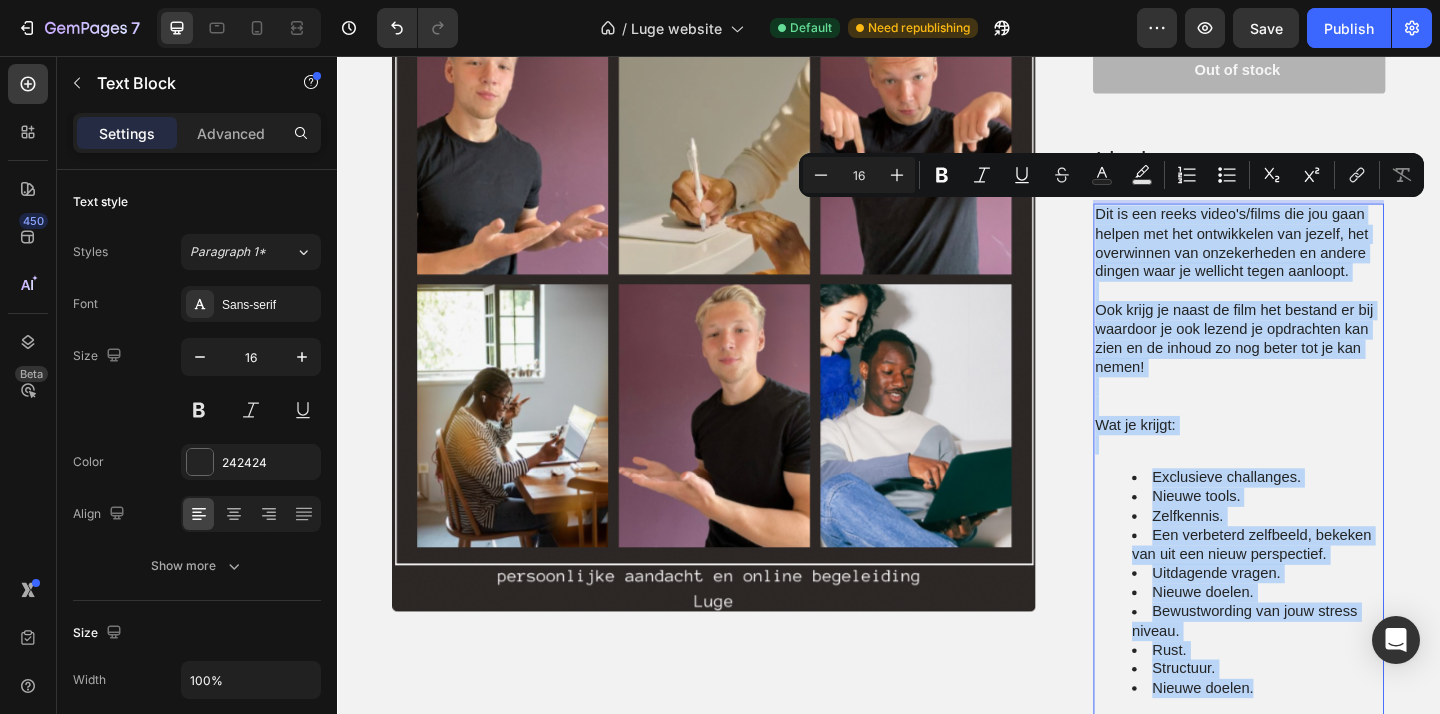 copy on "Dit is een reeks video's/films die jou gaan helpen met het ontwikkelen van jezelf, het overwinnen van onzekerheden en andere dingen waar je wellicht tegen aanloopt.  Ook krijg je naast de film het bestand er bij waardoor je ook lezend je opdrachten kan zien en de inhoud zo nog beter tot je kan nemen! Wat je krijgt: Exclusieve challanges.  Nieuwe tools. Zelfkennis. Een verbeterd zelfbeeld, bekeken van uit een nieuw perspectief.  Uitdagende vragen.  Nieuwe doelen.  Bewustwording van jouw stress niveau. Rust. Structuur. Nieuwe doelen." 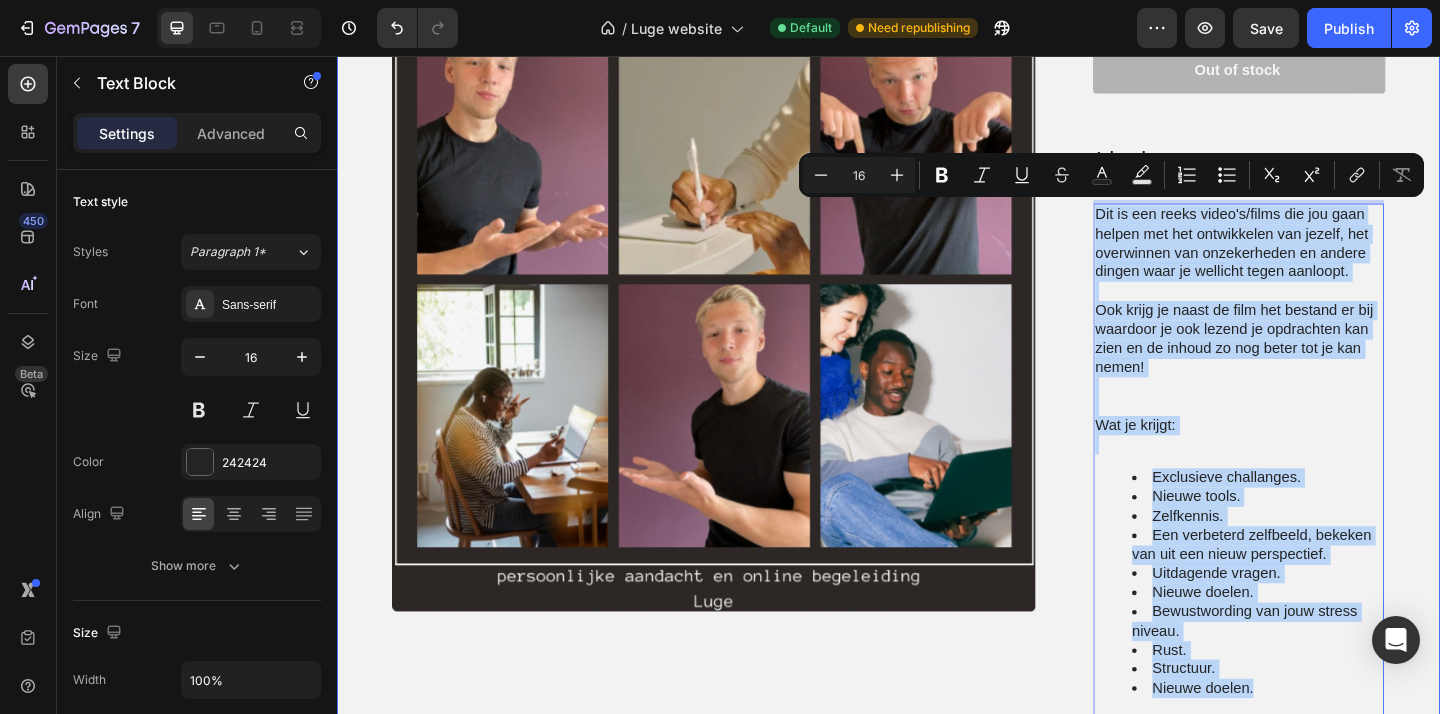 click on "Product Images Video Luge Product Title €349,99 Product Price Product Price €384,99 Product Price Product Price €35,00 OFF Discount Tag Row
1
Product Quantity Row Out of stock Add to Cart Row
Inhoud Dit is een reeks video's/films die jou gaan helpen met het ontwikkelen van jezelf, het overwinnen van onzekerheden en andere dingen waar je wellicht tegen aanloopt.  Ook krijg je naast de film het bestand er bij waardoor je ook lezend je opdrachten kan zien en de inhoud zo nog beter tot je kan nemen! Wat je krijgt: Exclusieve challanges.  Nieuwe tools. Zelfkennis. Een verbeterd zelfbeeld, bekeken van uit een nieuw perspectief.  Uitdagende vragen.  Nieuwe doelen.  Bewustwording van jouw stress niveau. Rust. Structuur. Nieuwe doelen.   Text Block   0
Extra voordelen Accordion Row Product Section 5" at bounding box center [937, 452] 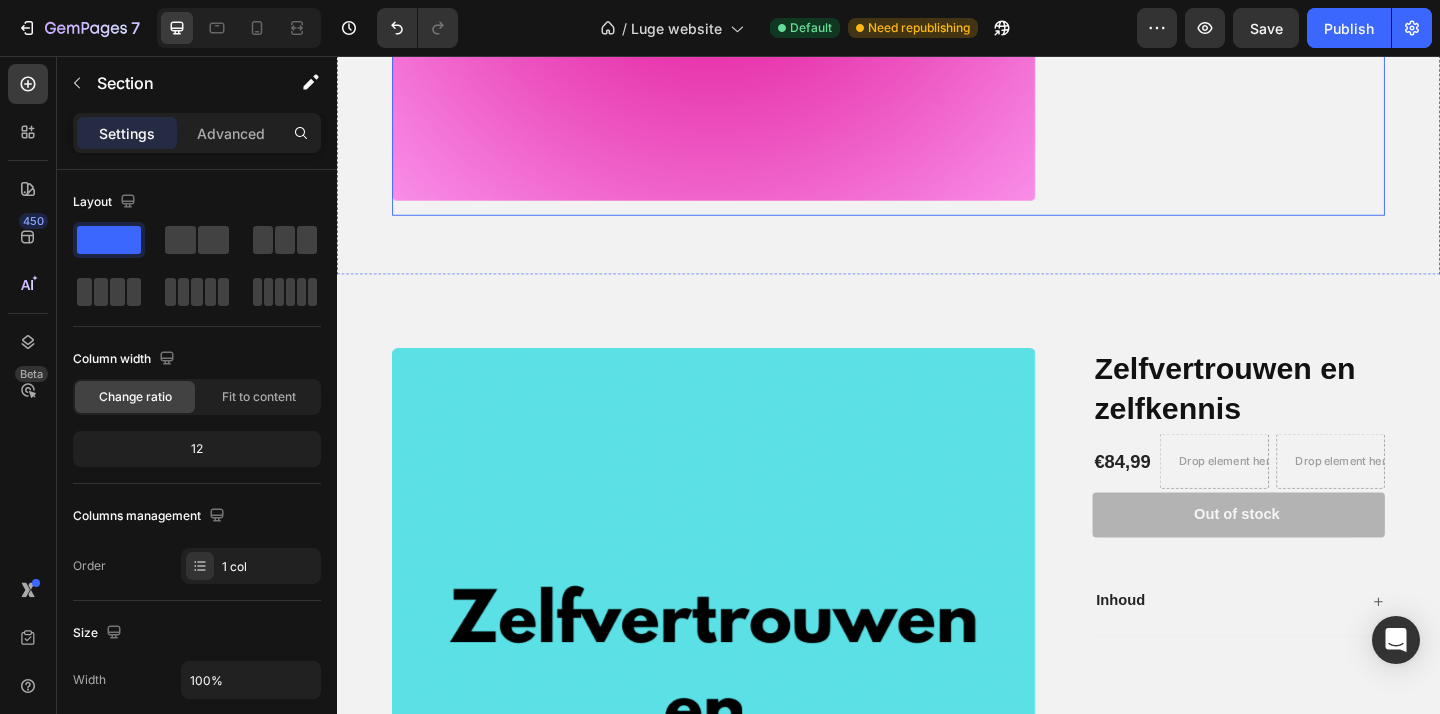scroll, scrollTop: 4693, scrollLeft: 0, axis: vertical 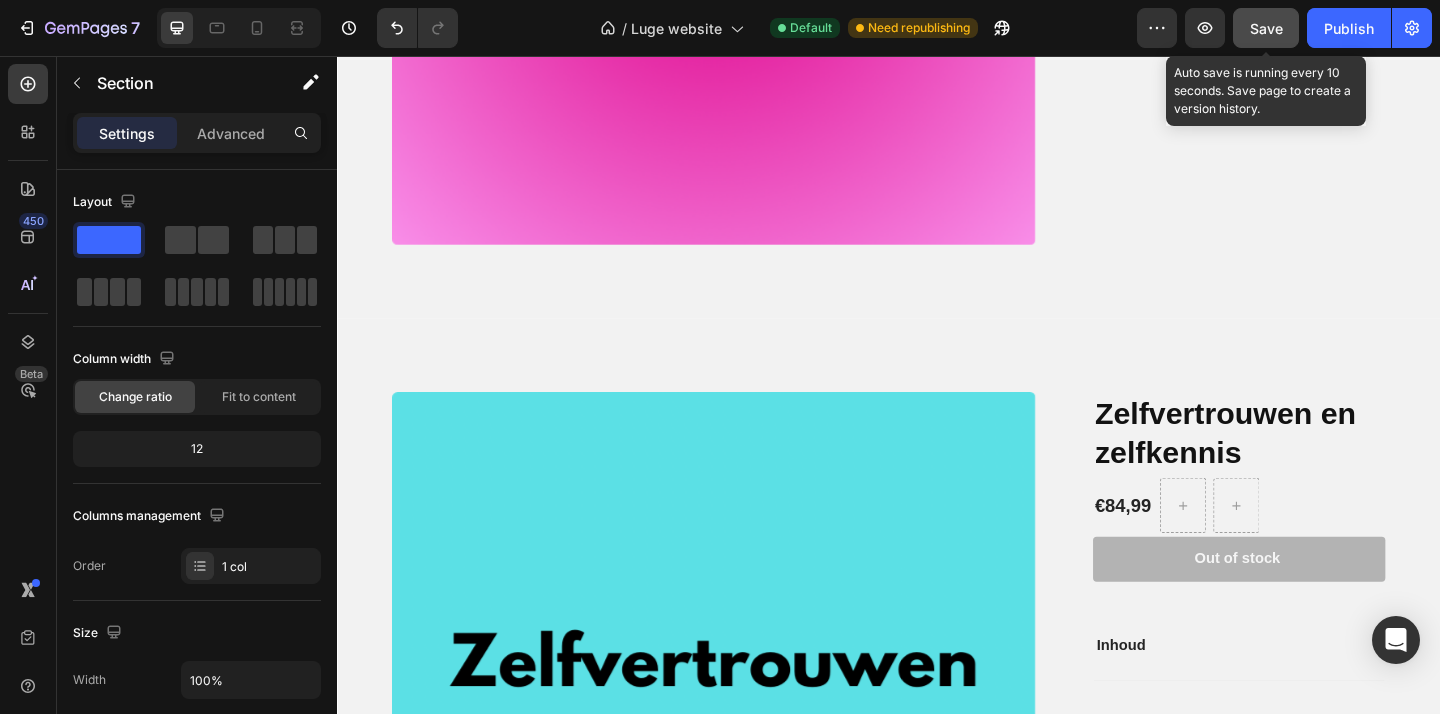 click on "Save" at bounding box center (1266, 28) 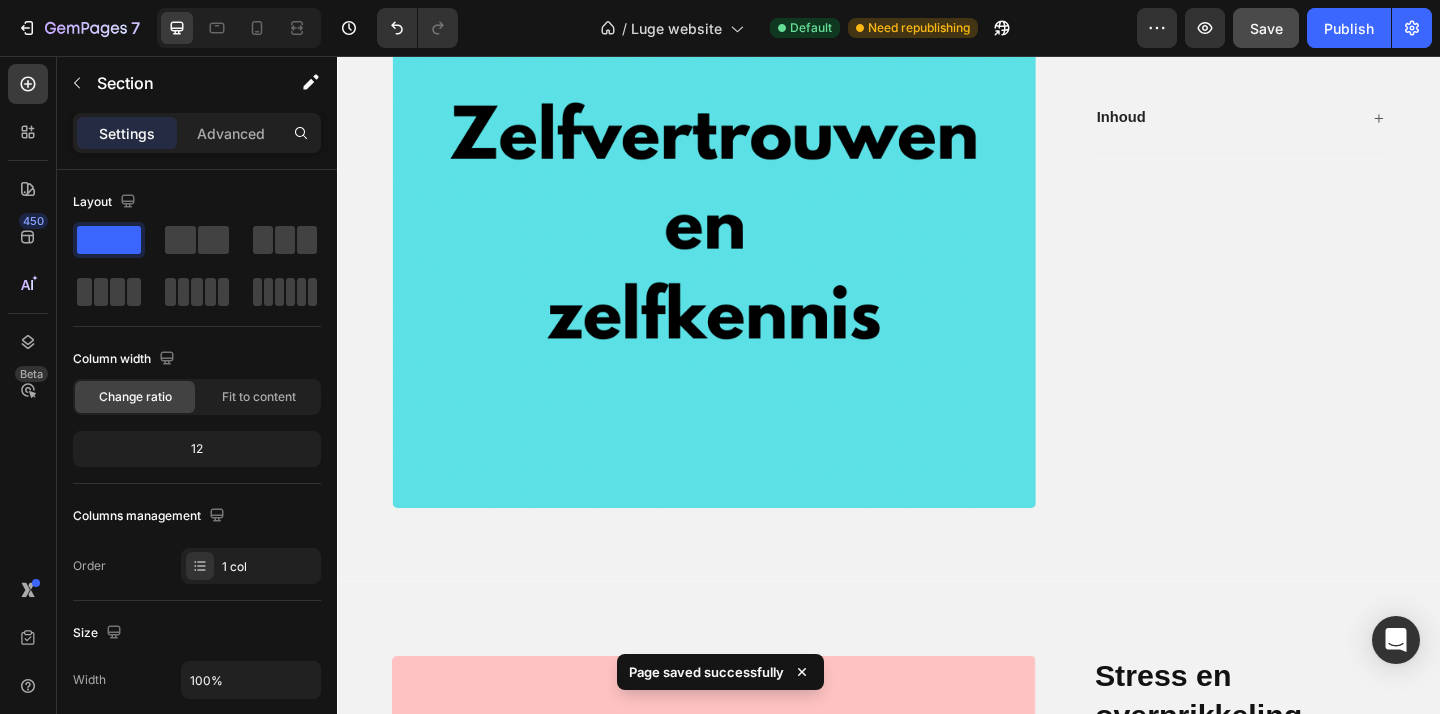 scroll, scrollTop: 5155, scrollLeft: 0, axis: vertical 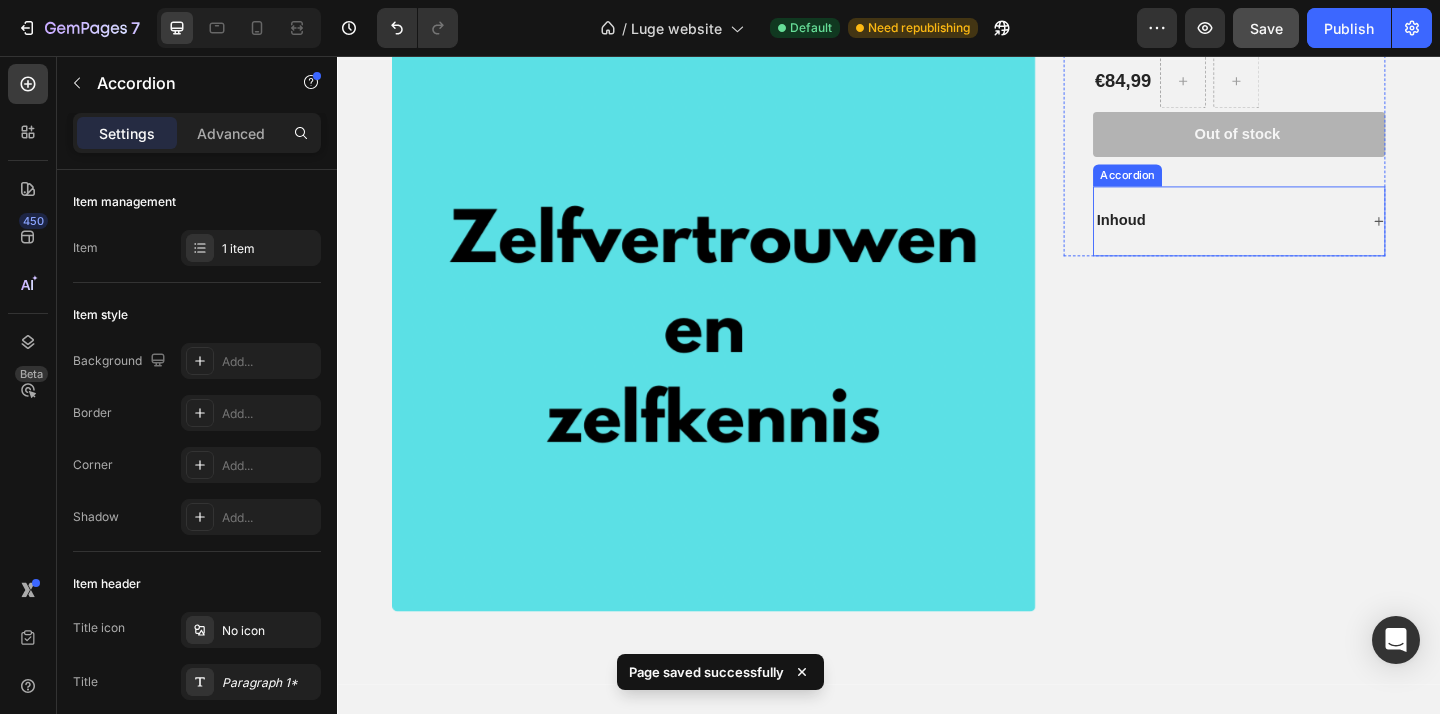 click on "Inhoud" at bounding box center [1304, 235] 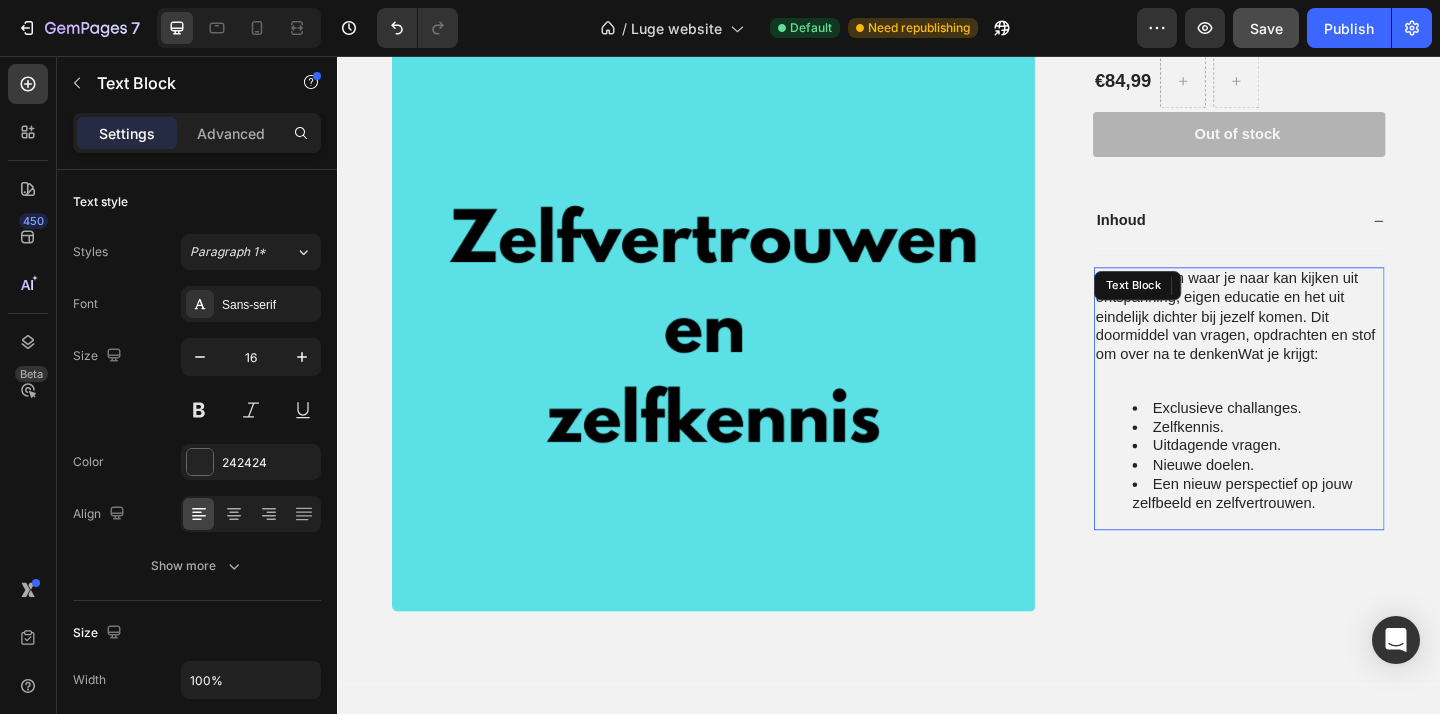 click on "Dit is een film waar je naar kan kijken uit ontspanning, eigen educatie en het uit eindelijk dichter bij jezelf komen. Dit doormiddel van vragen, opdrachten en stof om over na te denkenWat je krijgt:" at bounding box center [1318, 340] 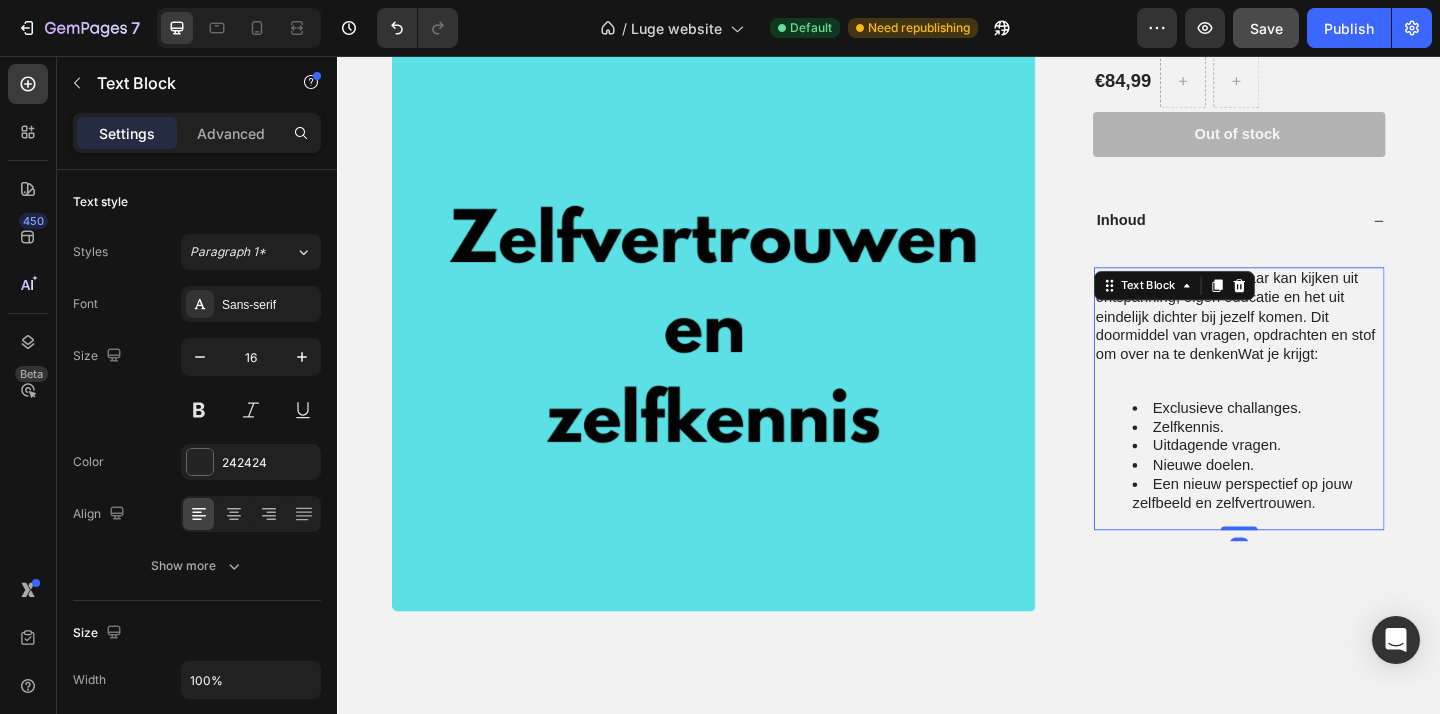 scroll, scrollTop: 5138, scrollLeft: 0, axis: vertical 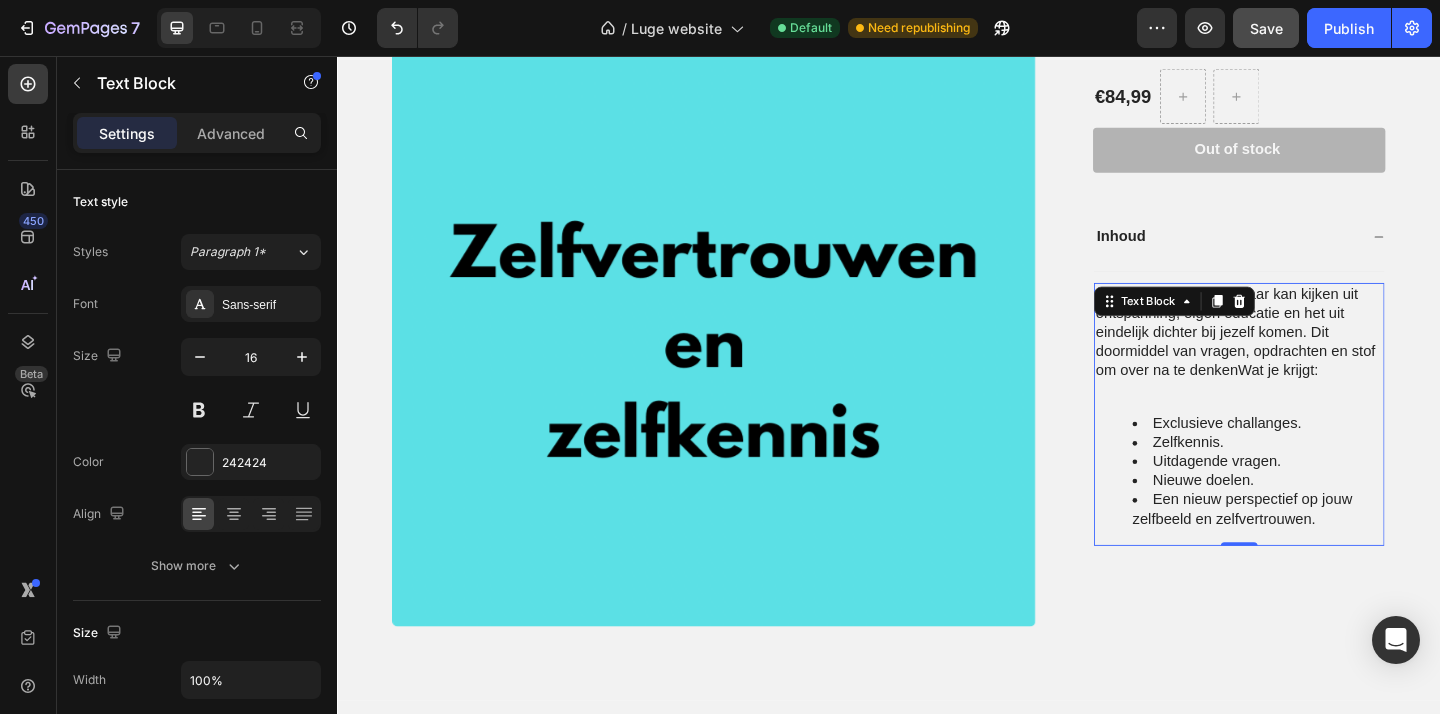 click on "Dit is een film waar je naar kan kijken uit ontspanning, eigen educatie en het uit eindelijk dichter bij jezelf komen. Dit doormiddel van vragen, opdrachten en stof om over na te denkenWat je krijgt:" at bounding box center (1318, 357) 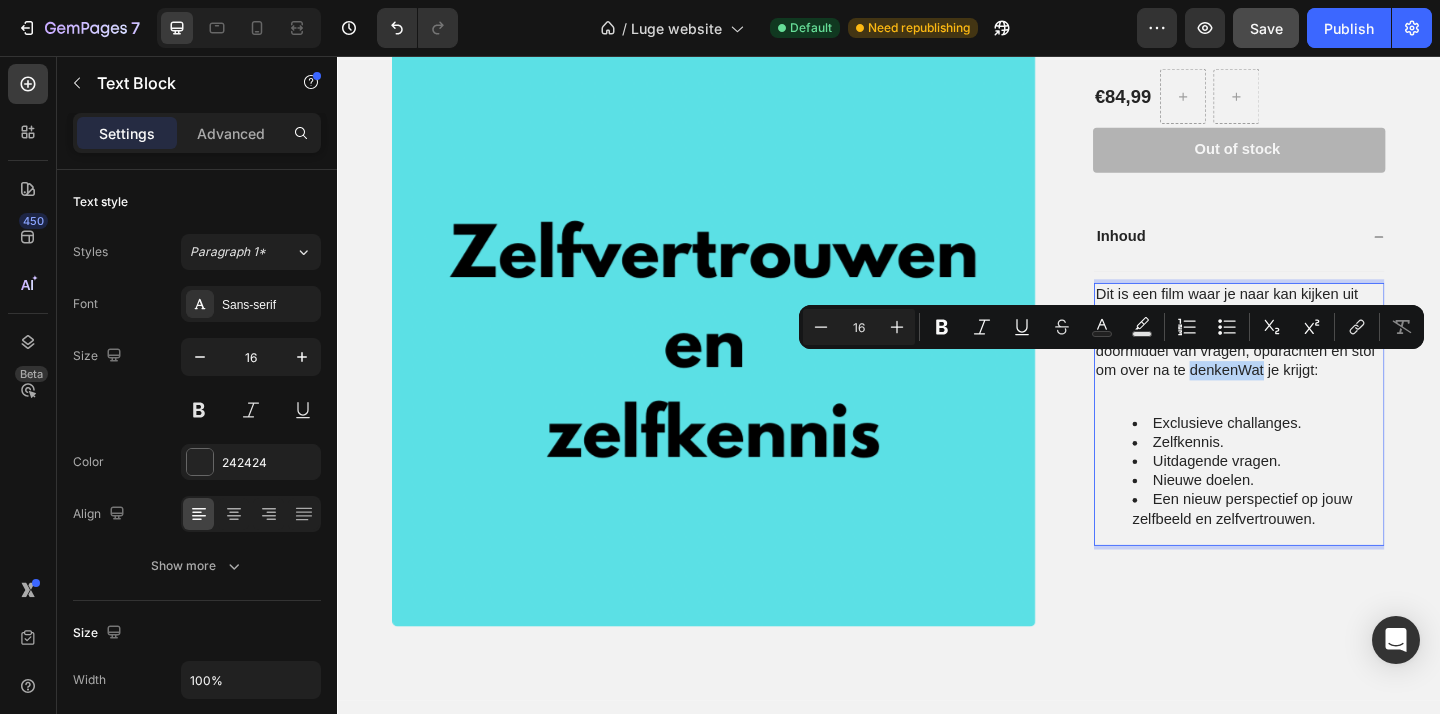 click on "Dit is een film waar je naar kan kijken uit ontspanning, eigen educatie en het uit eindelijk dichter bij jezelf komen. Dit doormiddel van vragen, opdrachten en stof om over na te denkenWat je krijgt:" at bounding box center [1318, 357] 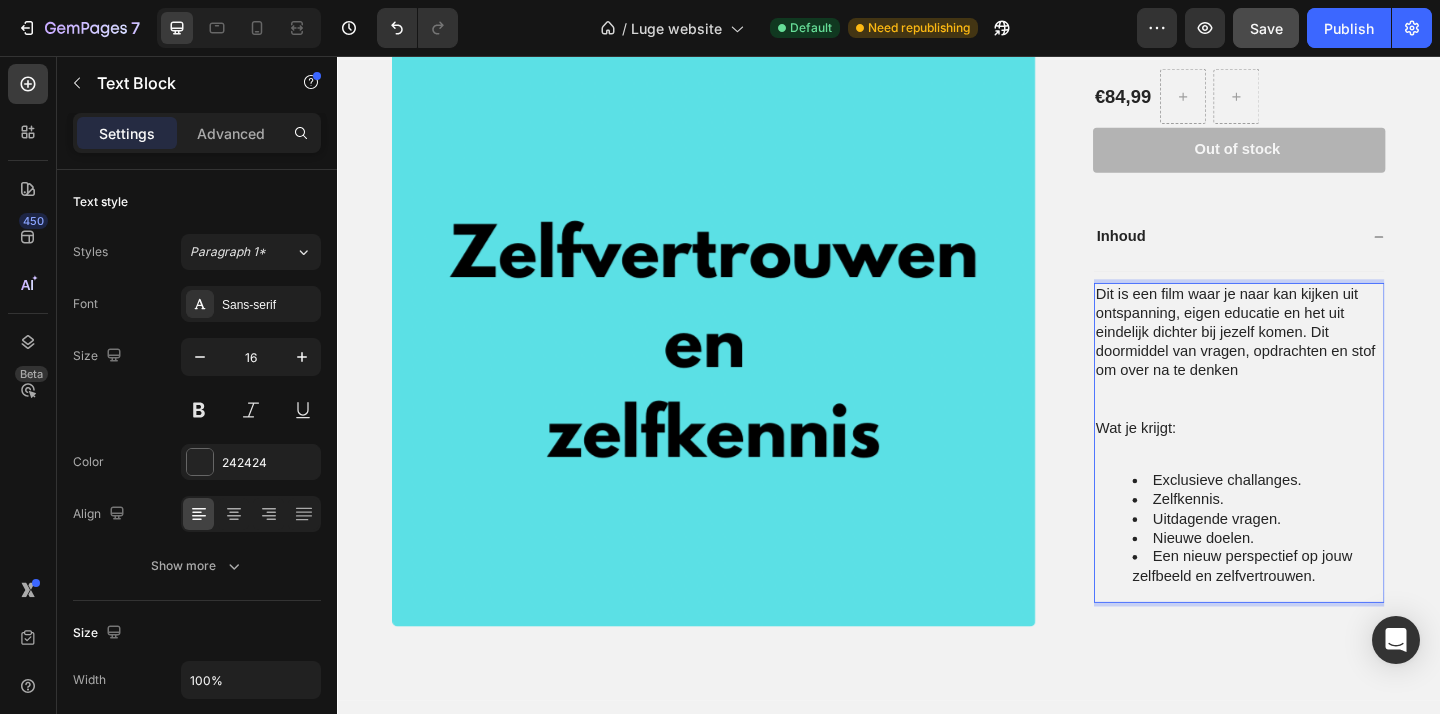 click at bounding box center [1318, 419] 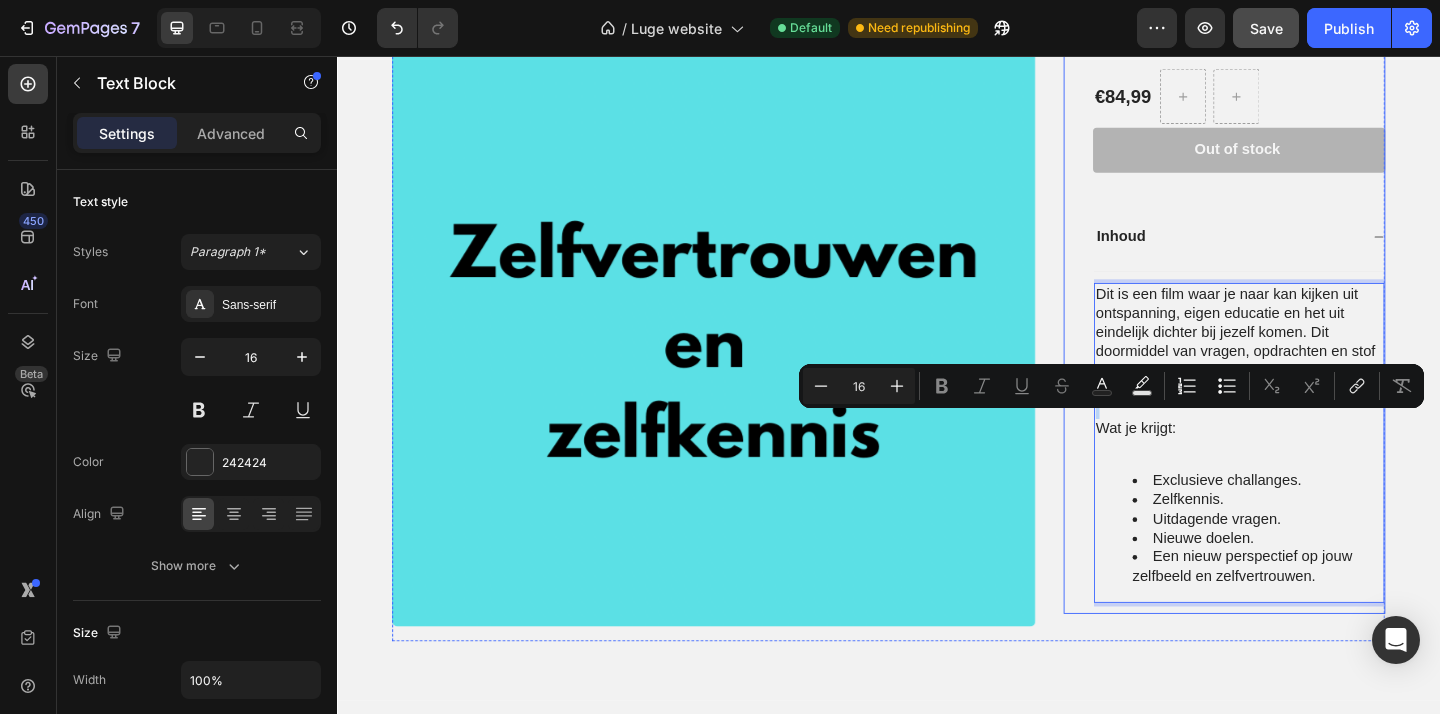 click on "Product Images Zelfvertrouwen en zelfkennis Product Title €84,99 Product Price Product Price
Row
1
Product Quantity Row Out of stock Add to Cart Row
Inhoud Dit is een film waar je naar kan kijken uit ontspanning, eigen educatie en het uit eindelijk dichter bij jezelf komen. Dit doormiddel van vragen, opdrachten en stof om over na te denken Wat je krijgt: Exclusieve challanges. Zelfkennis. Uitdagende vragen.  Nieuwe doelen.  Een nieuw perspectief op jouw zelfbeeld en zelfvertrouwen.  Text Block   0 Accordion Row Product Section 8" at bounding box center [937, 327] 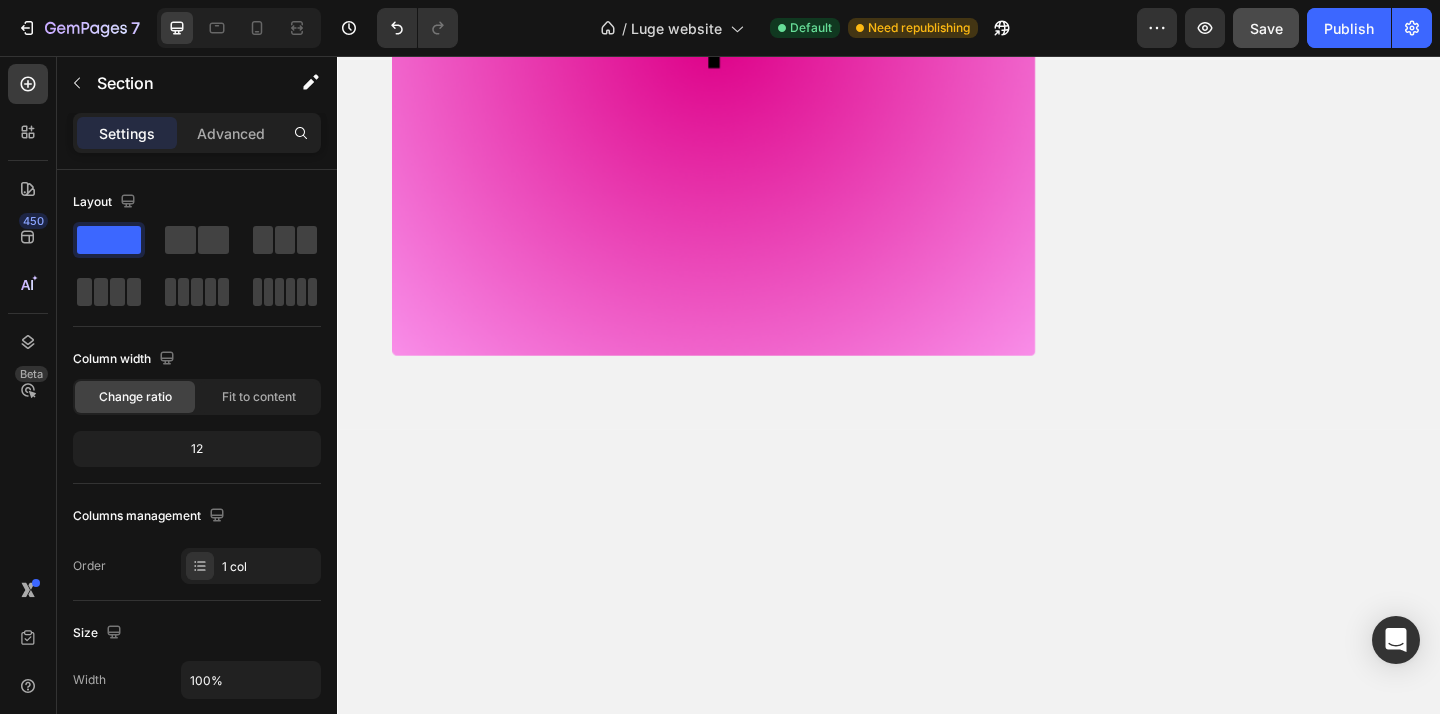 scroll, scrollTop: 4184, scrollLeft: 0, axis: vertical 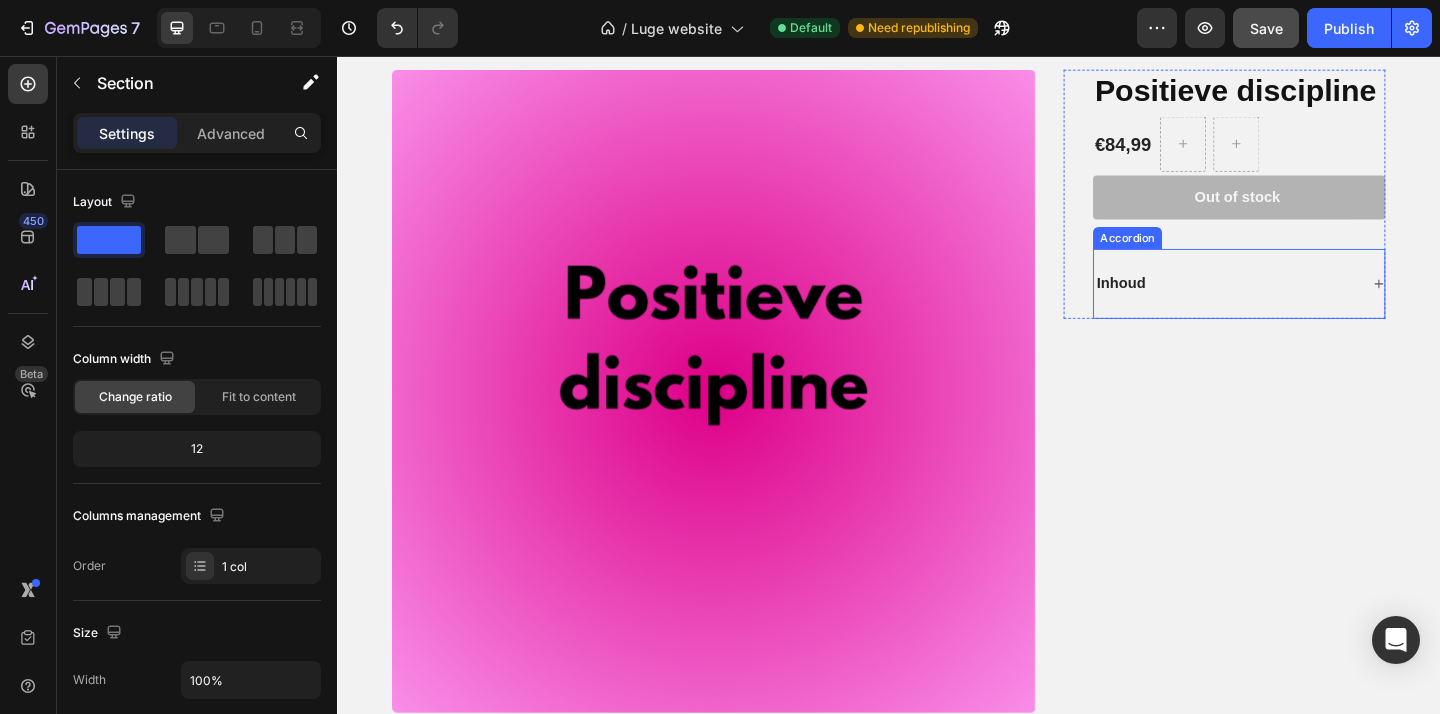 click on "Inhoud" at bounding box center (1304, 303) 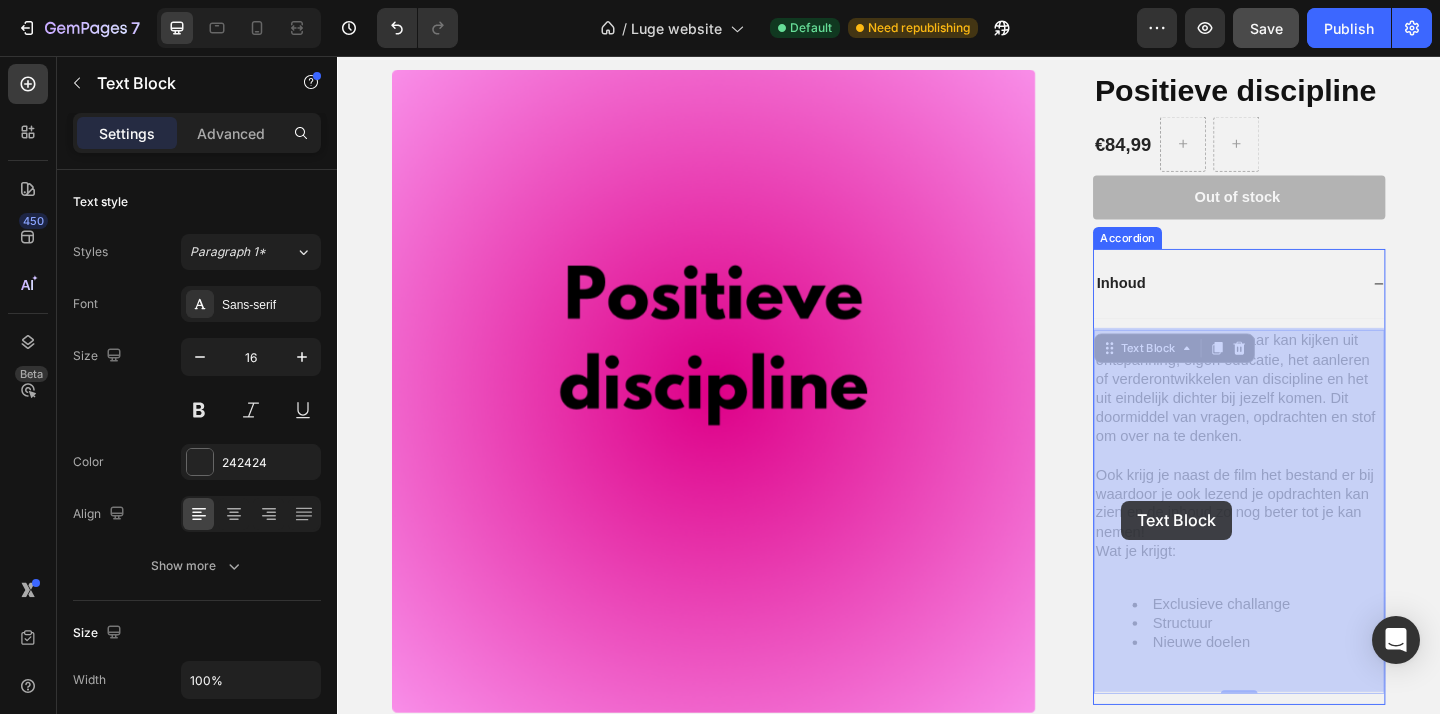 drag, startPoint x: 1215, startPoint y: 555, endPoint x: 1190, endPoint y: 539, distance: 29.681644 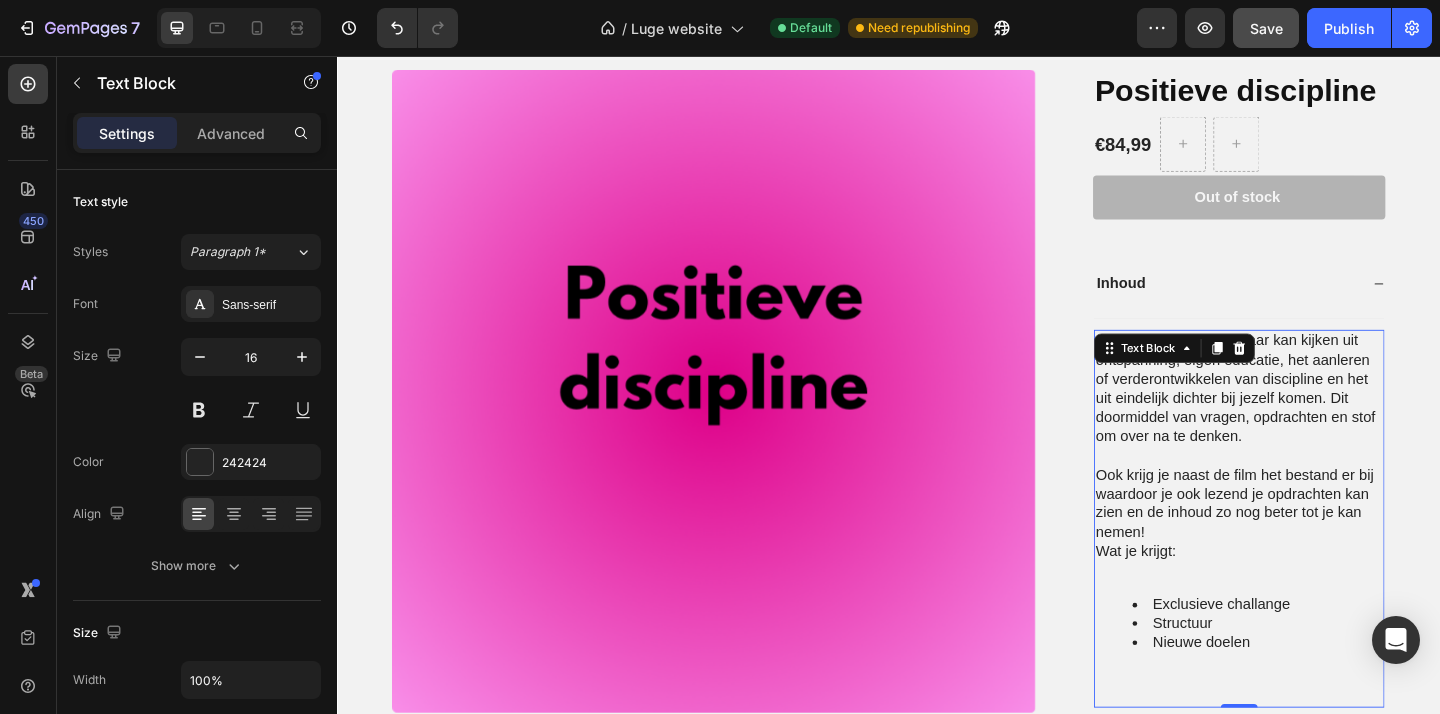 click on "Ook krijg je naast de film het bestand er bij waardoor je ook lezend je opdrachten kan zien en de inhoud zo nog beter tot je kan nemen!" at bounding box center [1318, 543] 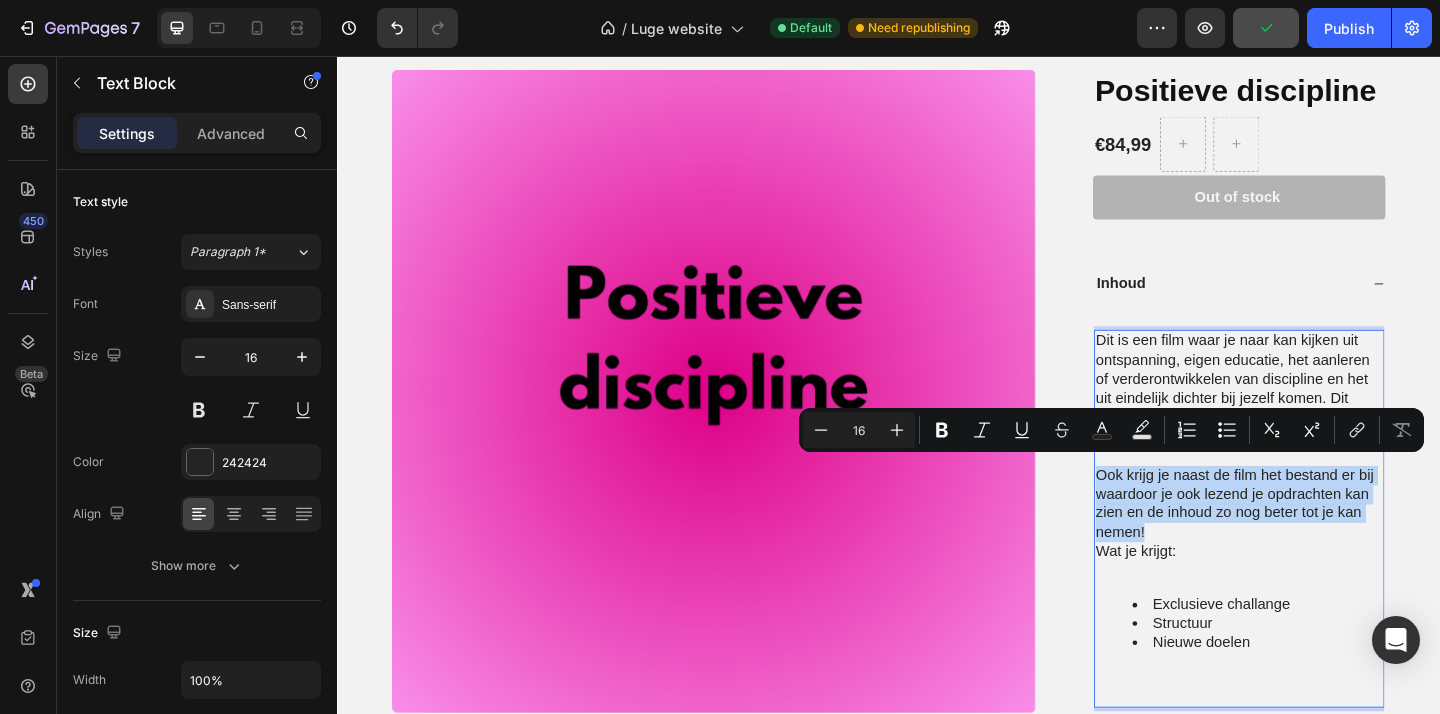 drag, startPoint x: 1220, startPoint y: 558, endPoint x: 1165, endPoint y: 500, distance: 79.93122 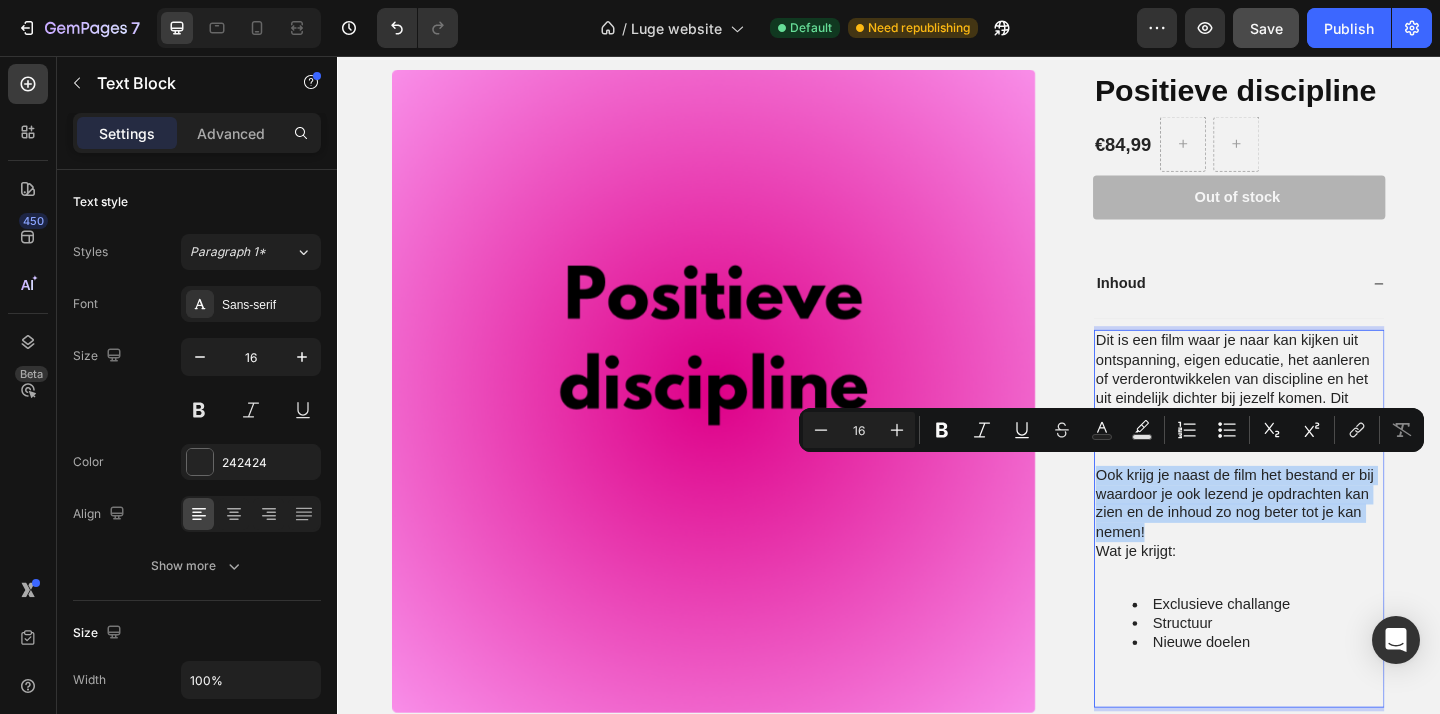 copy on "Ook krijg je naast de film het bestand er bij waardoor je ook lezend je opdrachten kan zien en de inhoud zo nog beter tot je kan nemen!" 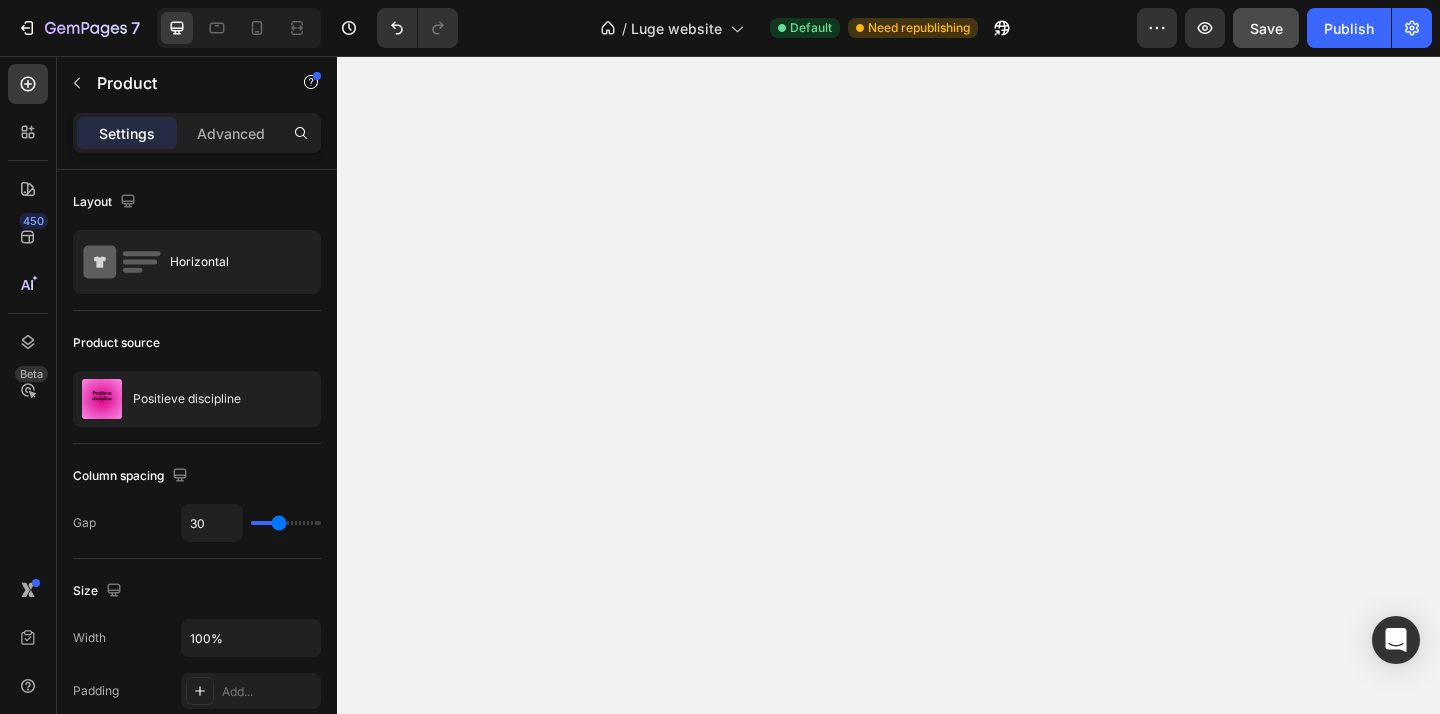 scroll, scrollTop: 5171, scrollLeft: 0, axis: vertical 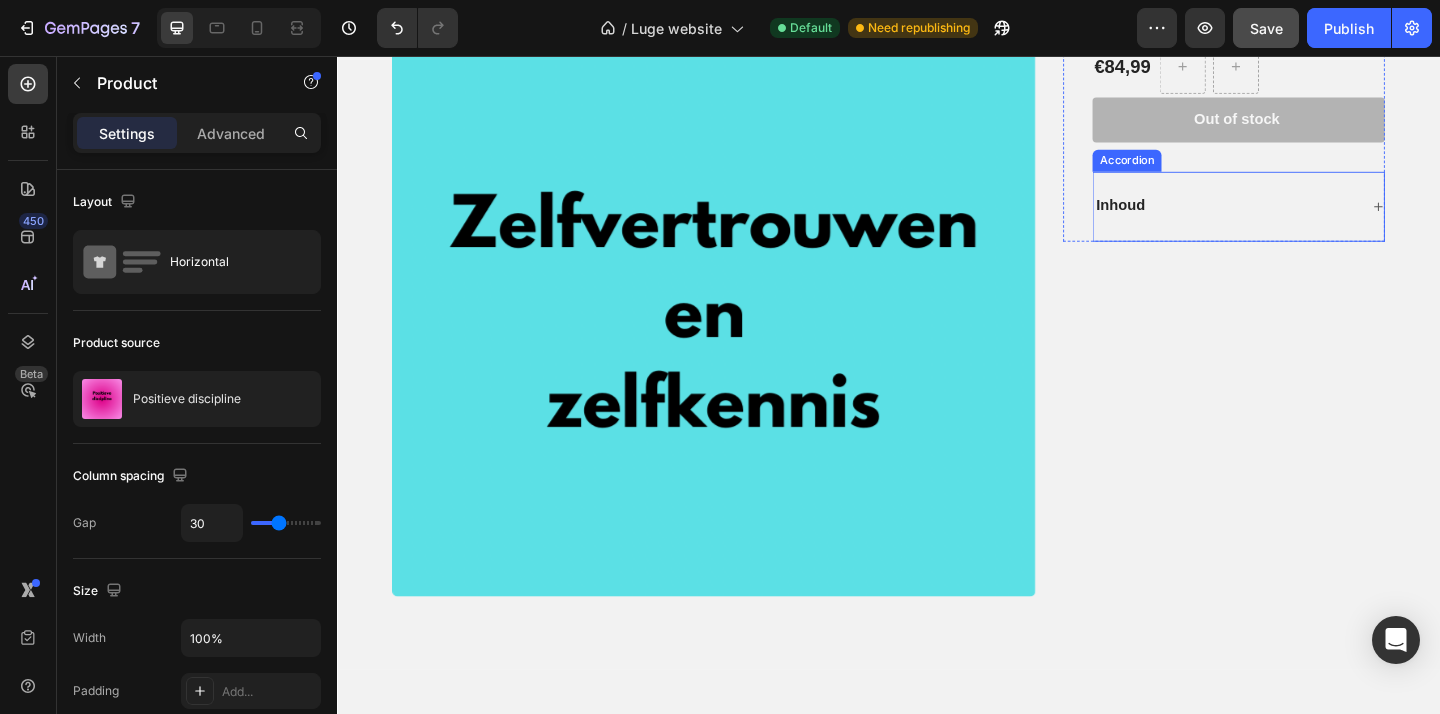 click on "Inhoud" at bounding box center (1304, 219) 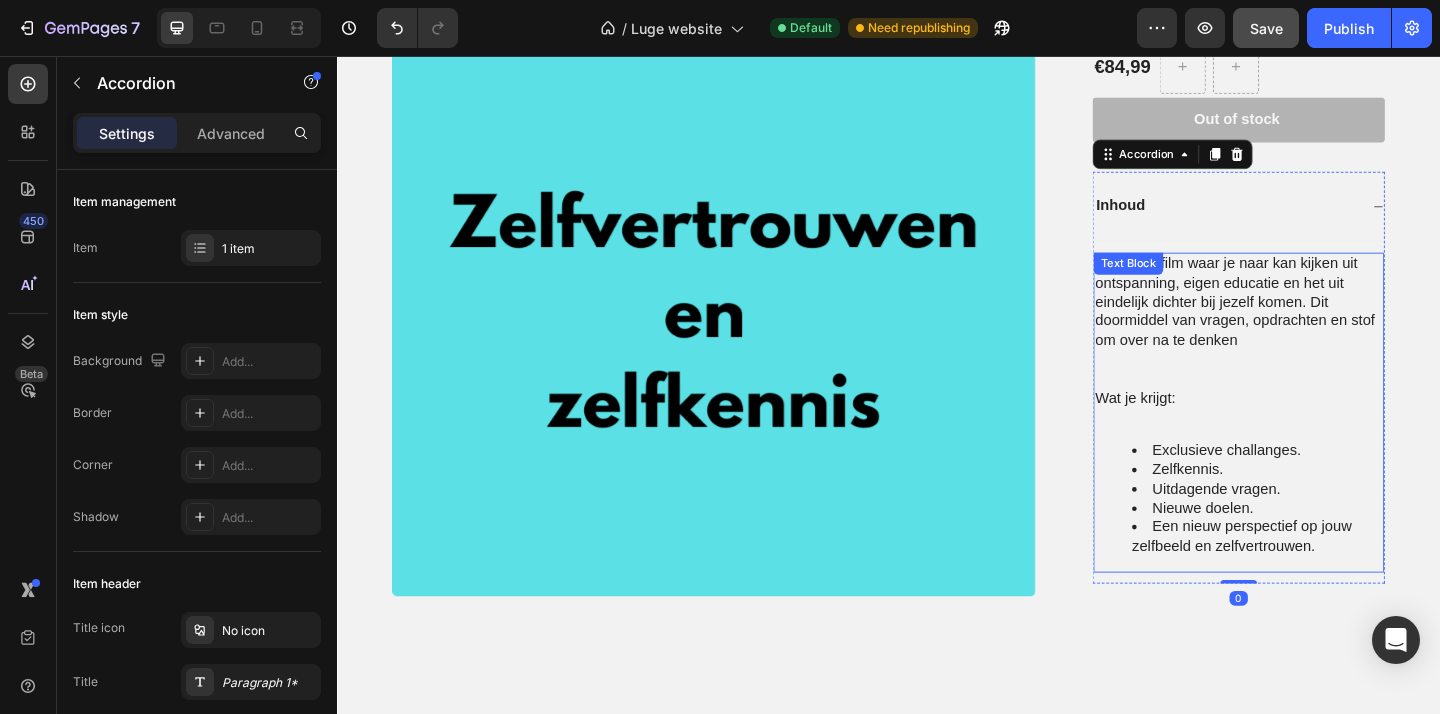 click at bounding box center [1318, 386] 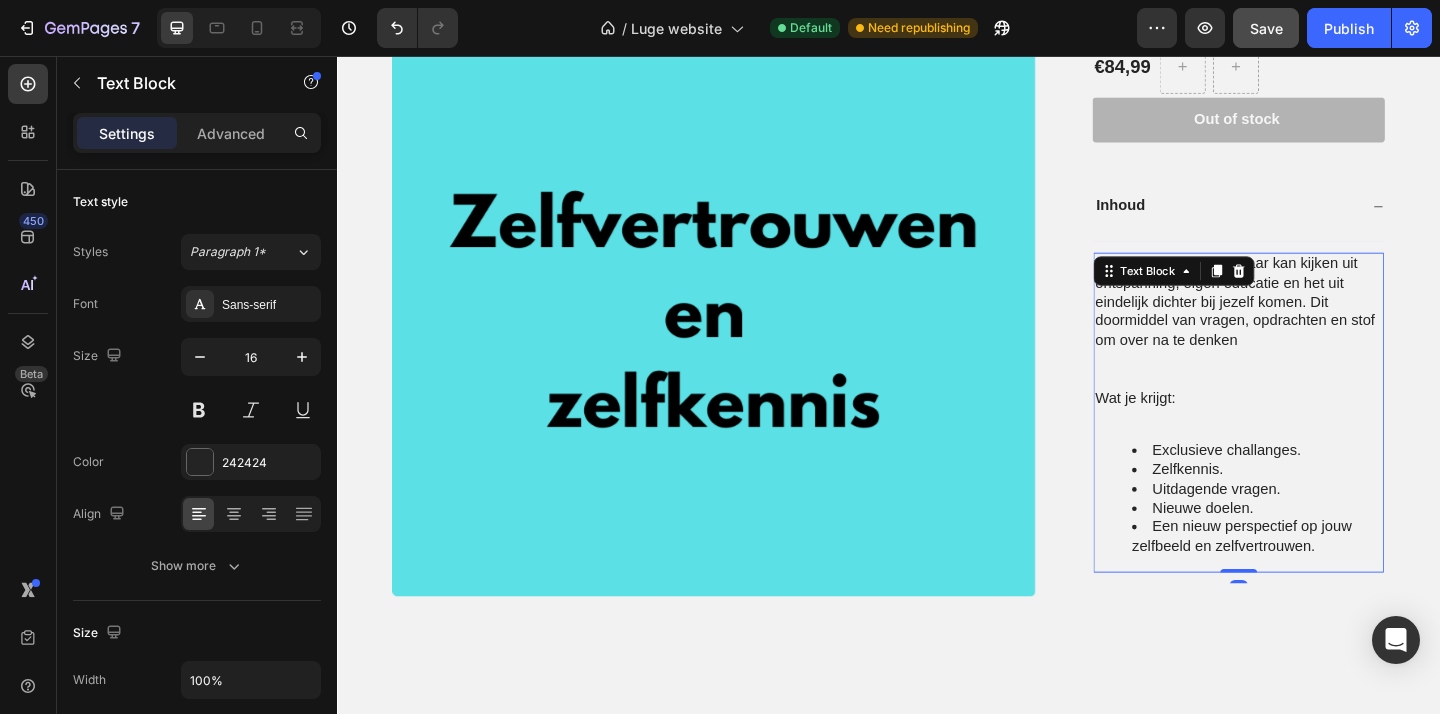 click on "Dit is een film waar je naar kan kijken uit ontspanning, eigen educatie en het uit eindelijk dichter bij jezelf komen. Dit doormiddel van vragen, opdrachten en stof om over na te denken" at bounding box center (1318, 324) 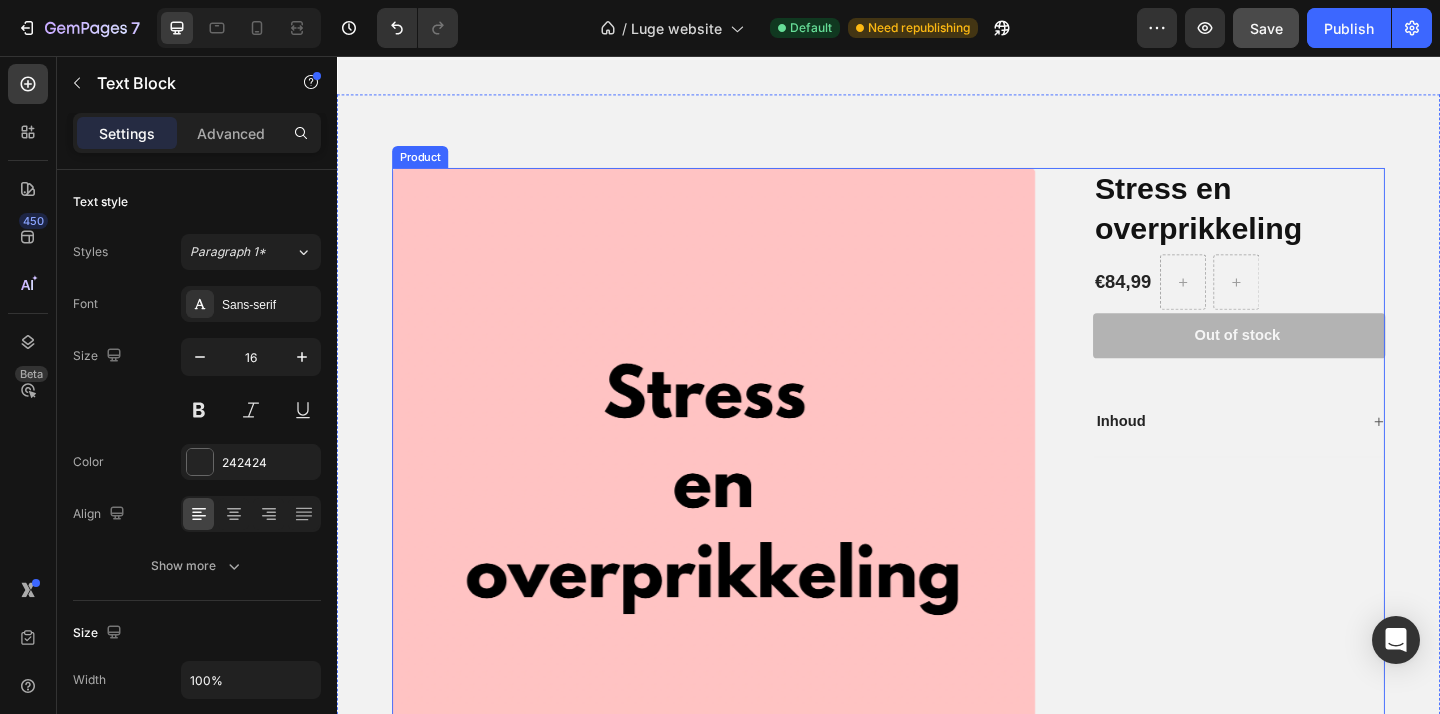 scroll, scrollTop: 5908, scrollLeft: 0, axis: vertical 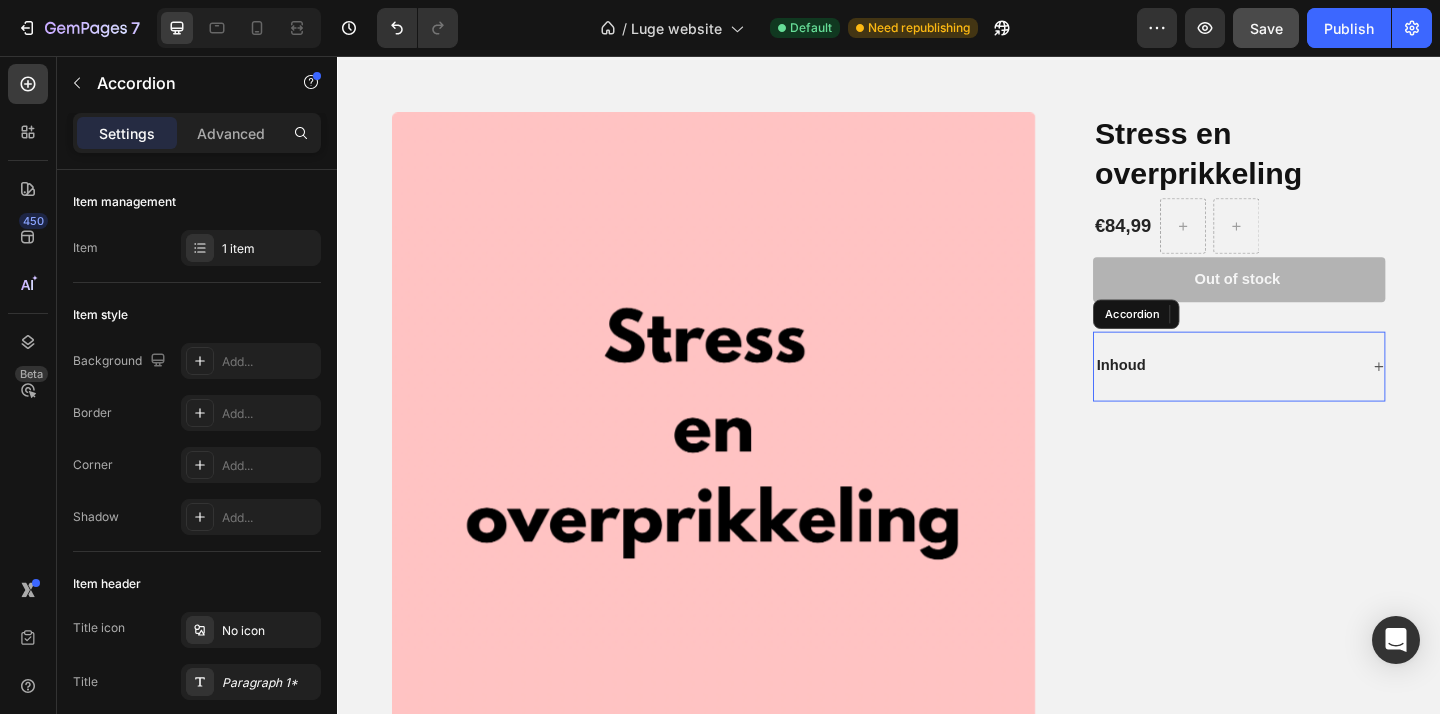 click on "Inhoud" at bounding box center [1304, 393] 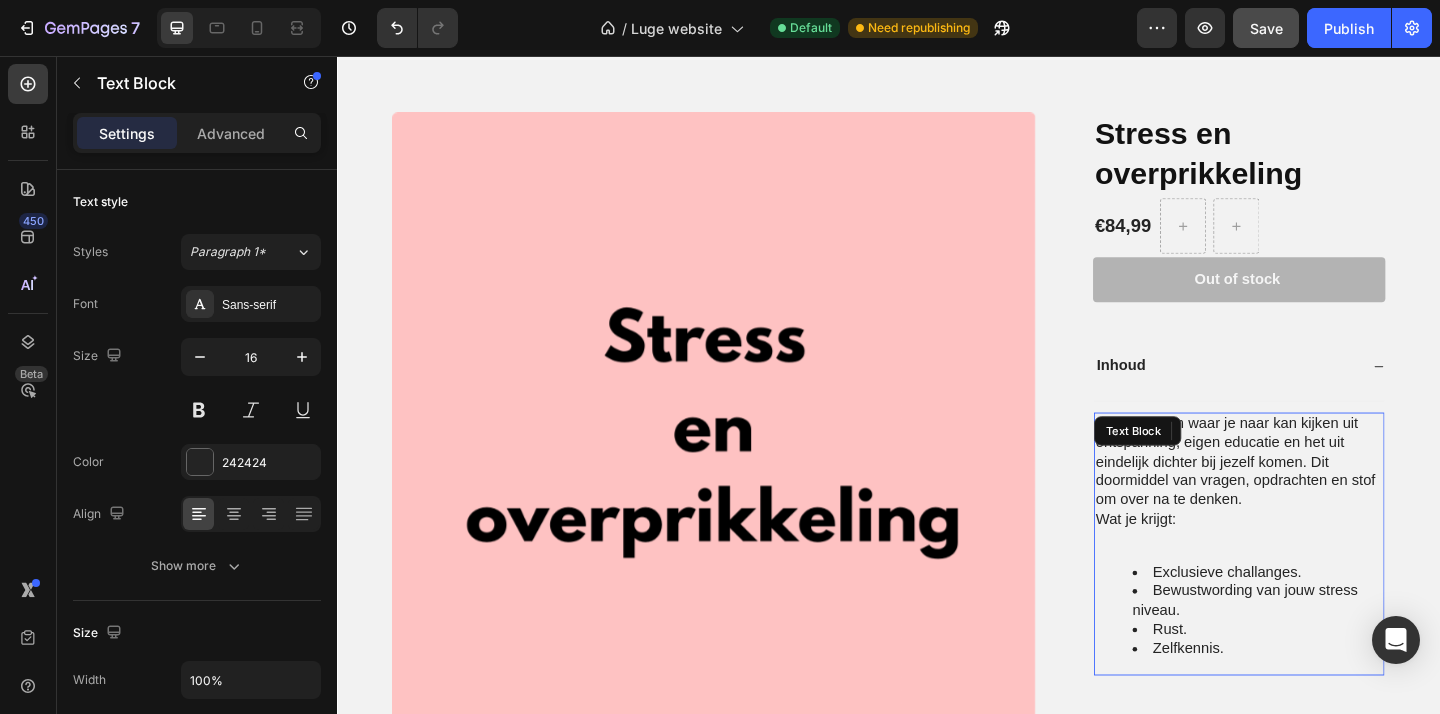 click on "Wat je krijgt:" at bounding box center (1318, 560) 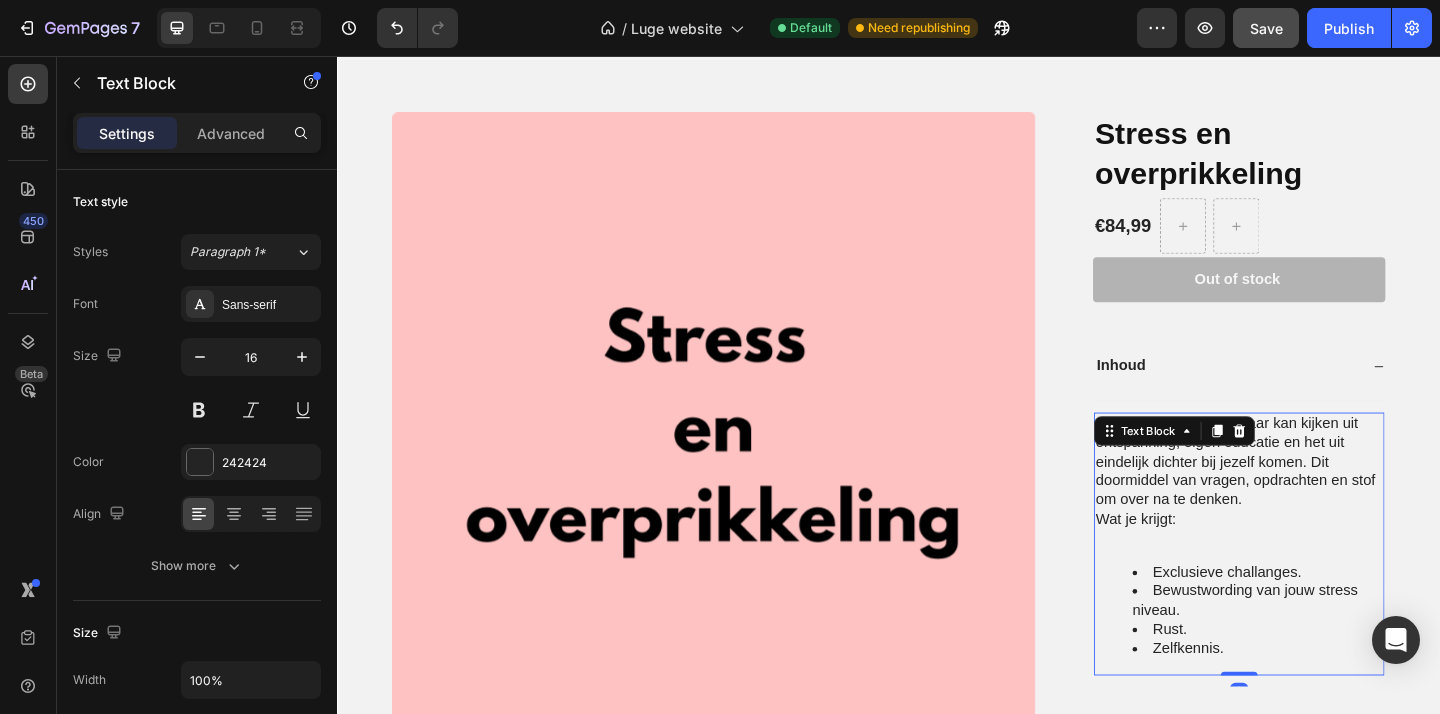 click on "Dit is een film waar je naar kan kijken uit ontspanning, eigen educatie en het uit eindelijk dichter bij jezelf komen. Dit doormiddel van vragen, opdrachten en stof om over na te denken." at bounding box center [1318, 498] 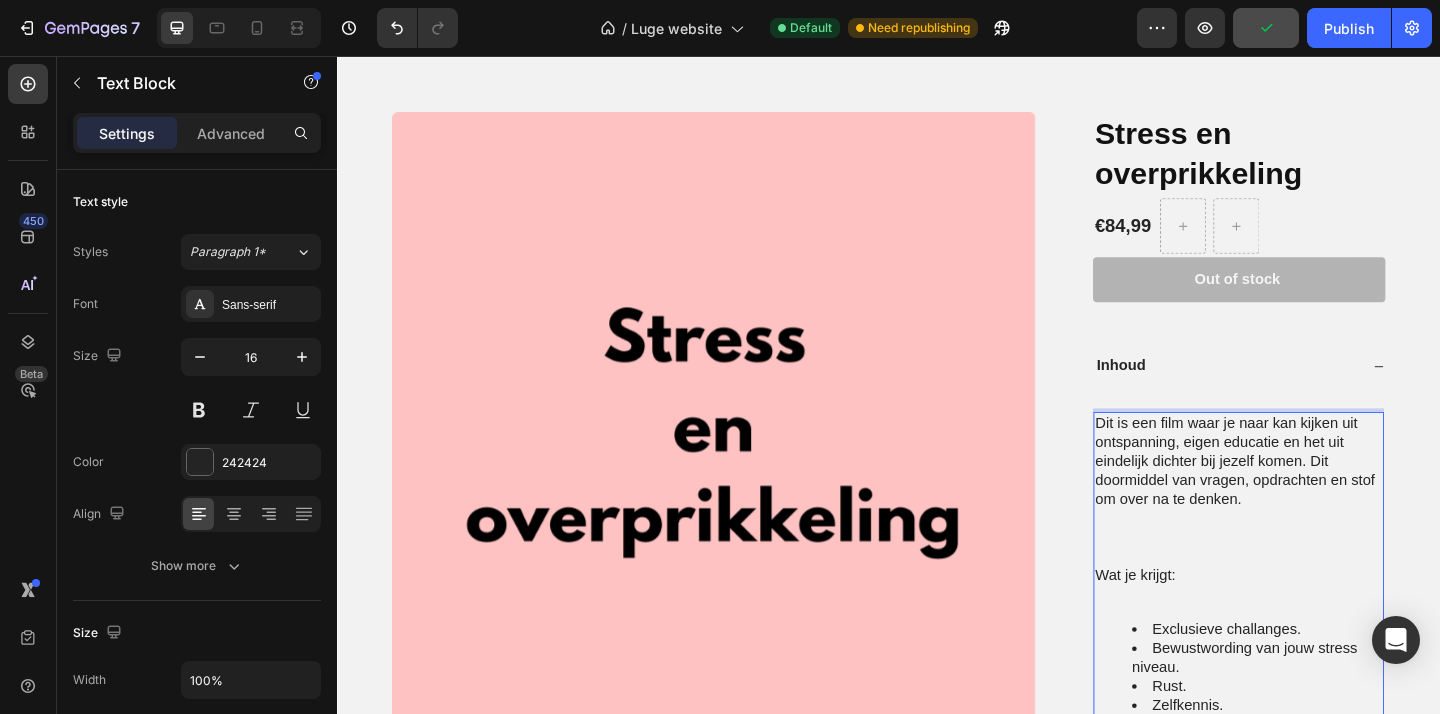 click at bounding box center [1318, 560] 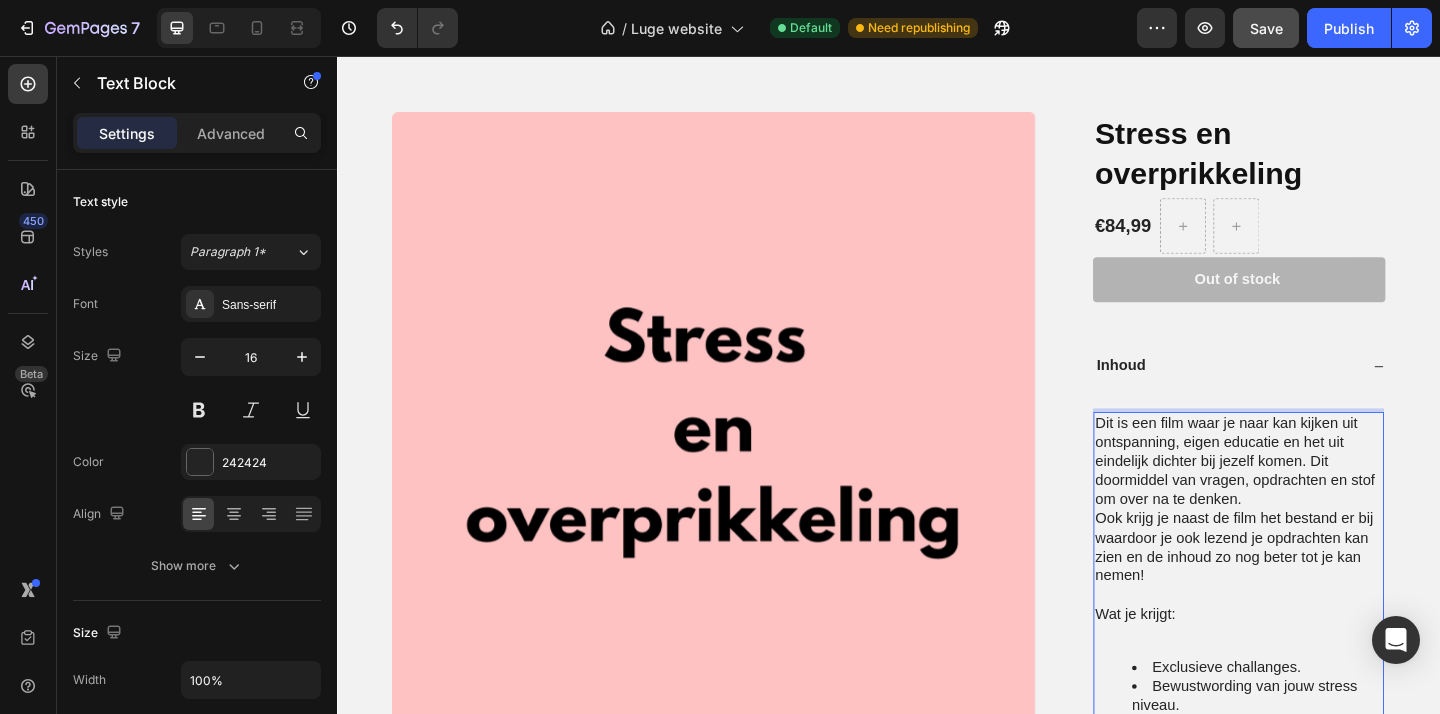 click on "Dit is een film waar je naar kan kijken uit ontspanning, eigen educatie en het uit eindelijk dichter bij jezelf komen. Dit doormiddel van vragen, opdrachten en stof om over na te denken." at bounding box center (1318, 498) 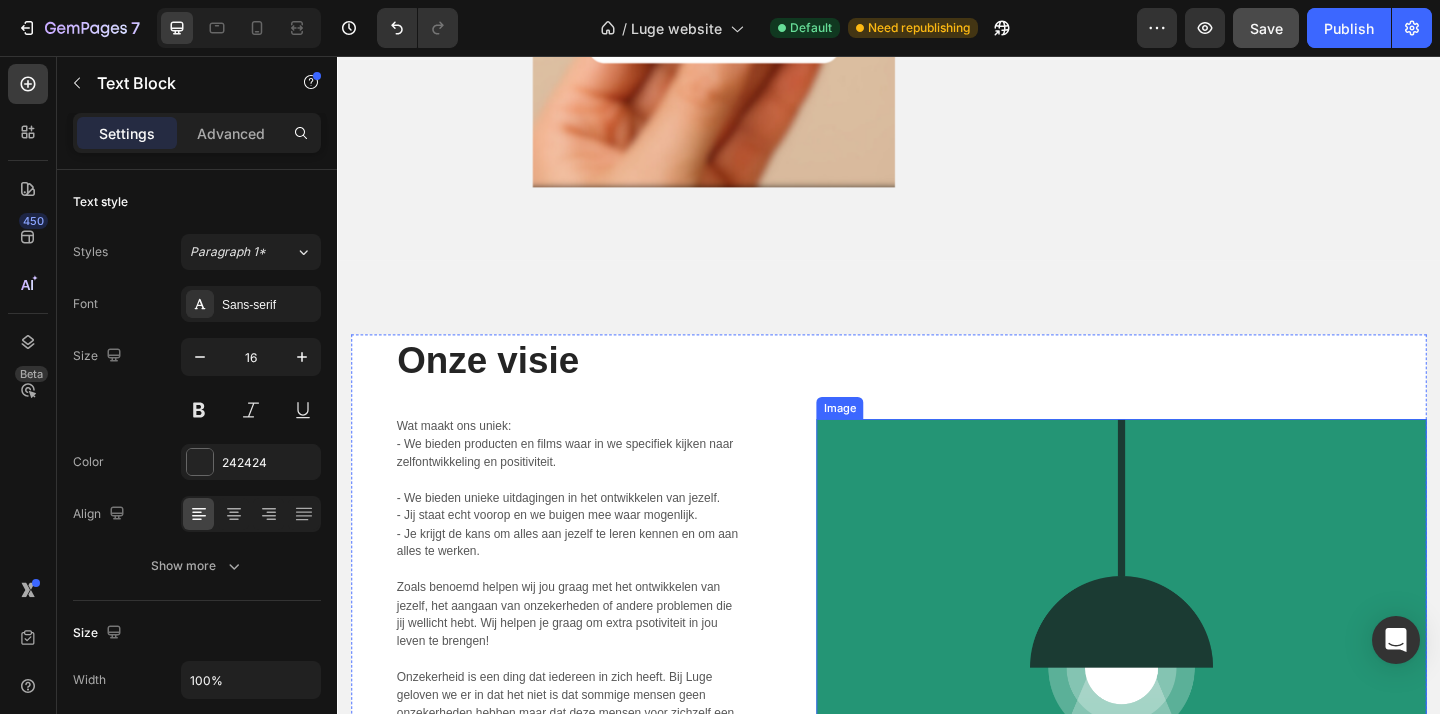 scroll, scrollTop: 9358, scrollLeft: 0, axis: vertical 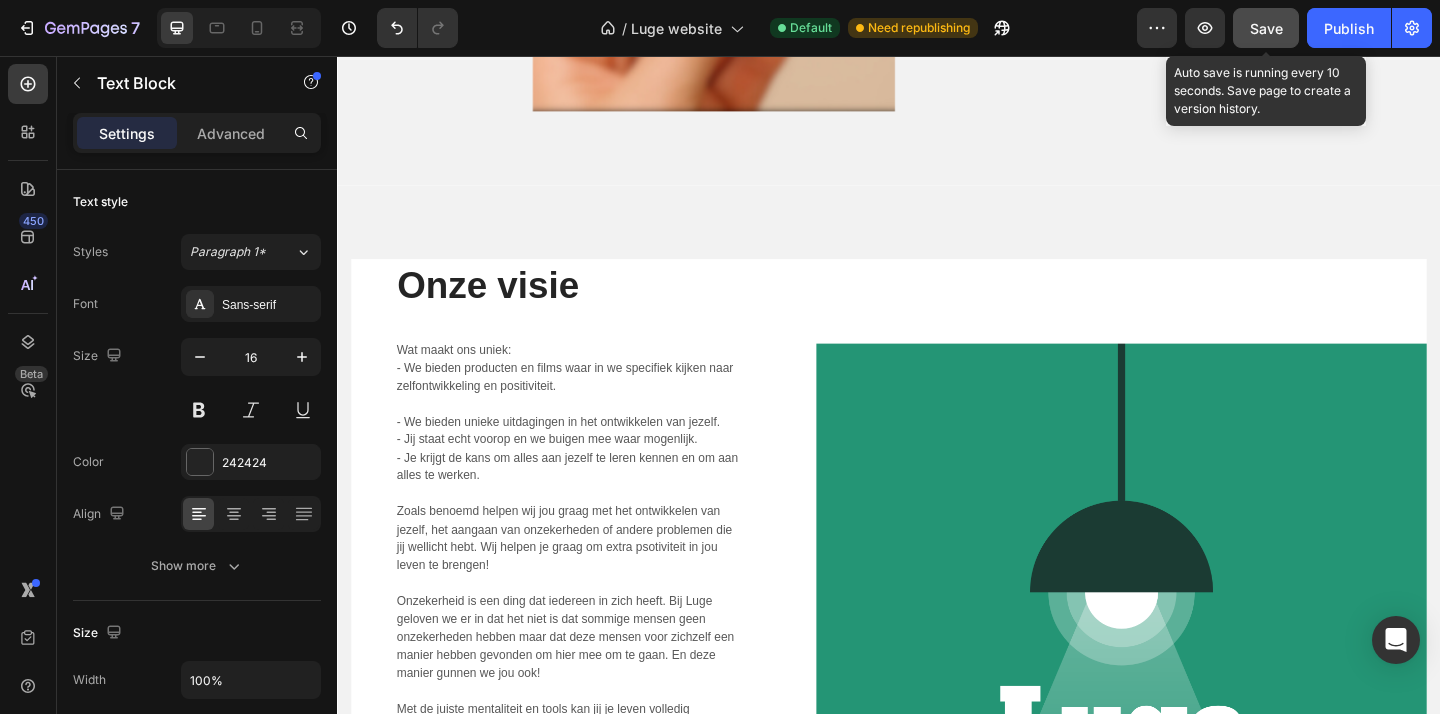 click on "Save" at bounding box center (1266, 28) 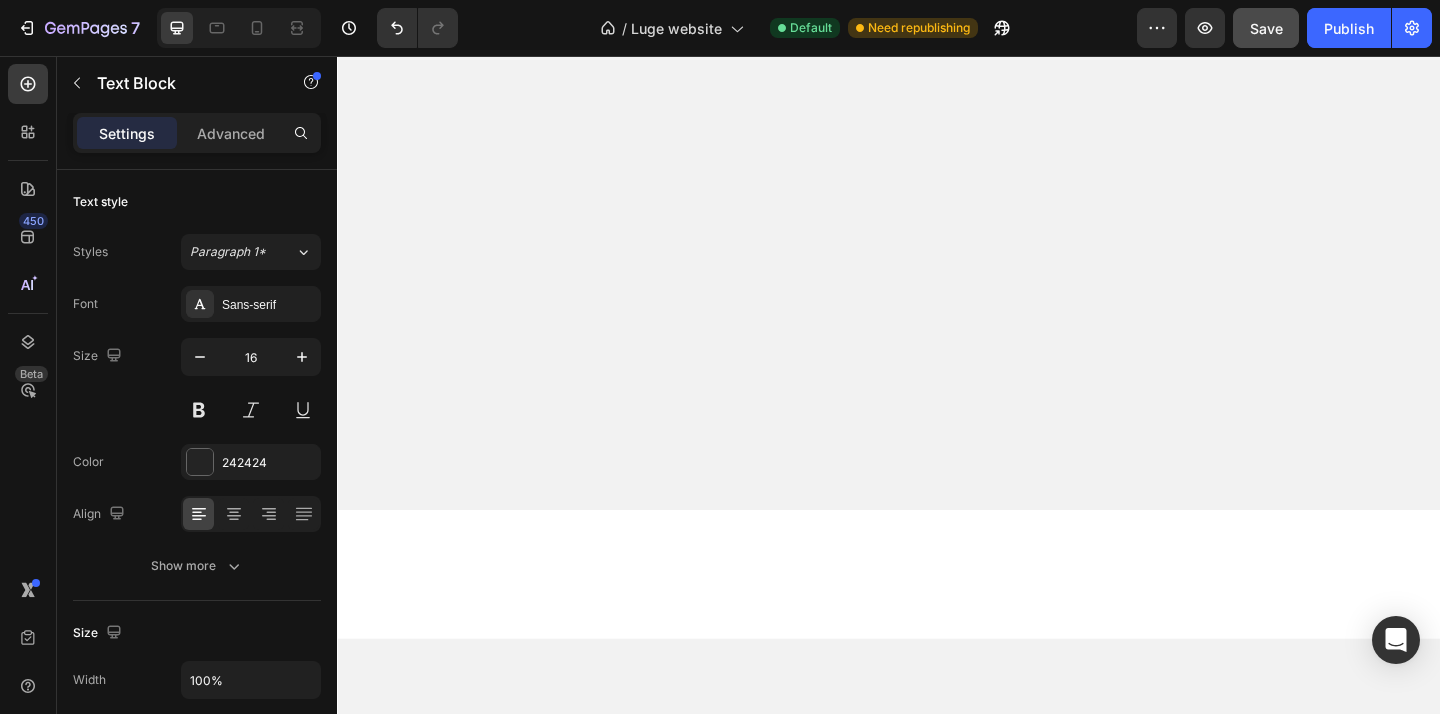 scroll, scrollTop: 0, scrollLeft: 0, axis: both 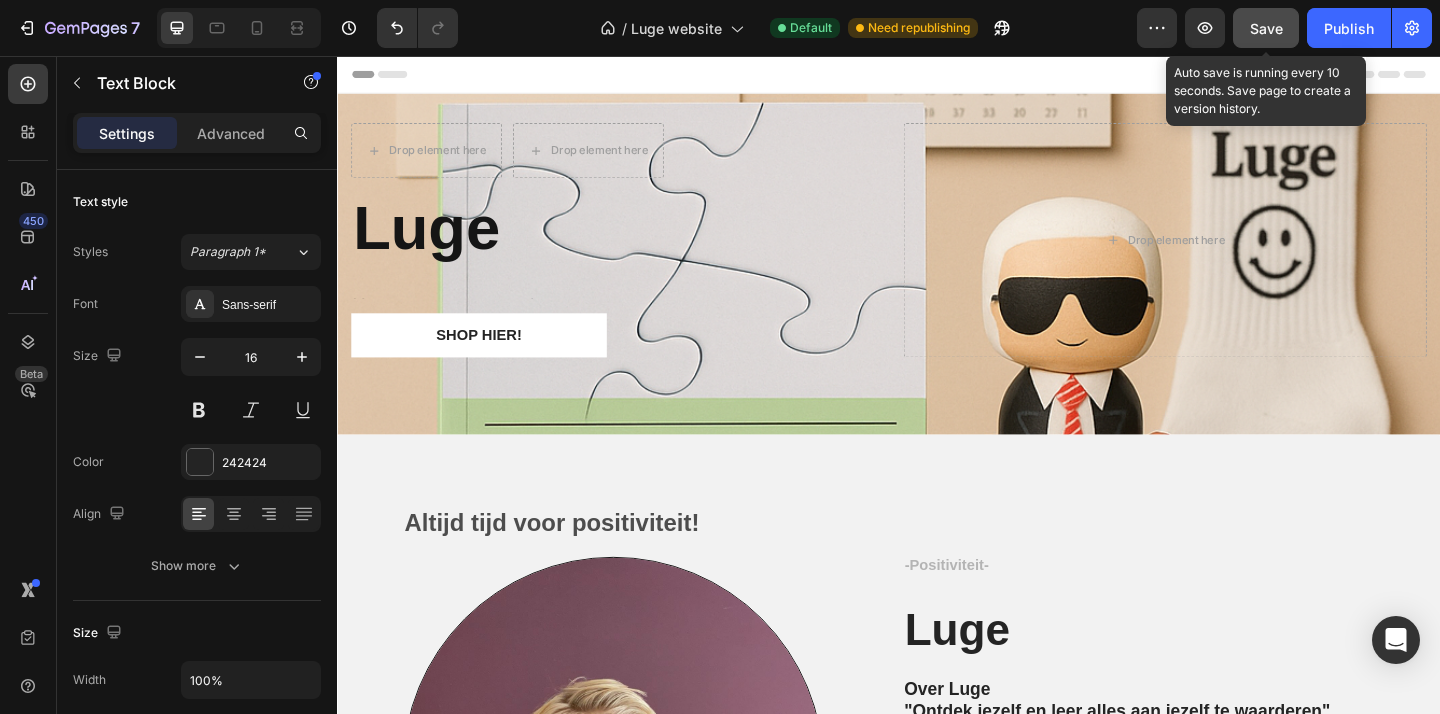 click on "Save" 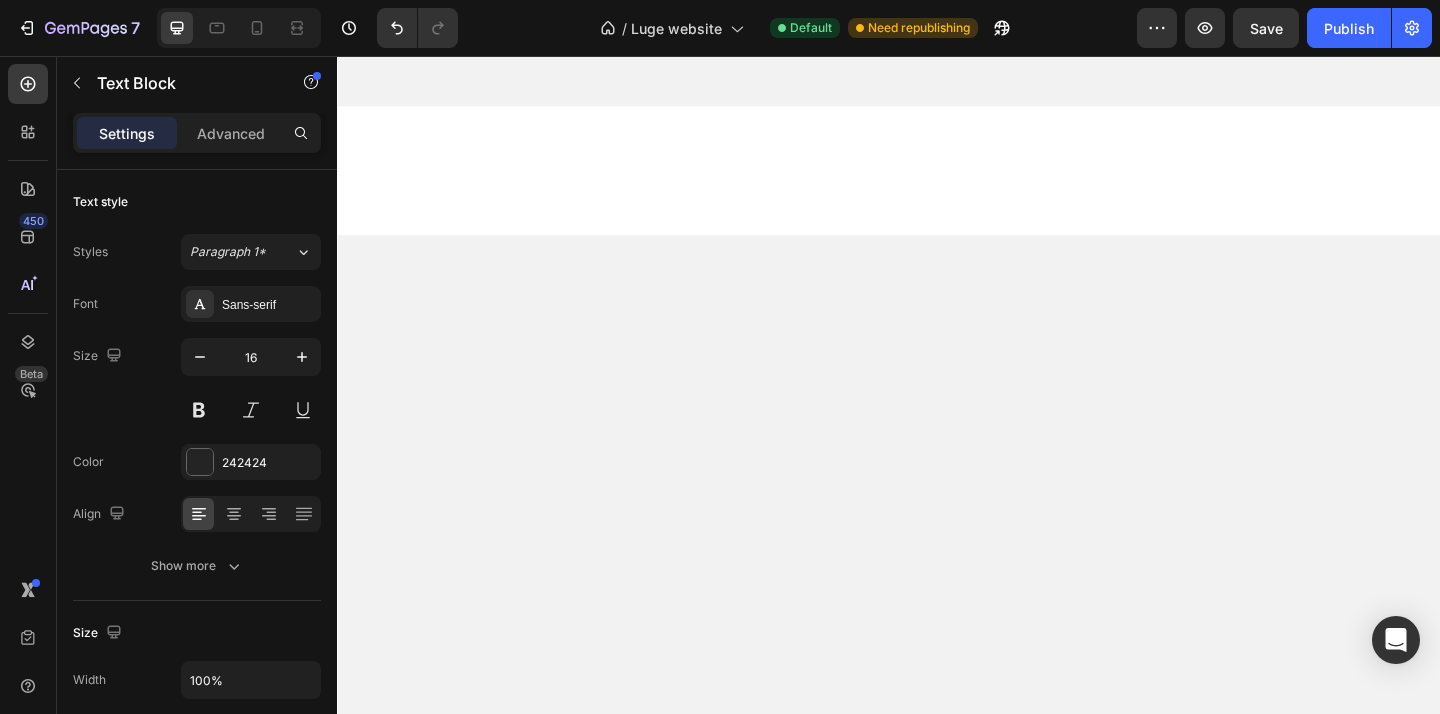 scroll, scrollTop: 103, scrollLeft: 0, axis: vertical 